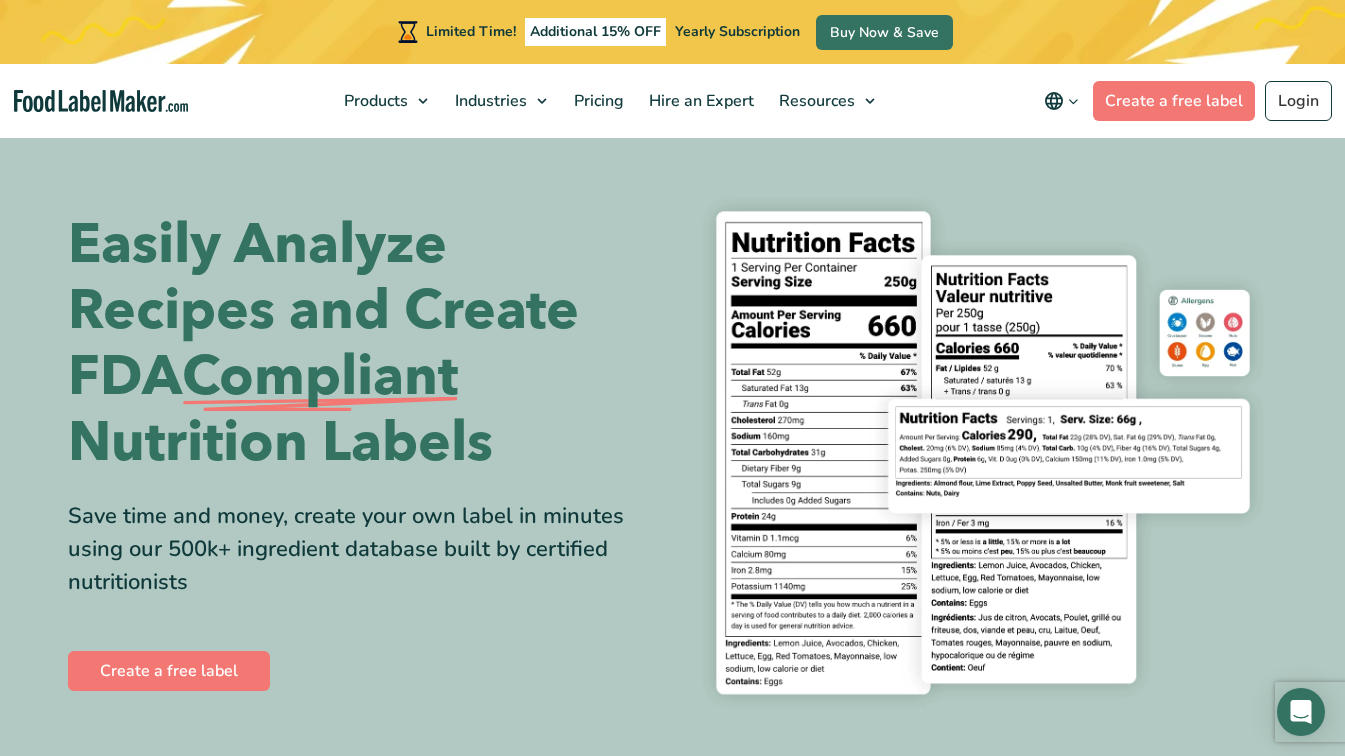 scroll, scrollTop: 0, scrollLeft: 0, axis: both 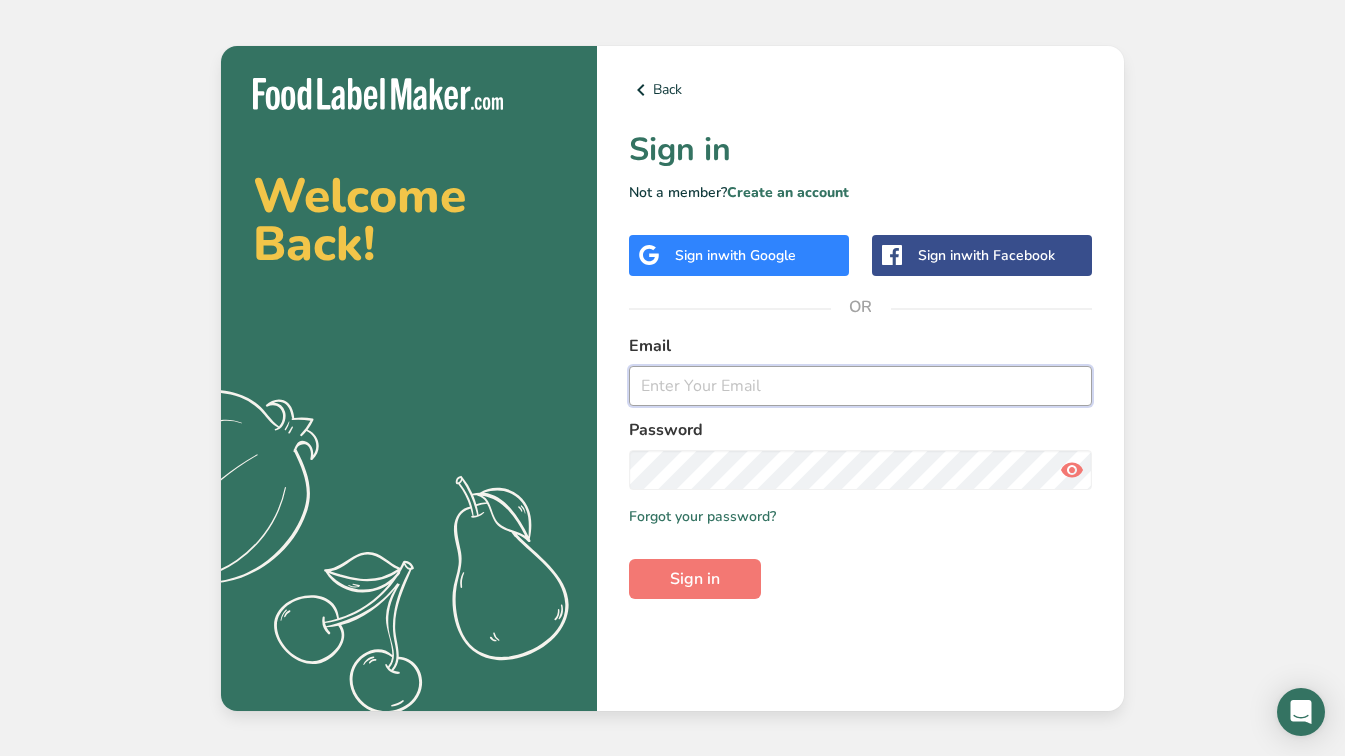 type on "[USERNAME]@[EXAMPLE.COM]" 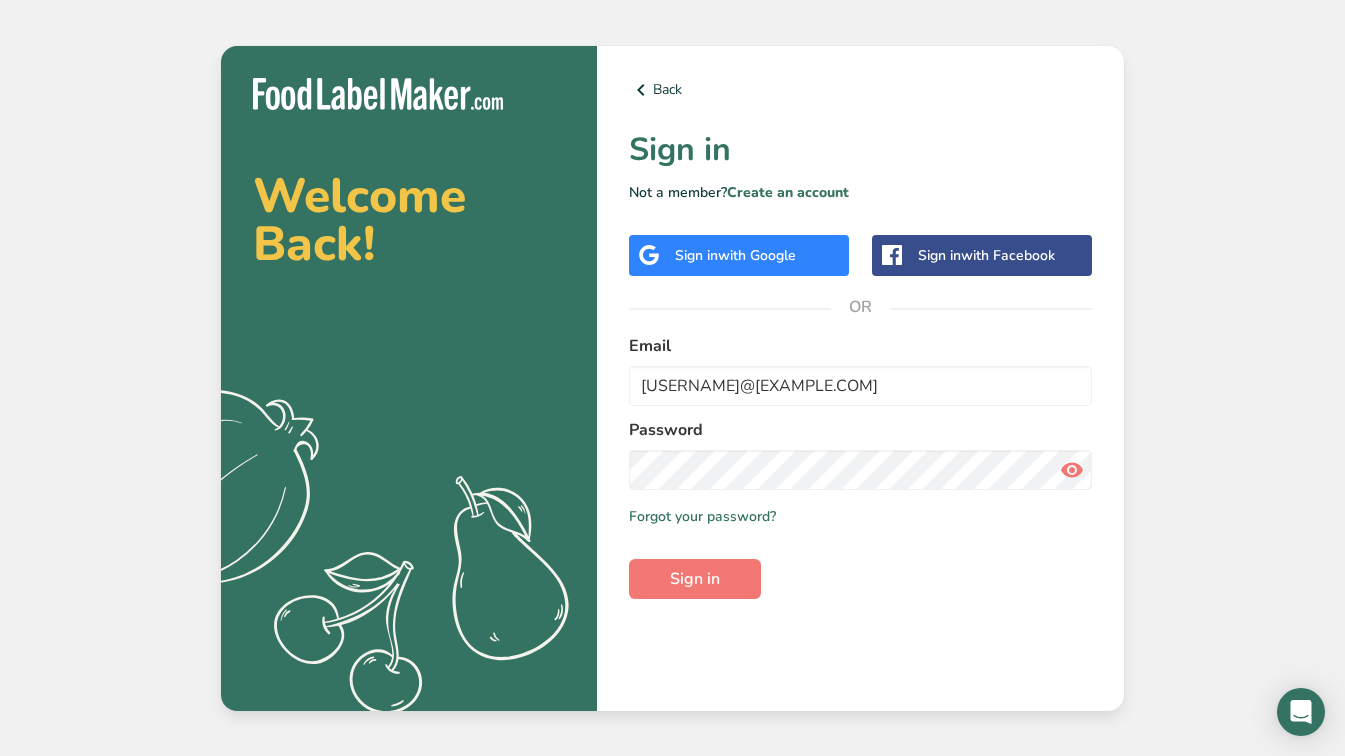 click at bounding box center [1072, 470] 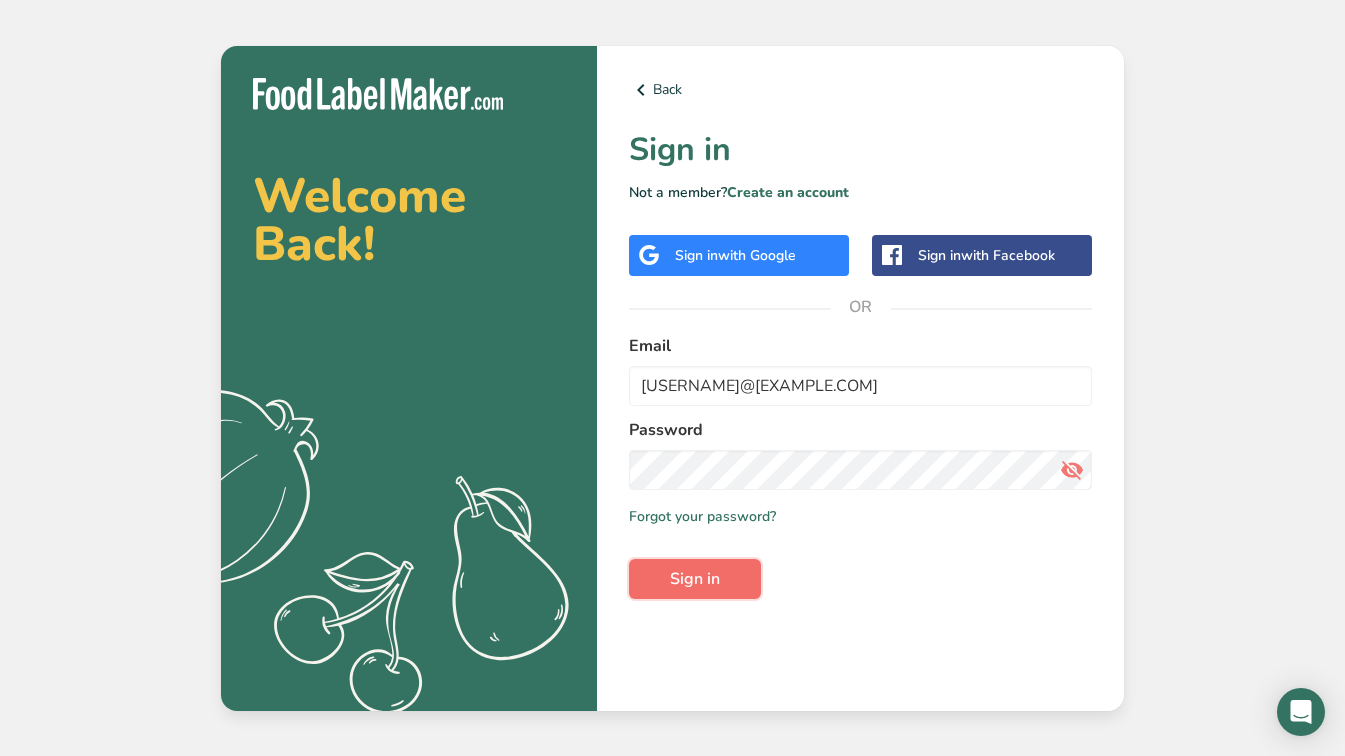 click on "Sign in" at bounding box center (695, 579) 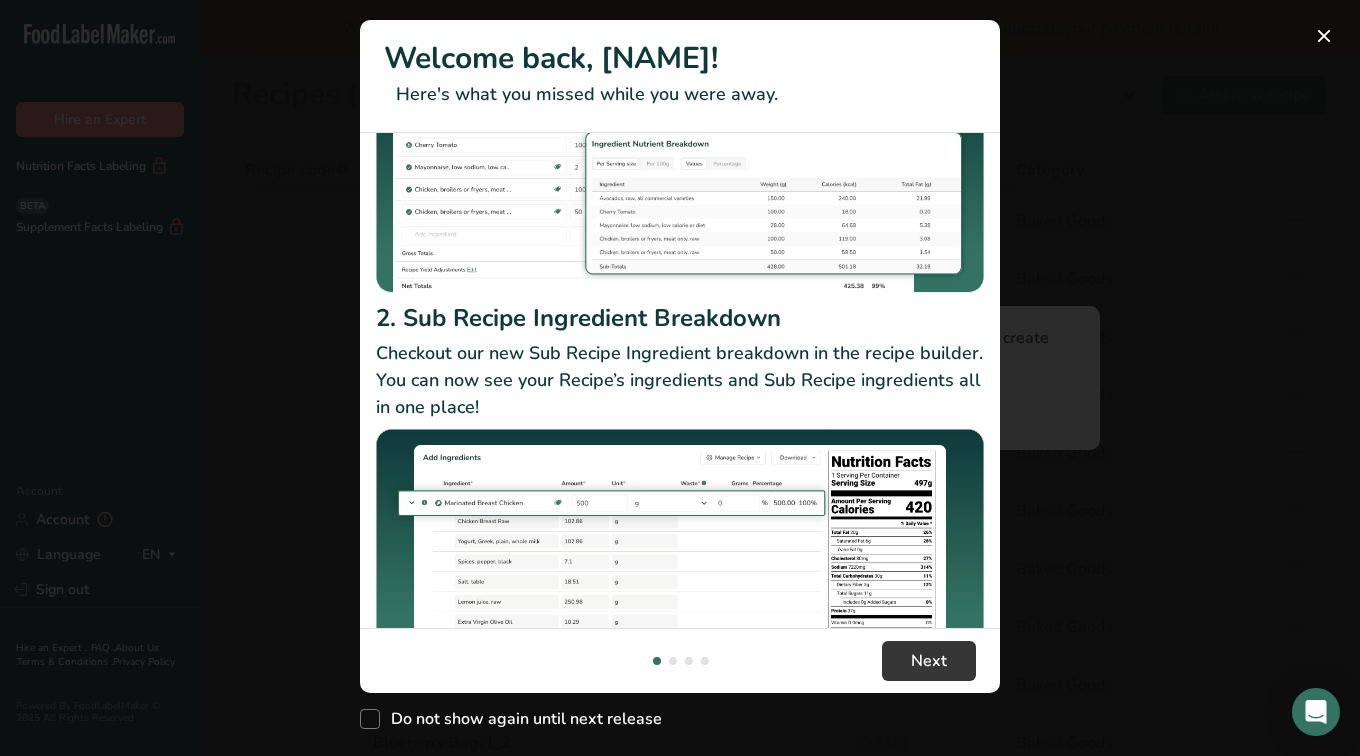scroll, scrollTop: 278, scrollLeft: 0, axis: vertical 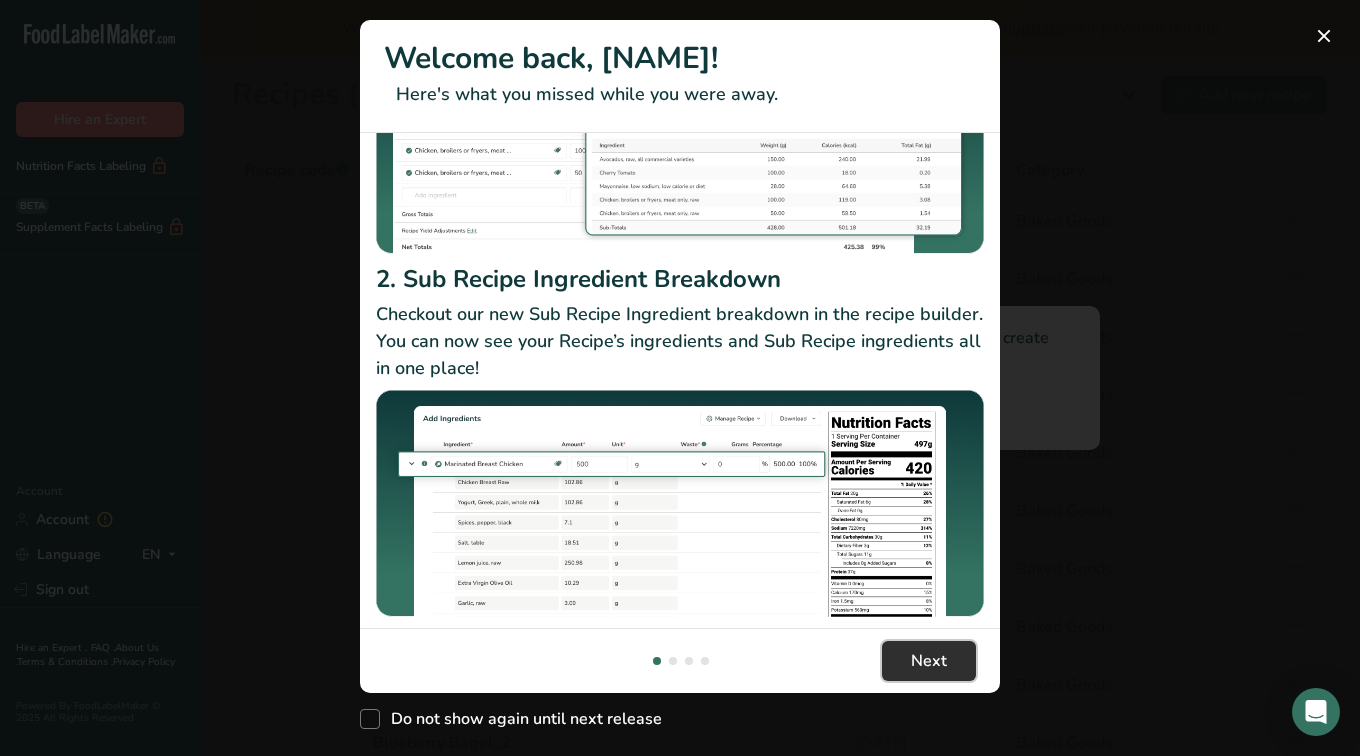 click on "Next" at bounding box center [929, 661] 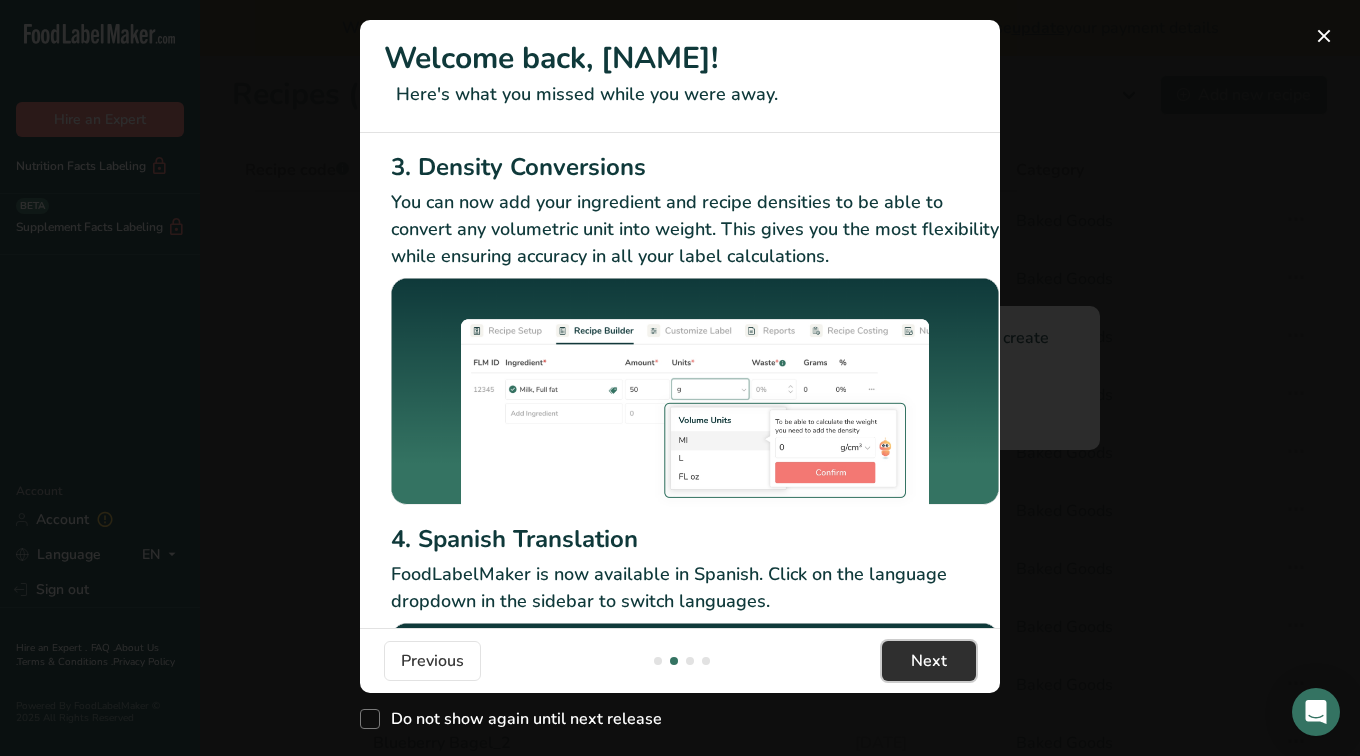 click on "Next" at bounding box center (929, 661) 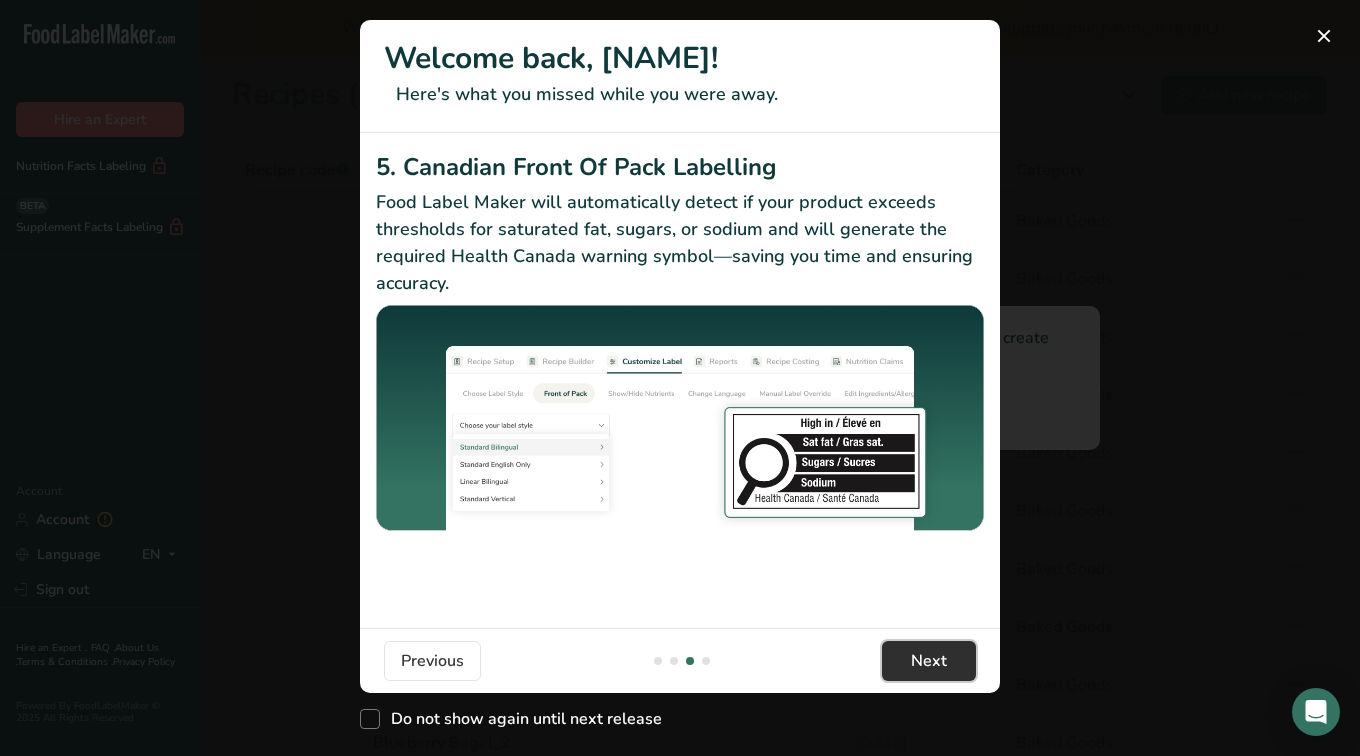 click on "Next" at bounding box center (929, 661) 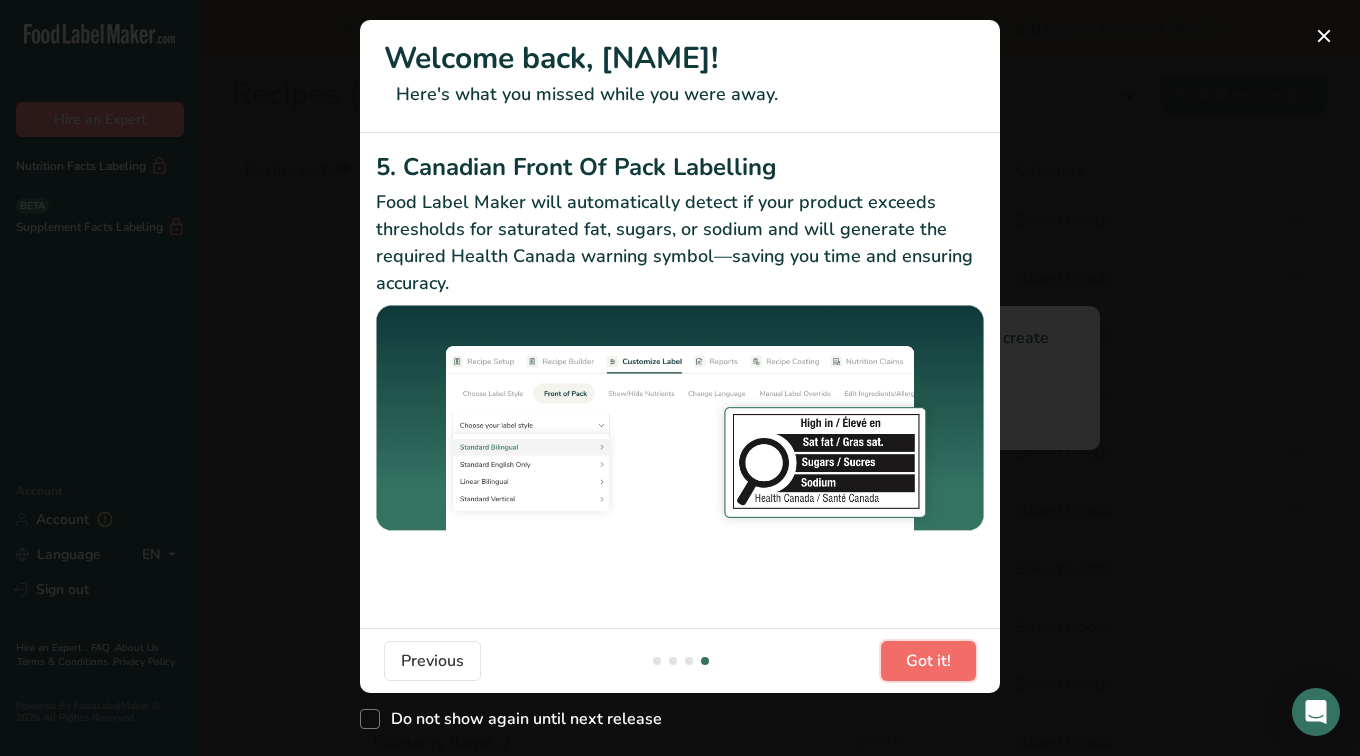 scroll, scrollTop: 0, scrollLeft: 1905, axis: horizontal 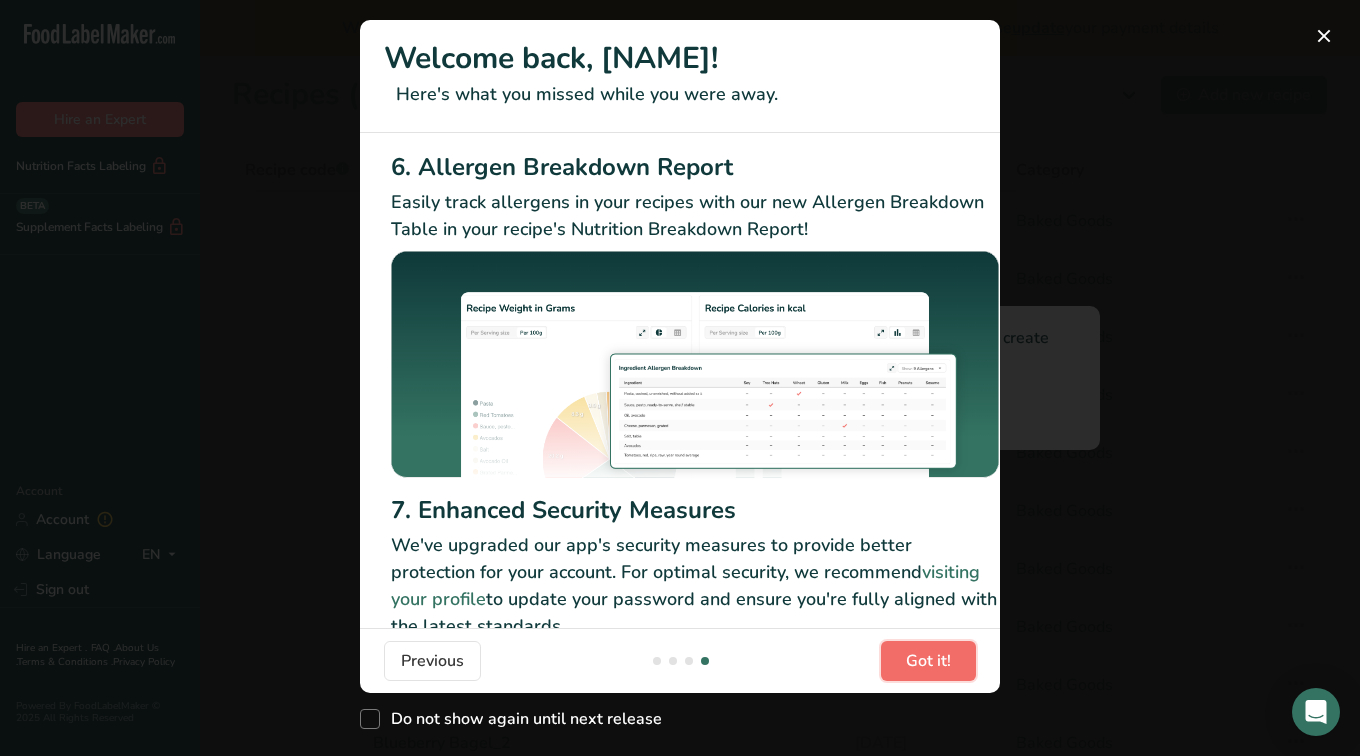 click on "Got it!" at bounding box center [928, 661] 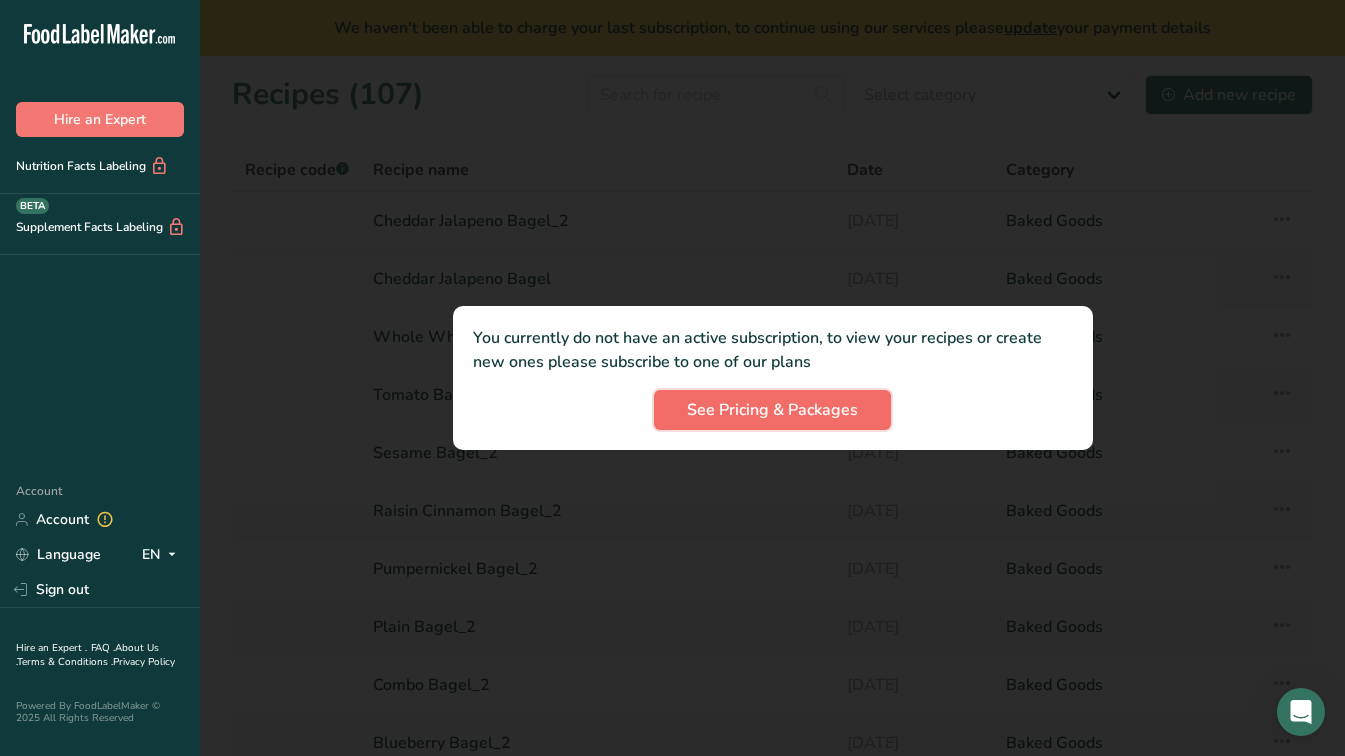 click on "See Pricing & Packages" at bounding box center [772, 410] 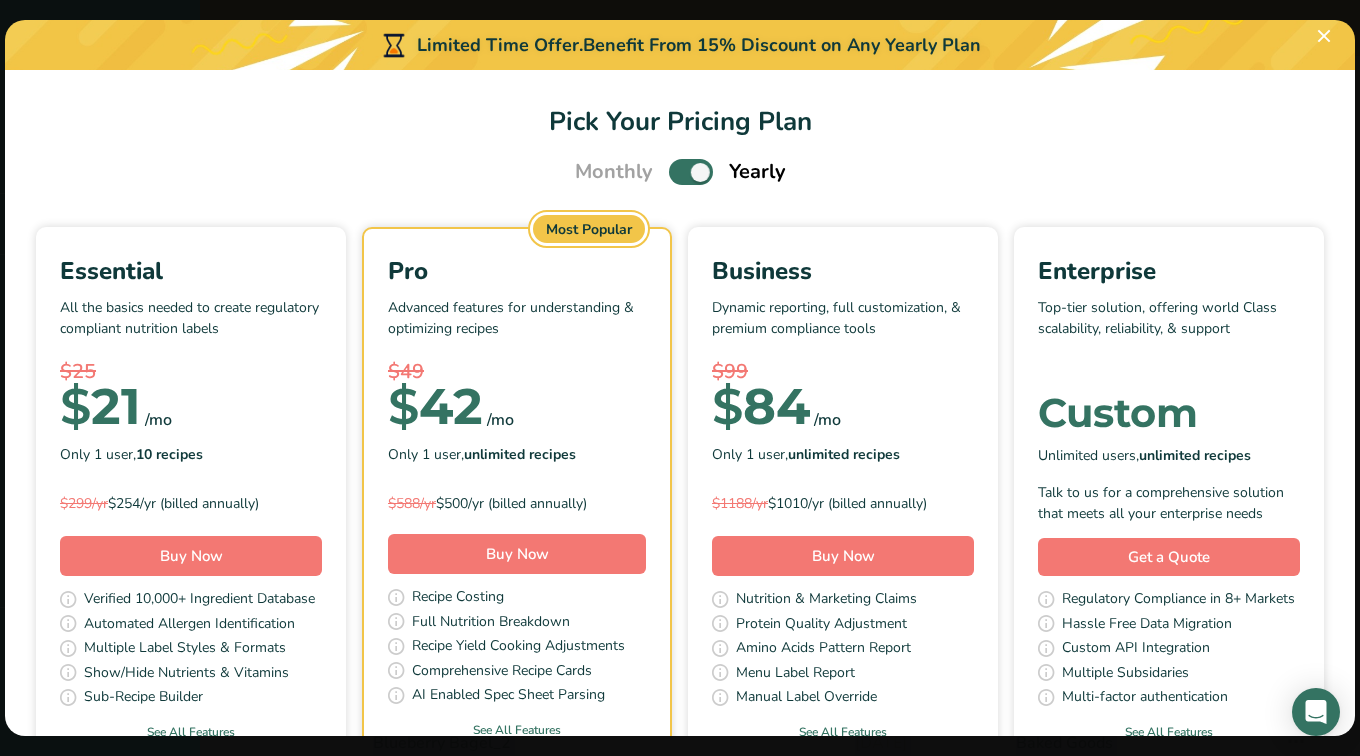 drag, startPoint x: 1359, startPoint y: 184, endPoint x: 1359, endPoint y: 216, distance: 32 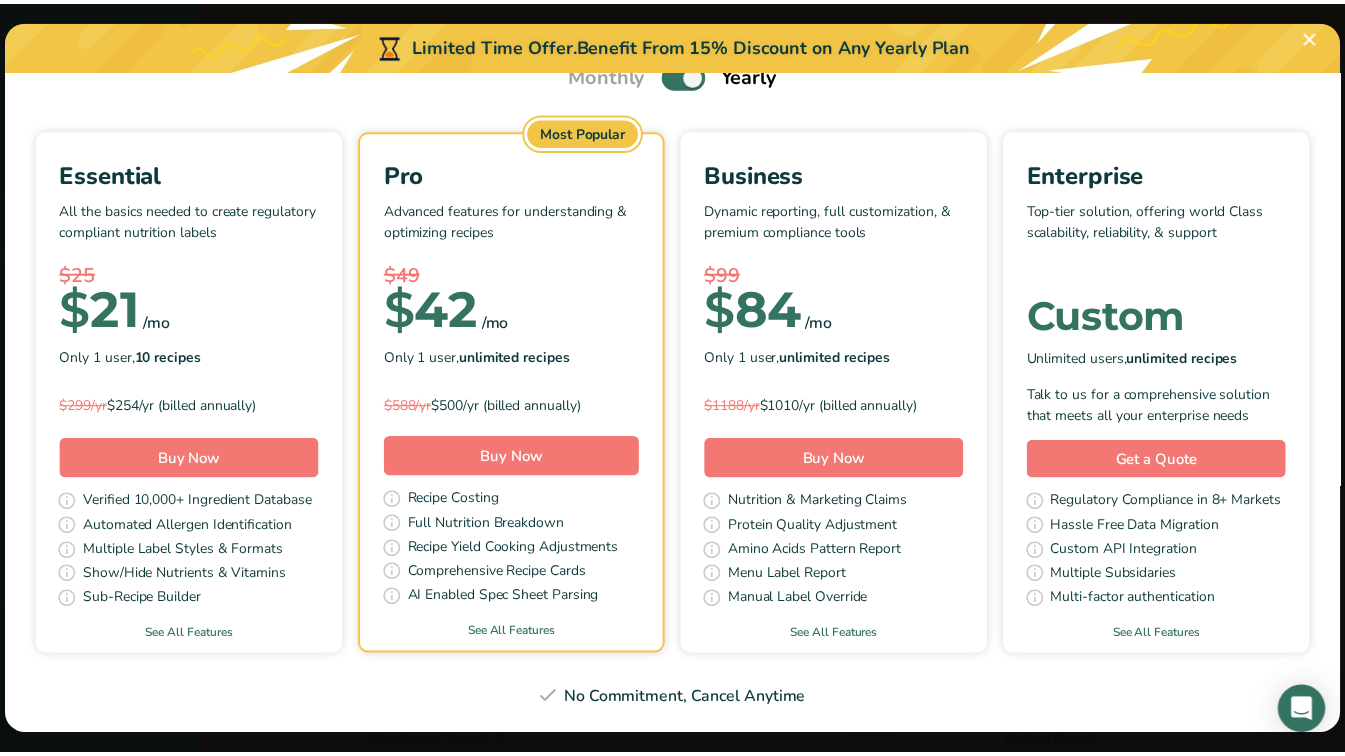 scroll, scrollTop: 0, scrollLeft: 0, axis: both 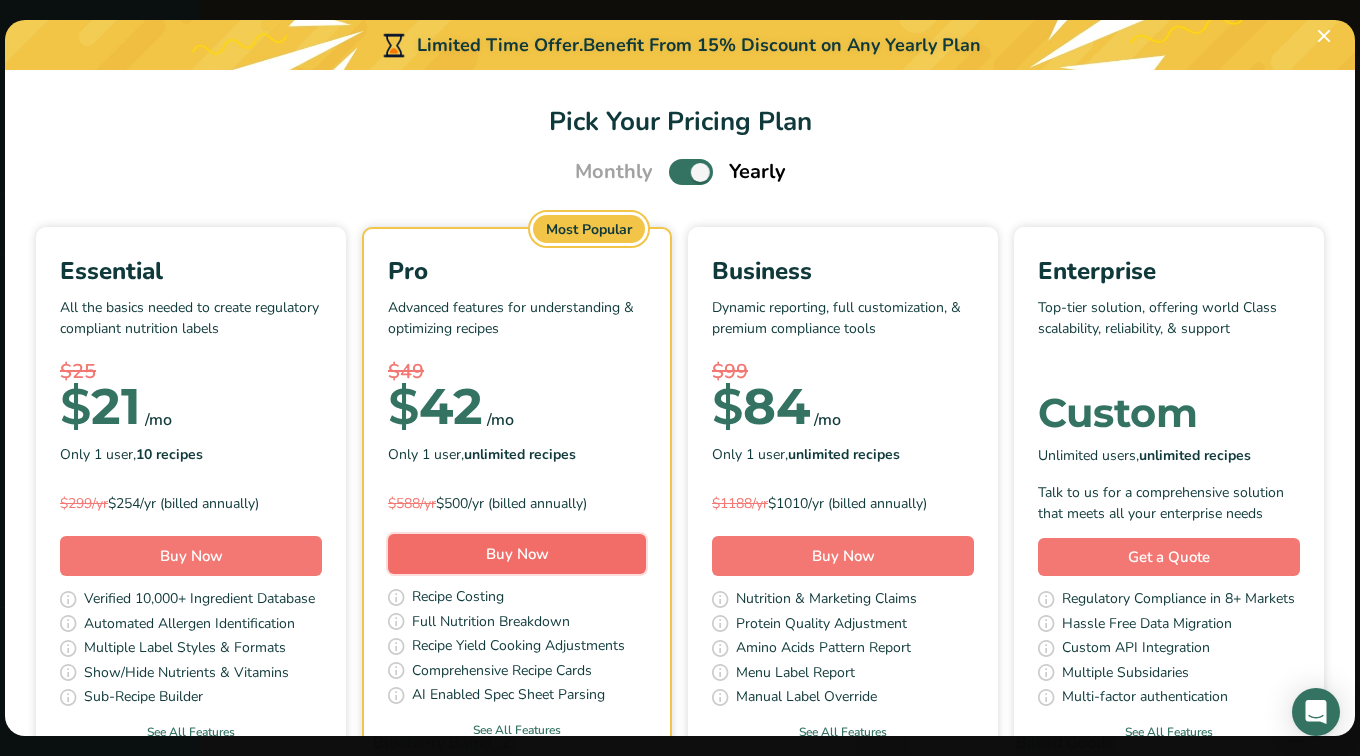 click on "Buy Now" at bounding box center [517, 554] 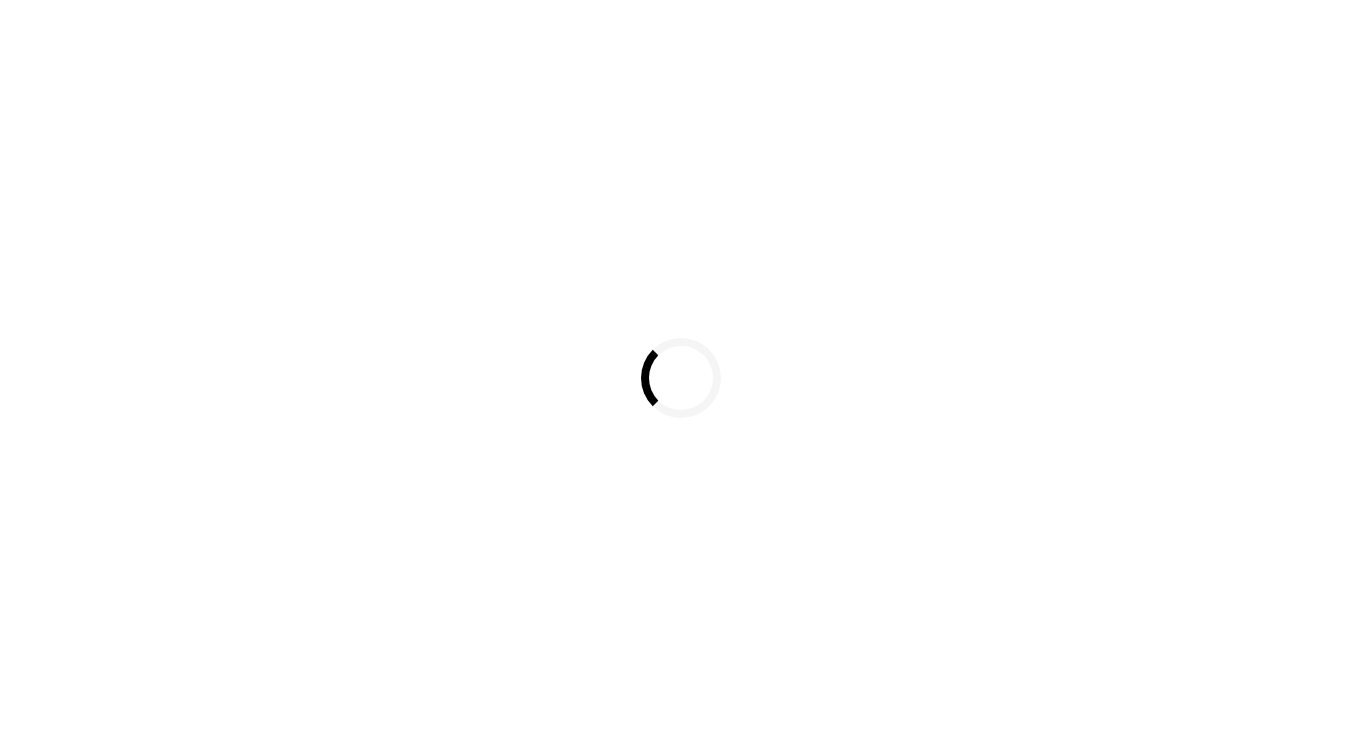 scroll, scrollTop: 0, scrollLeft: 0, axis: both 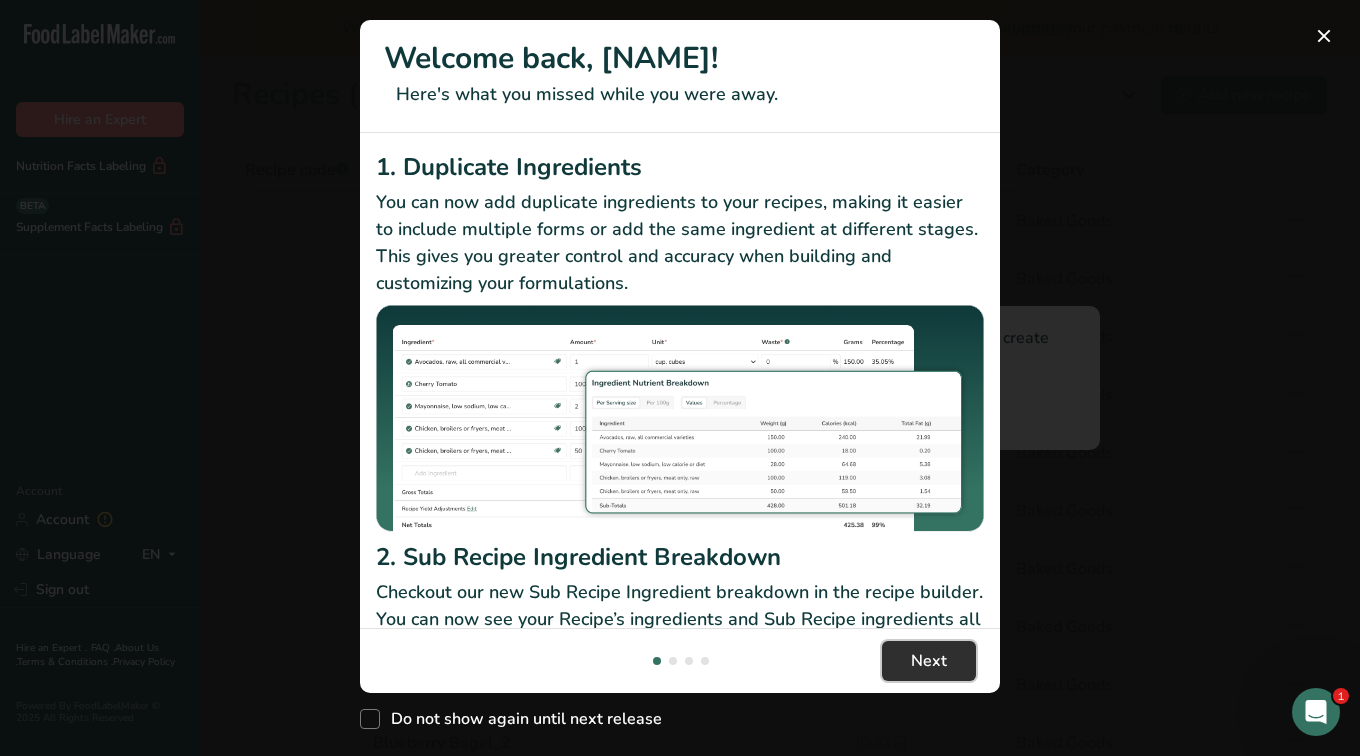 click on "Next" at bounding box center (929, 661) 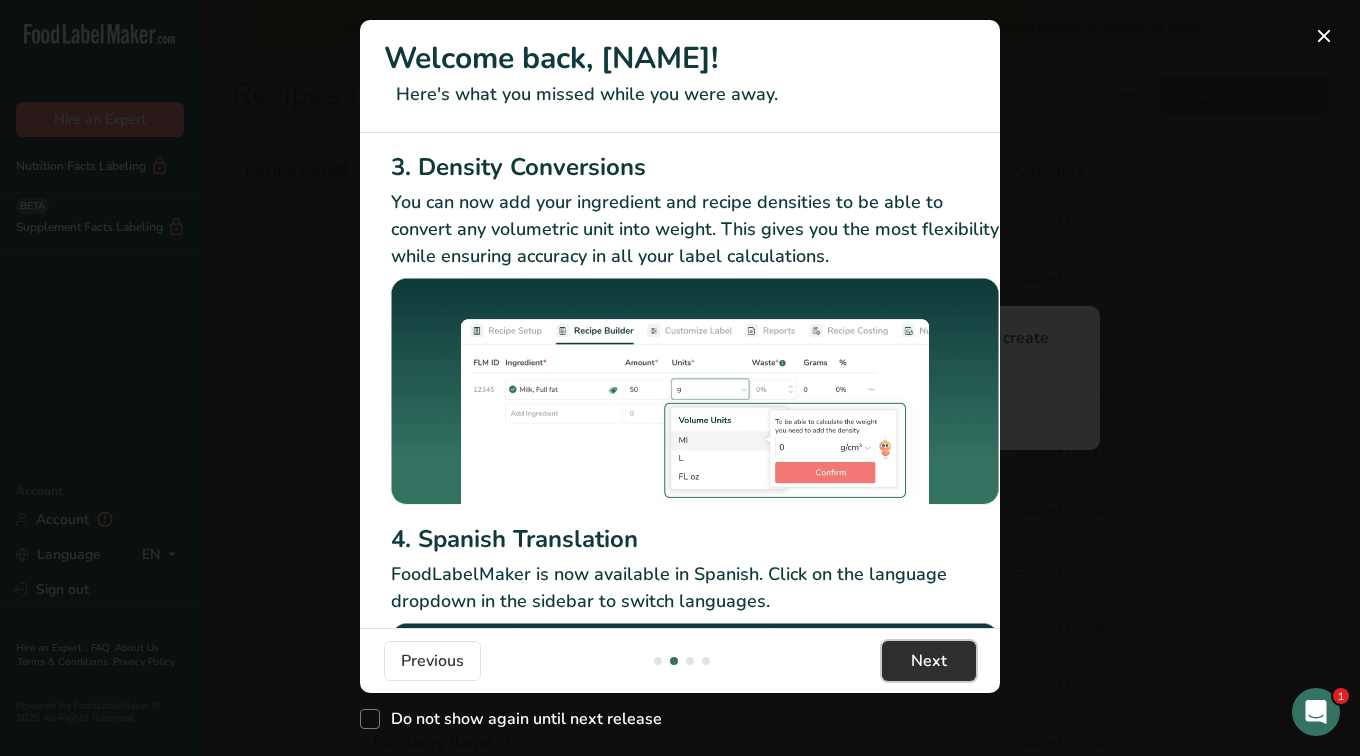 click on "Next" at bounding box center (929, 661) 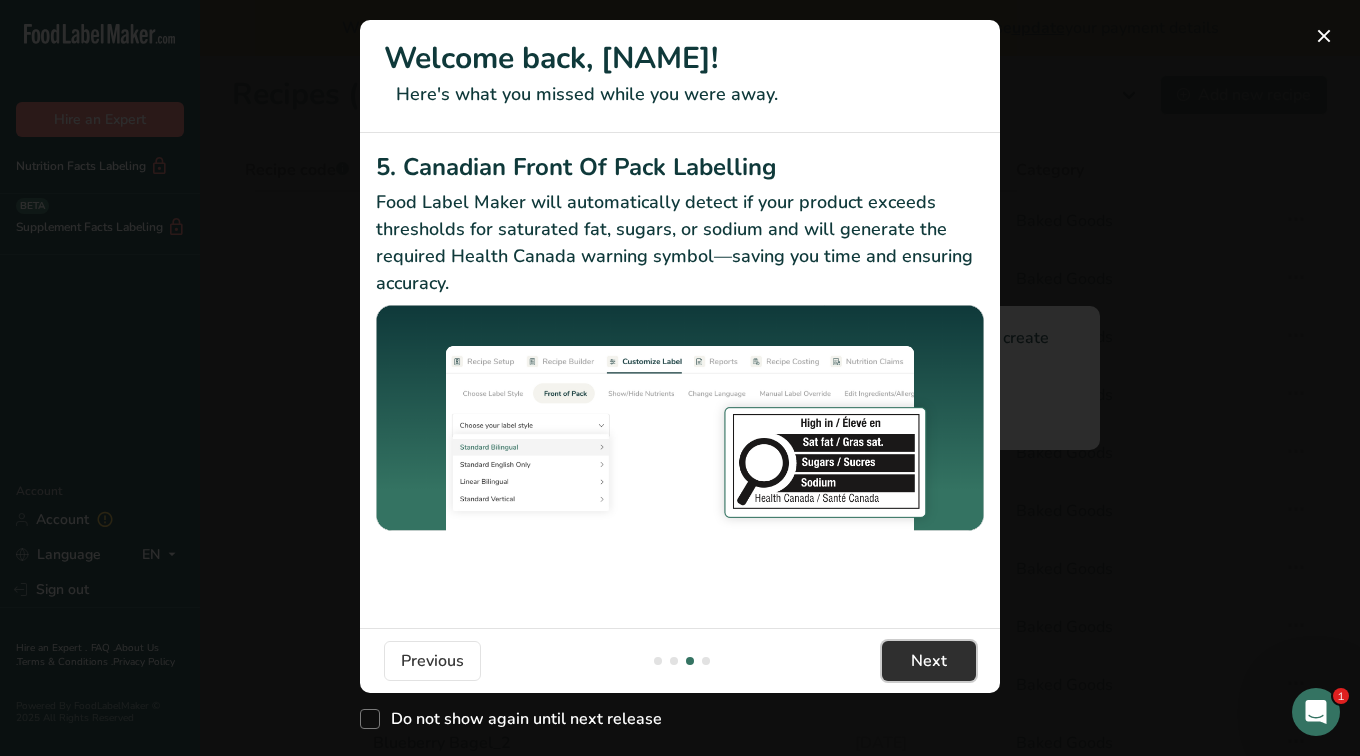 click on "Next" at bounding box center [929, 661] 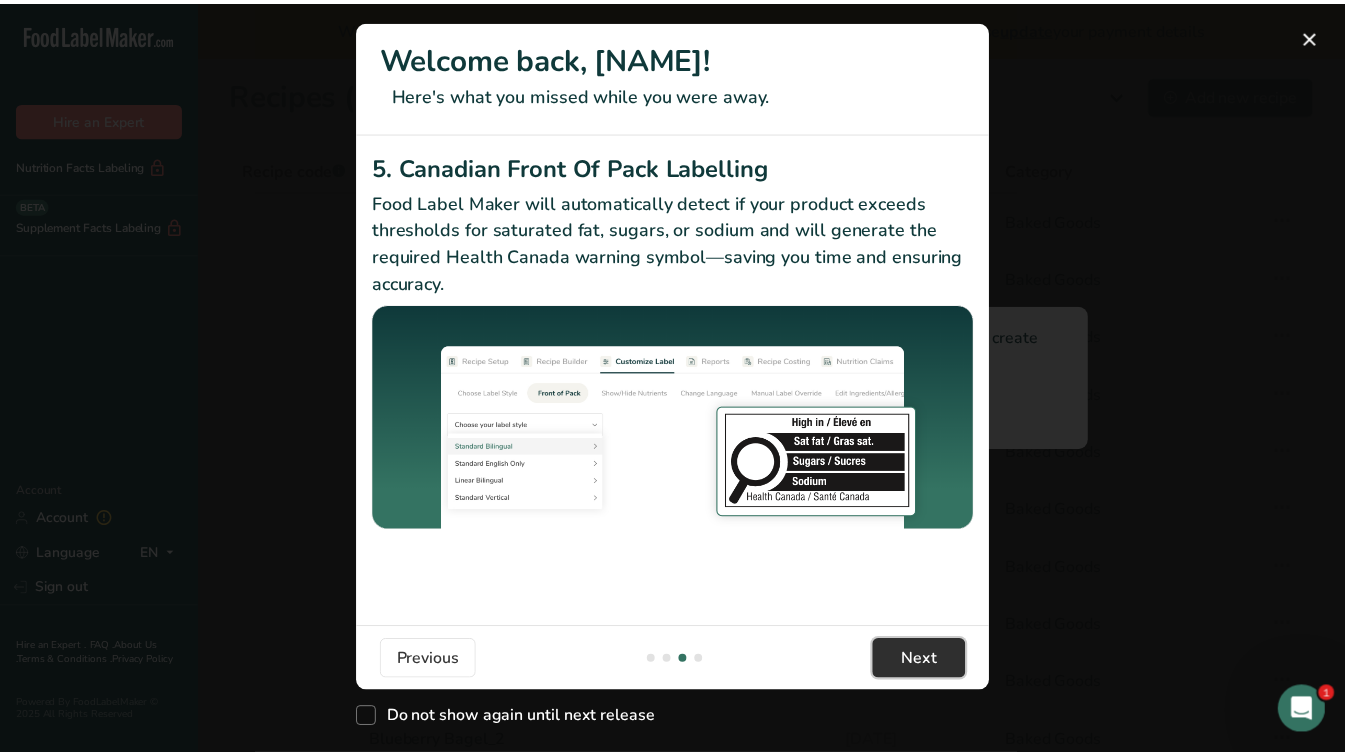 scroll, scrollTop: 0, scrollLeft: 1905, axis: horizontal 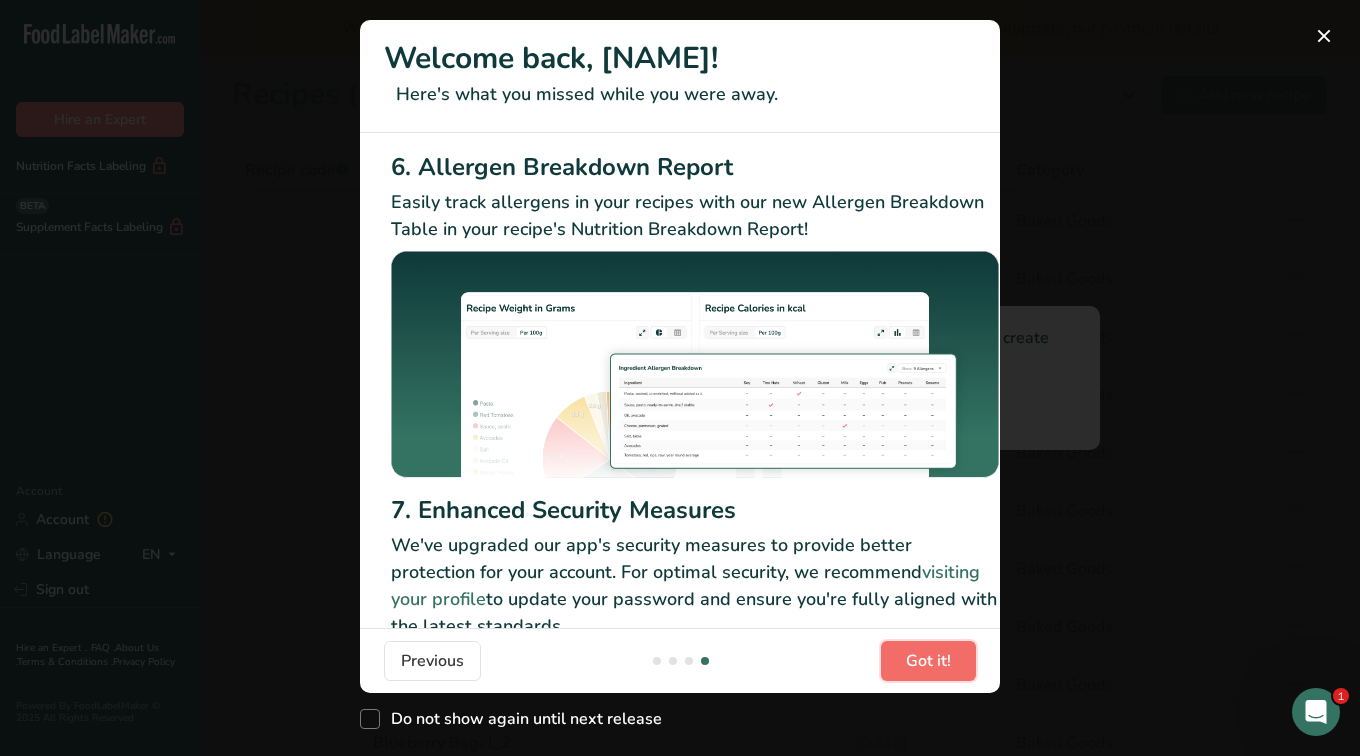 click on "Got it!" at bounding box center [928, 661] 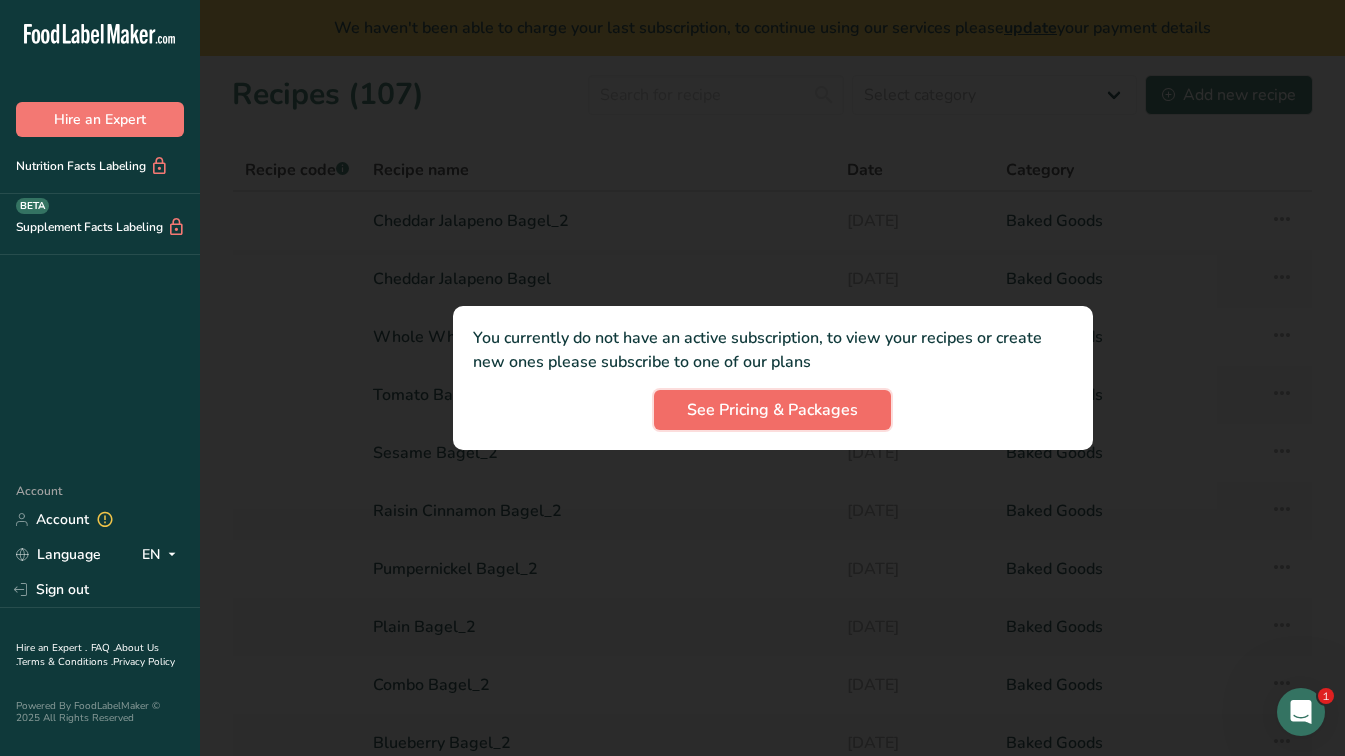 click on "See Pricing & Packages" at bounding box center (772, 410) 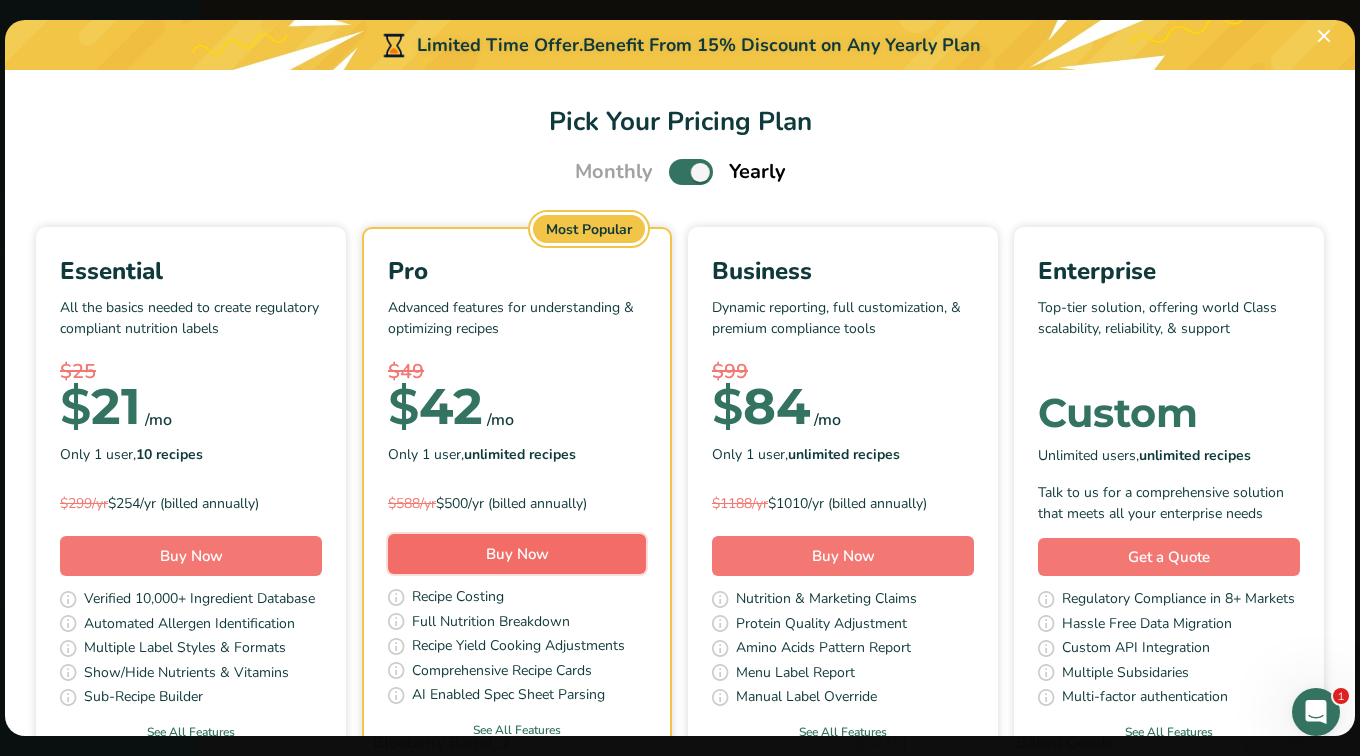 click on "Buy Now" at bounding box center (517, 554) 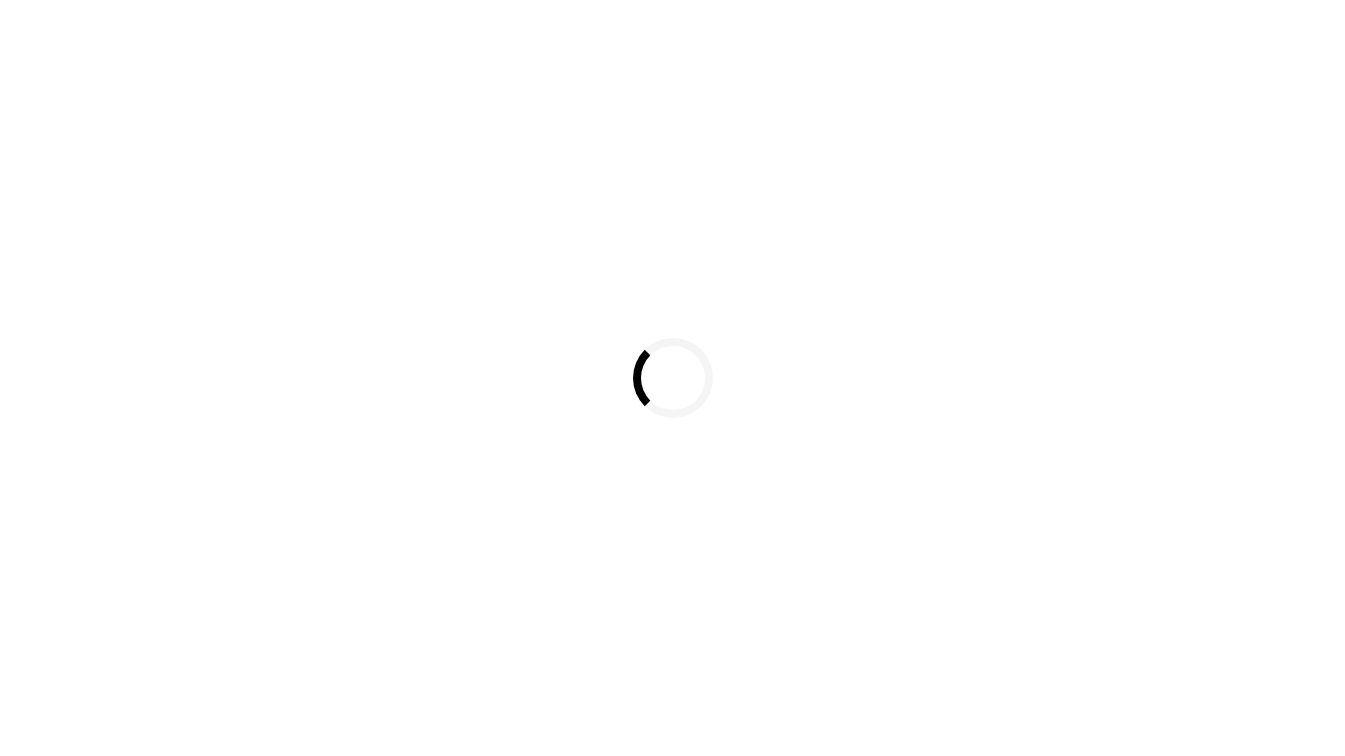 scroll, scrollTop: 0, scrollLeft: 0, axis: both 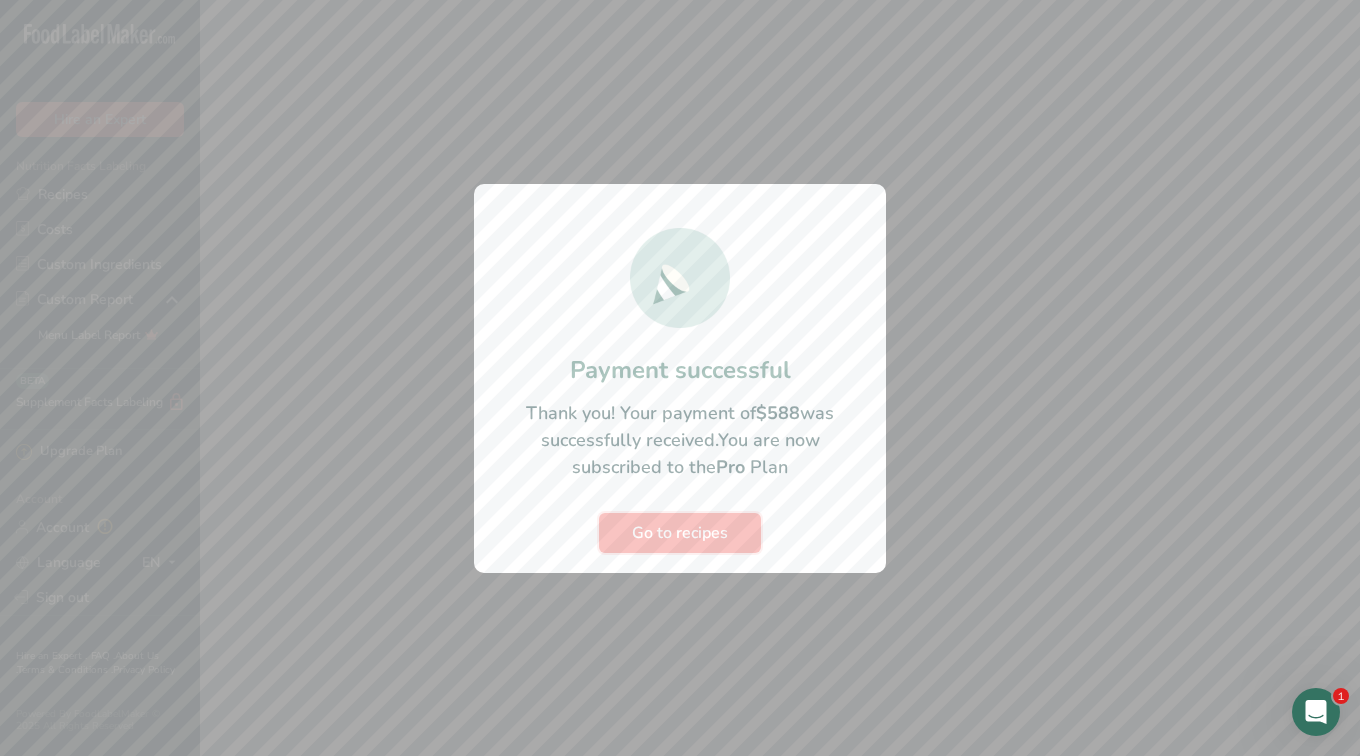 click on "Go to recipes" at bounding box center (680, 533) 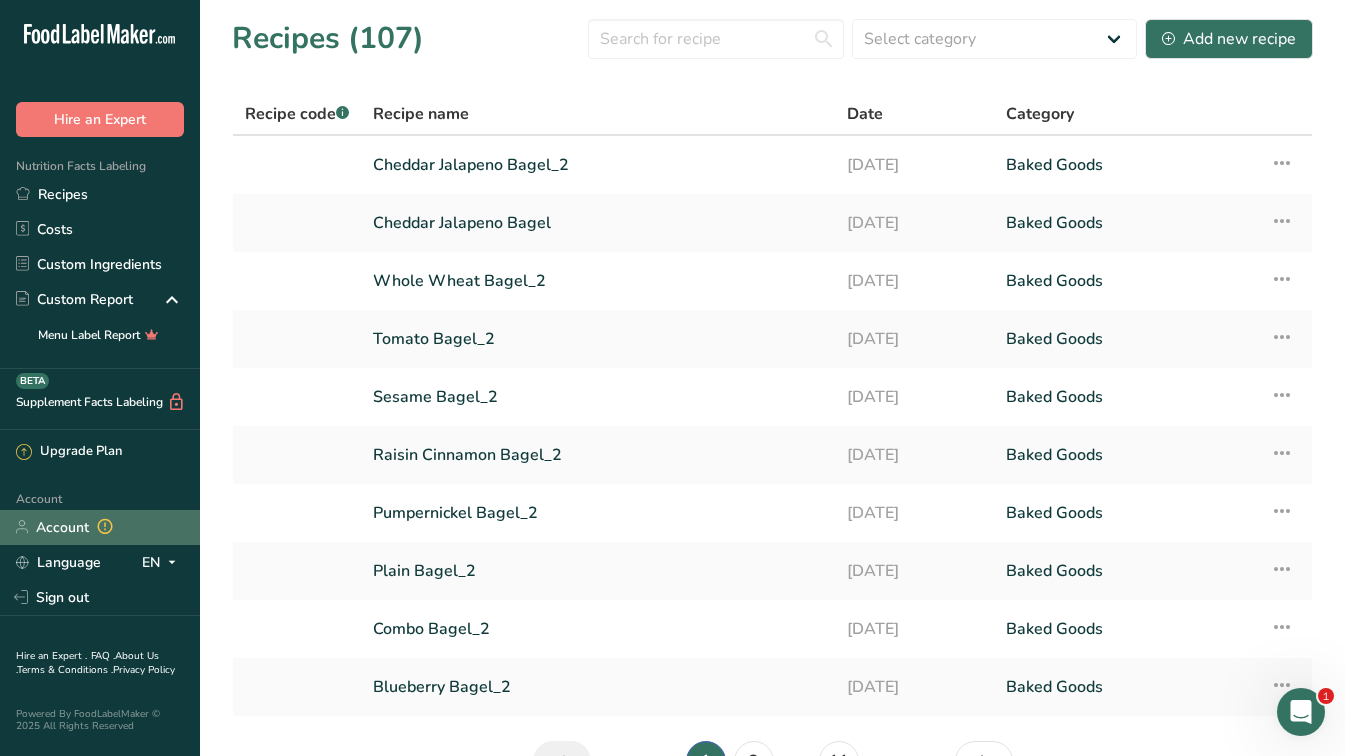 click on "Account" at bounding box center [100, 527] 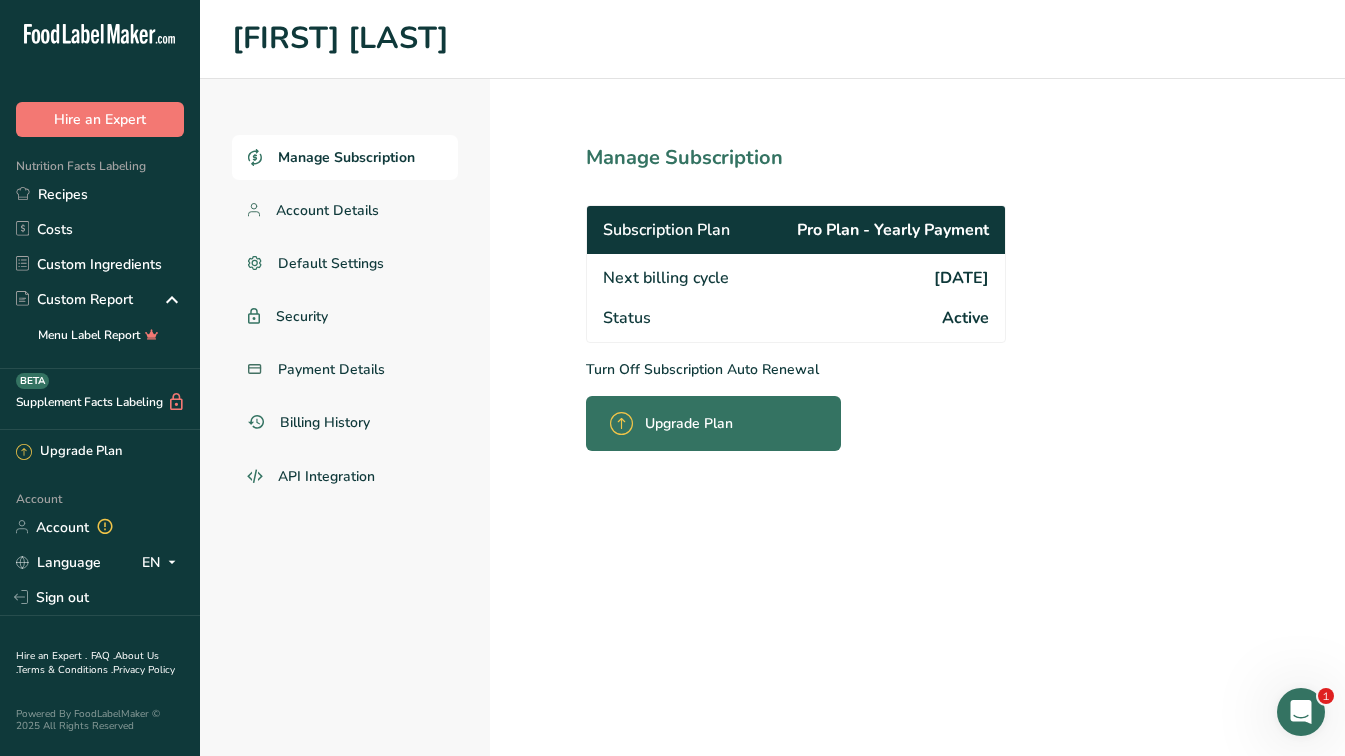 click on "Upgrade Plan" at bounding box center (677, 423) 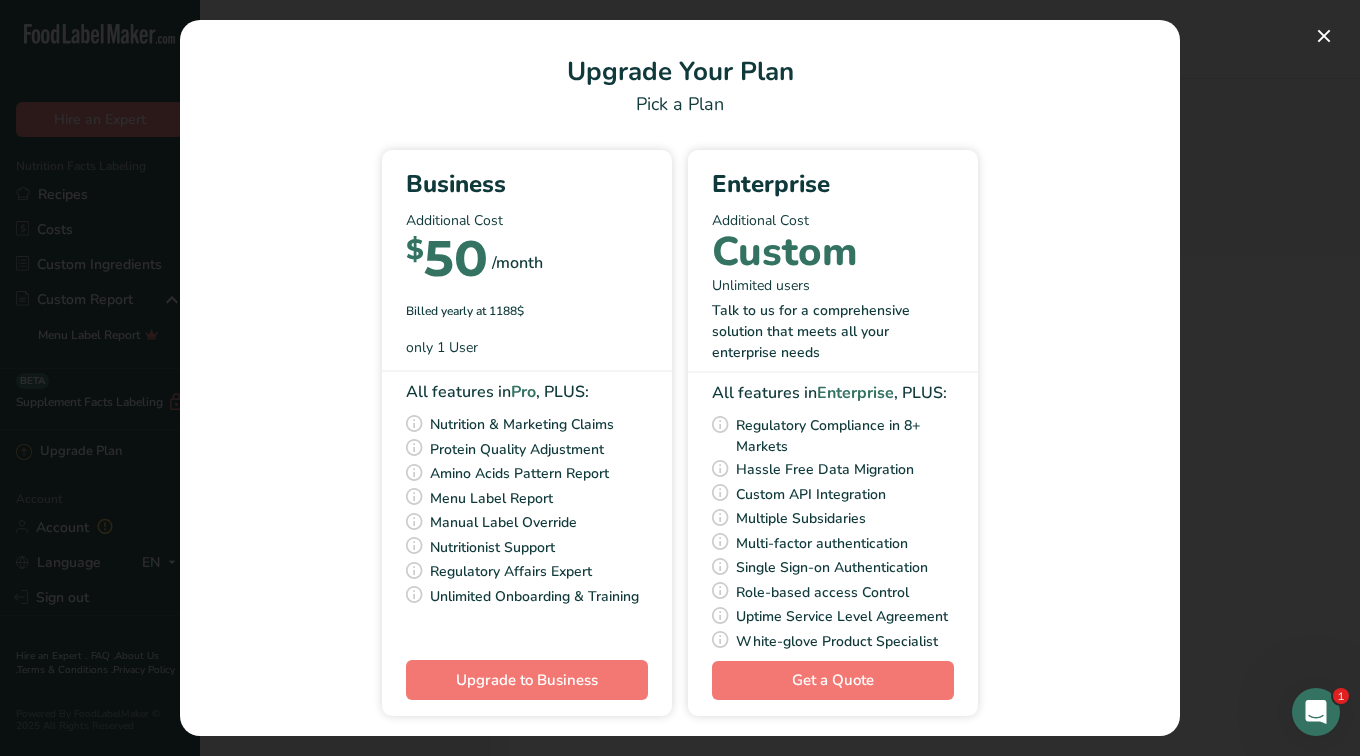 scroll, scrollTop: 23, scrollLeft: 0, axis: vertical 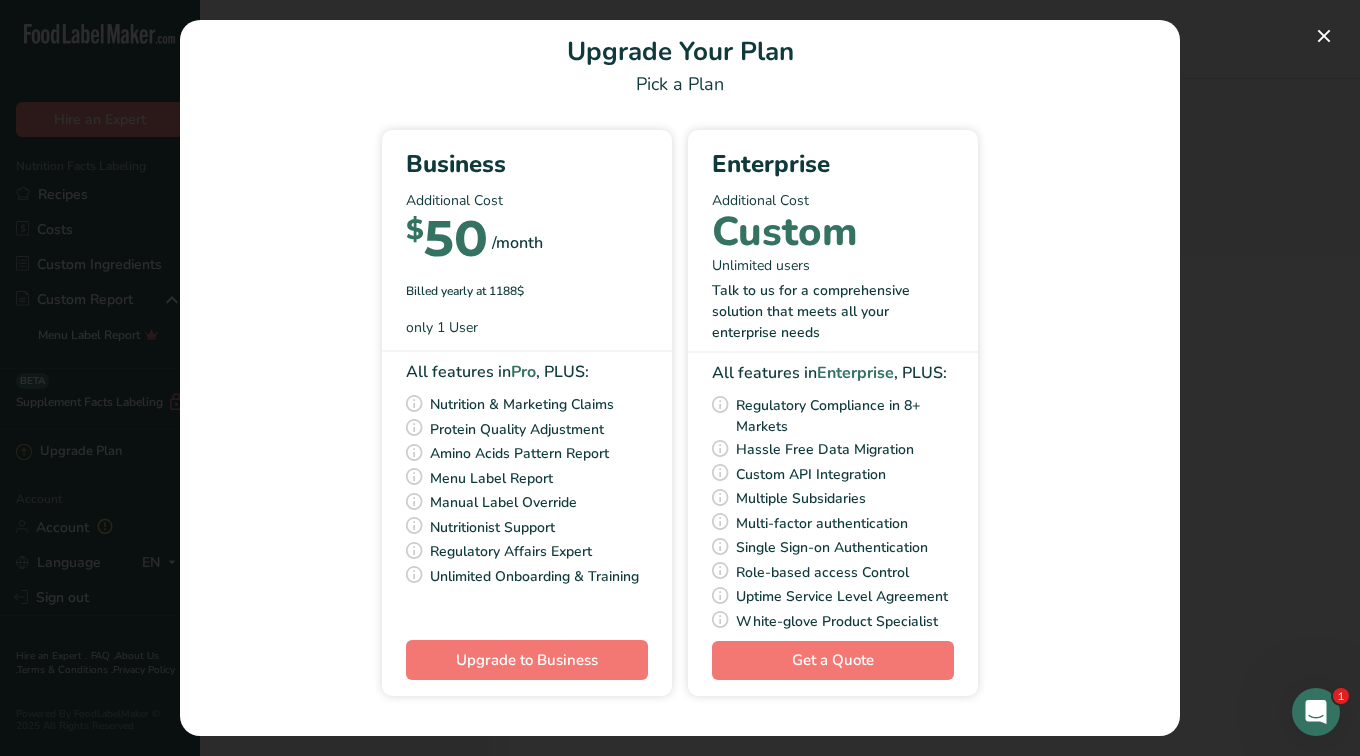 click at bounding box center [680, 378] 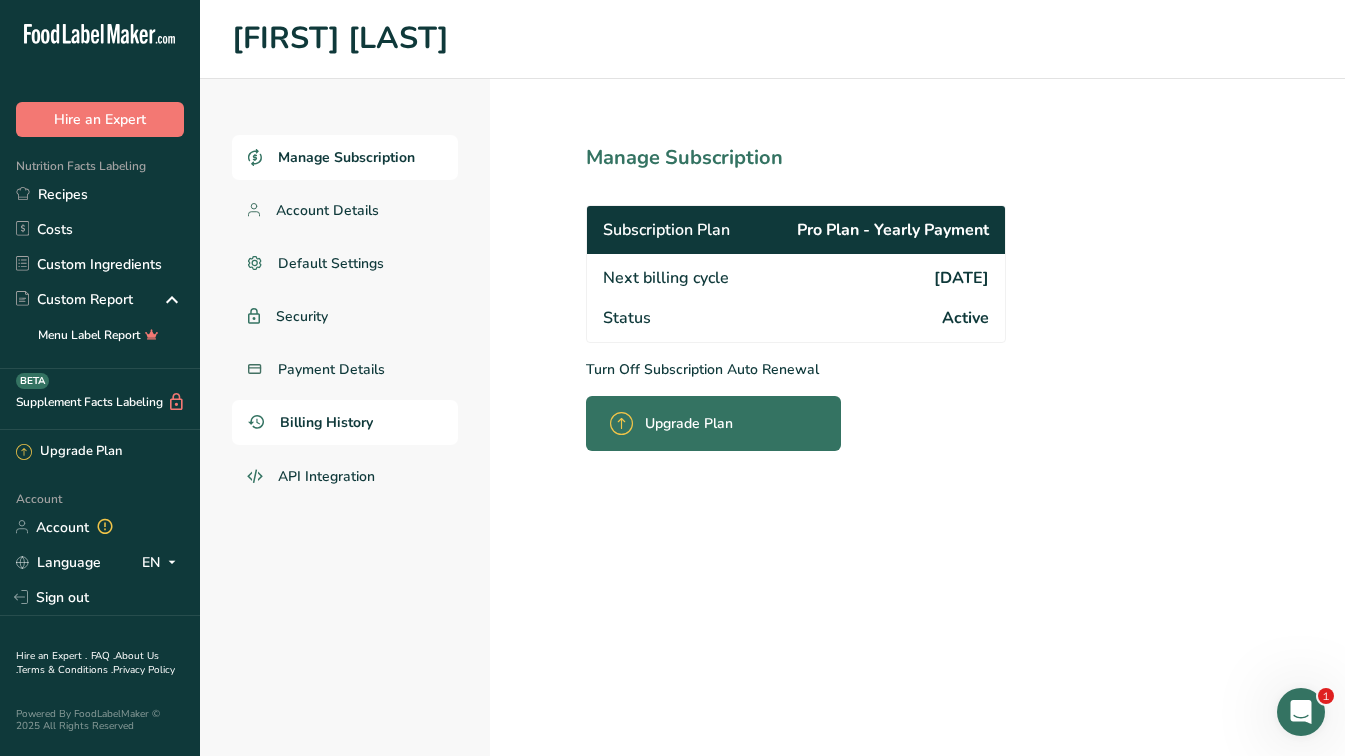 click on "Billing History" at bounding box center (345, 422) 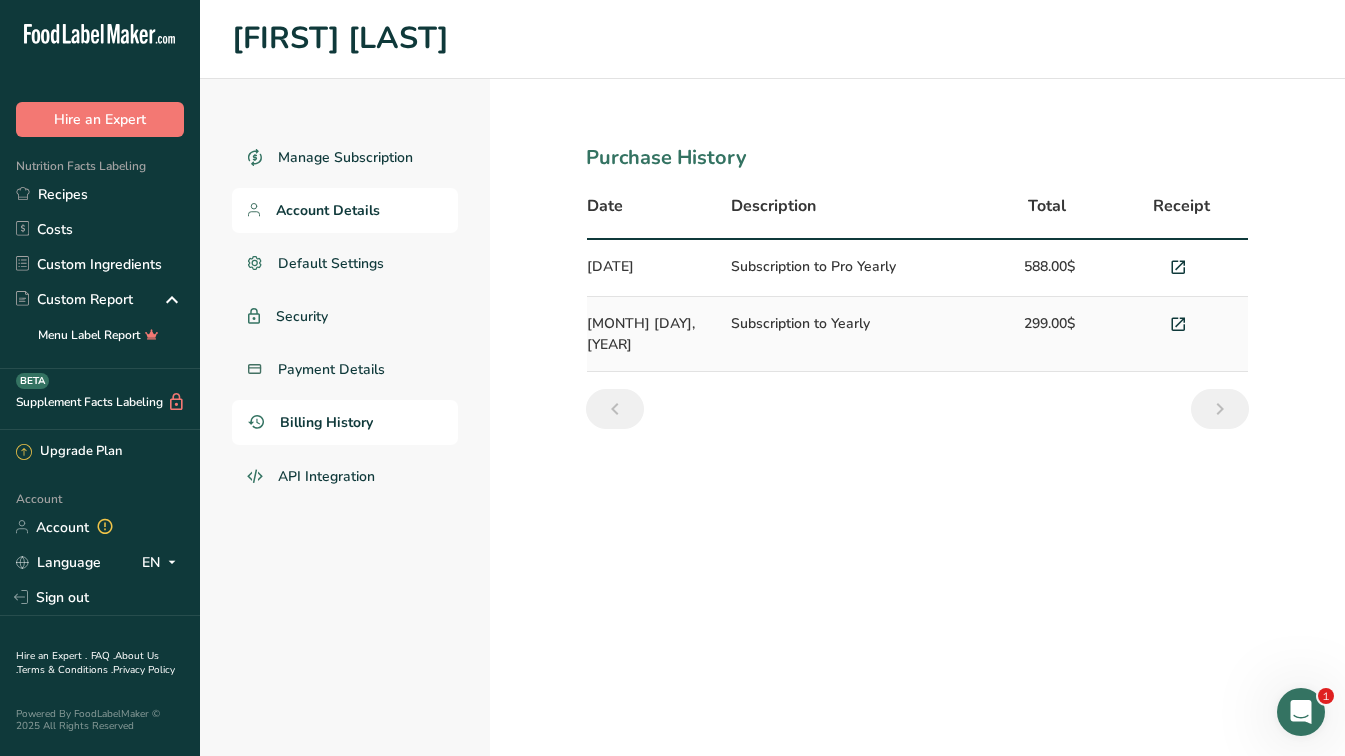 click on "Account Details" at bounding box center [328, 210] 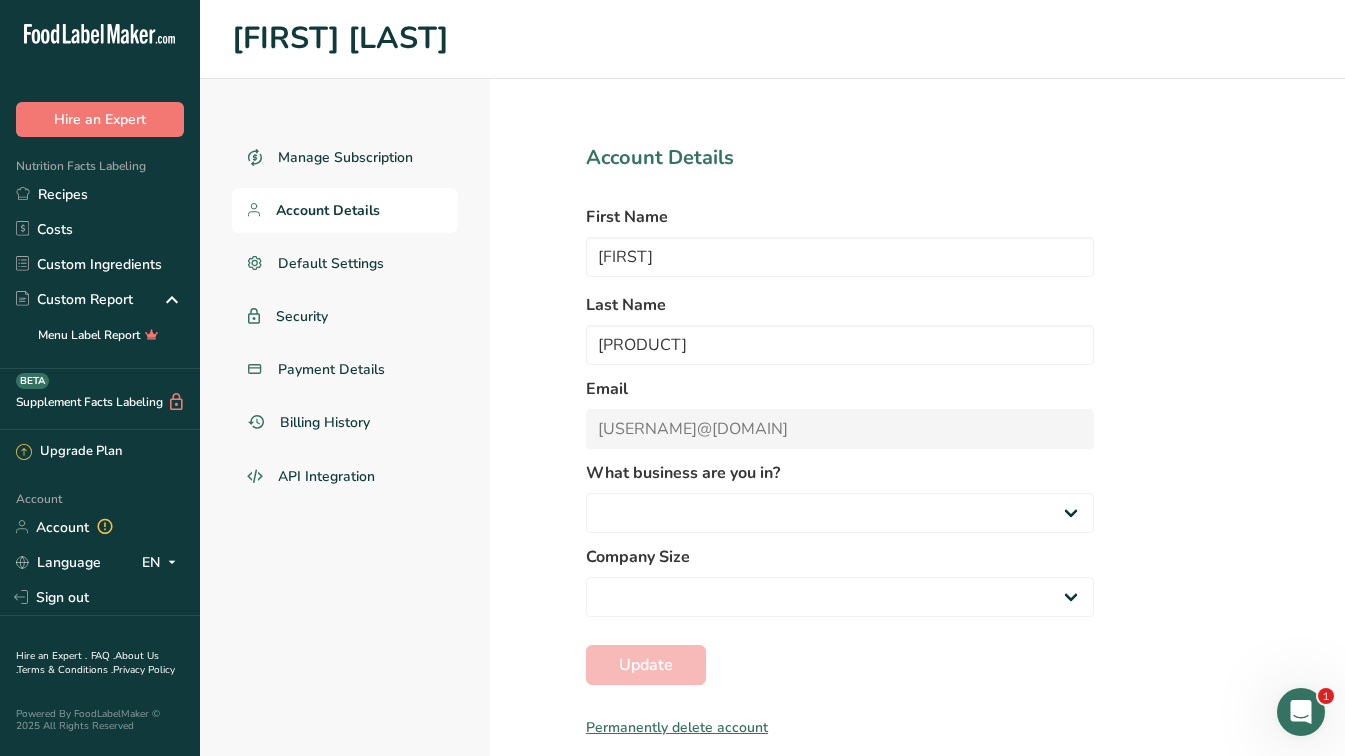 select on "3" 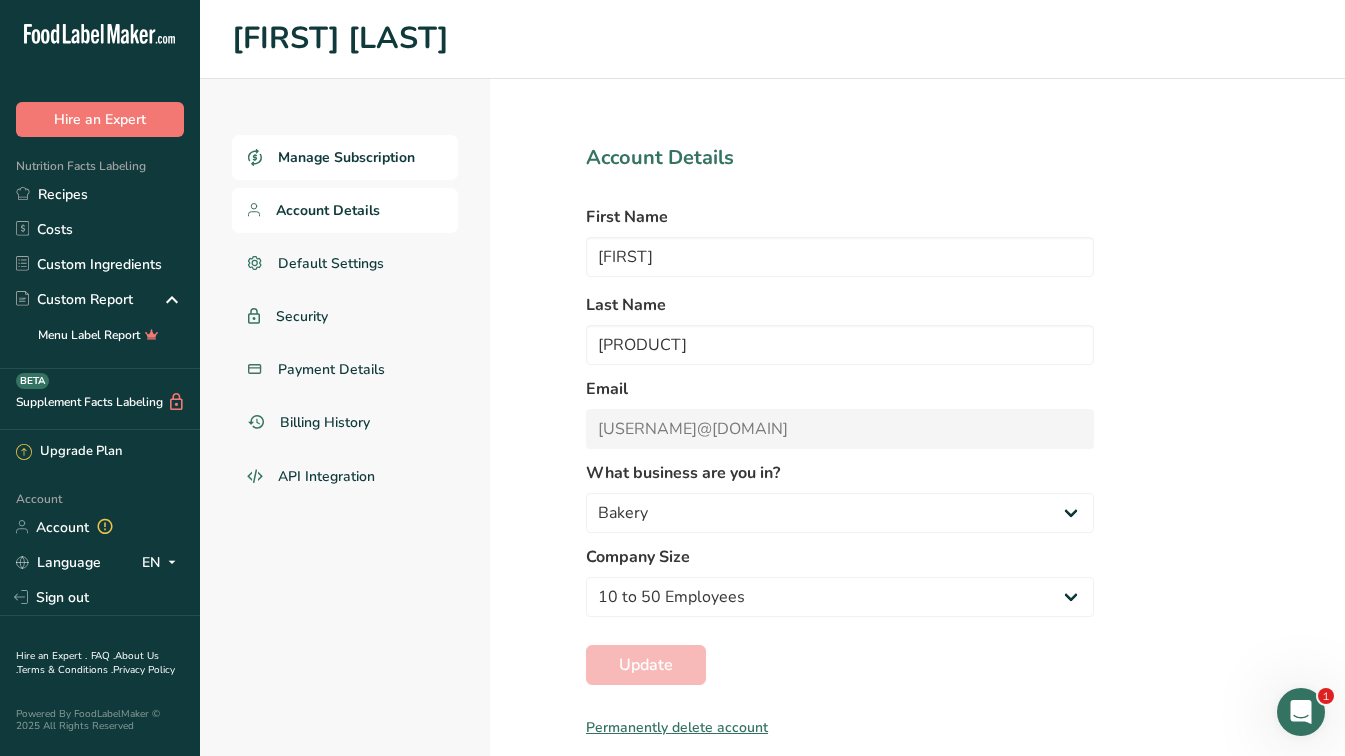 click on "Manage Subscription" at bounding box center (346, 157) 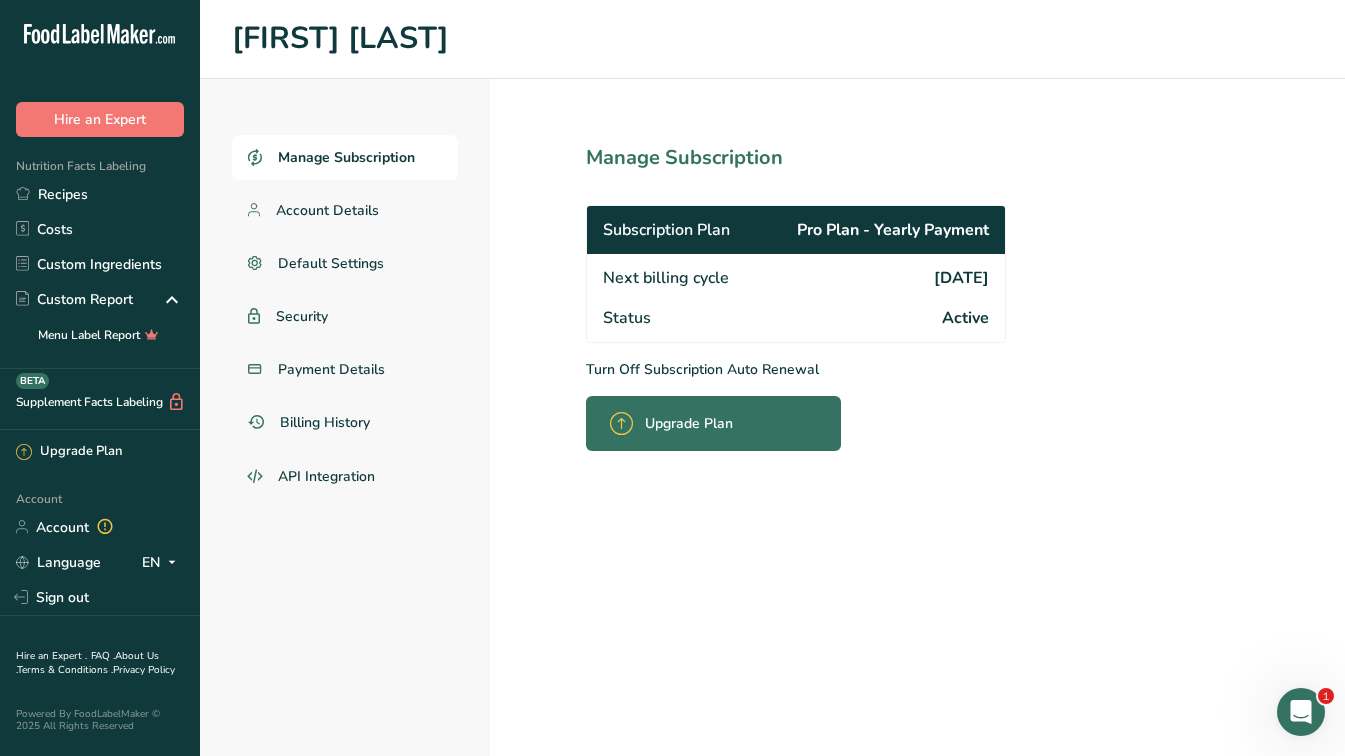 click on "Upgrade Plan" at bounding box center [677, 423] 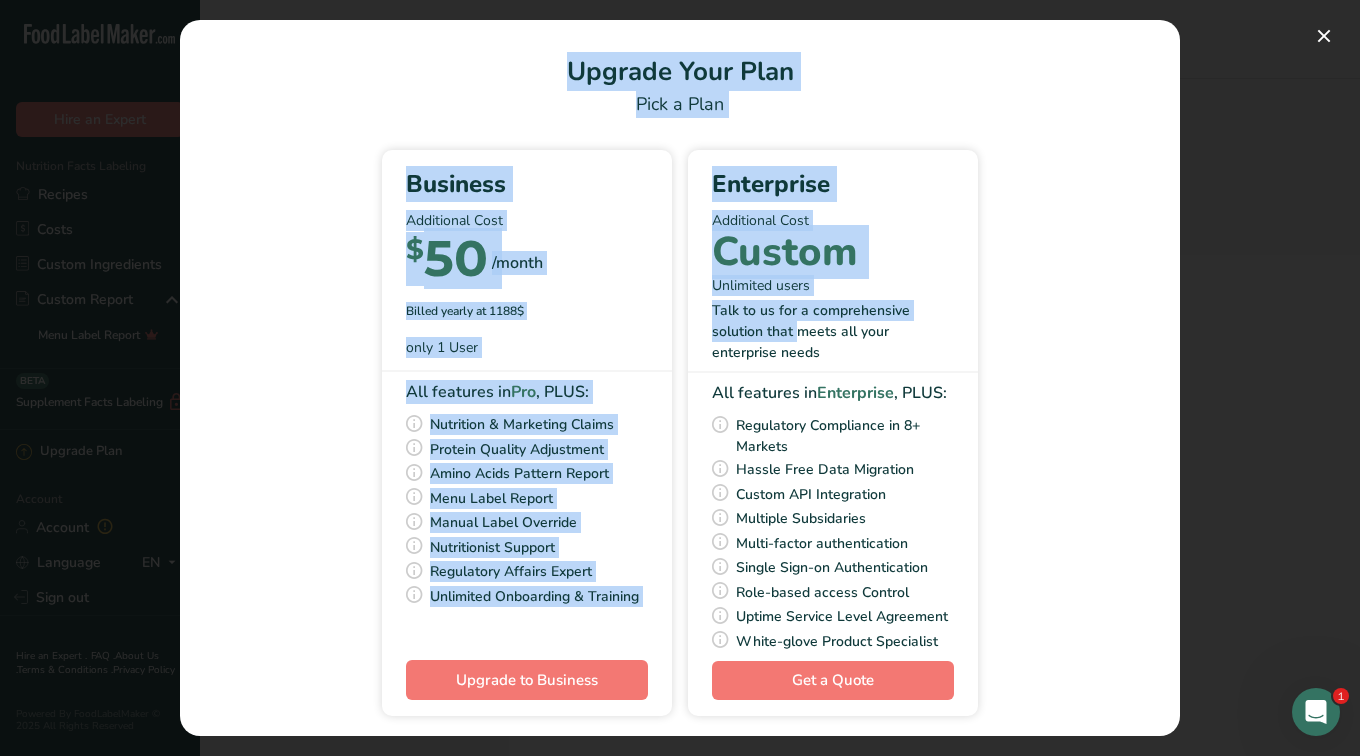 drag, startPoint x: 1182, startPoint y: 115, endPoint x: 1160, endPoint y: 313, distance: 199.21848 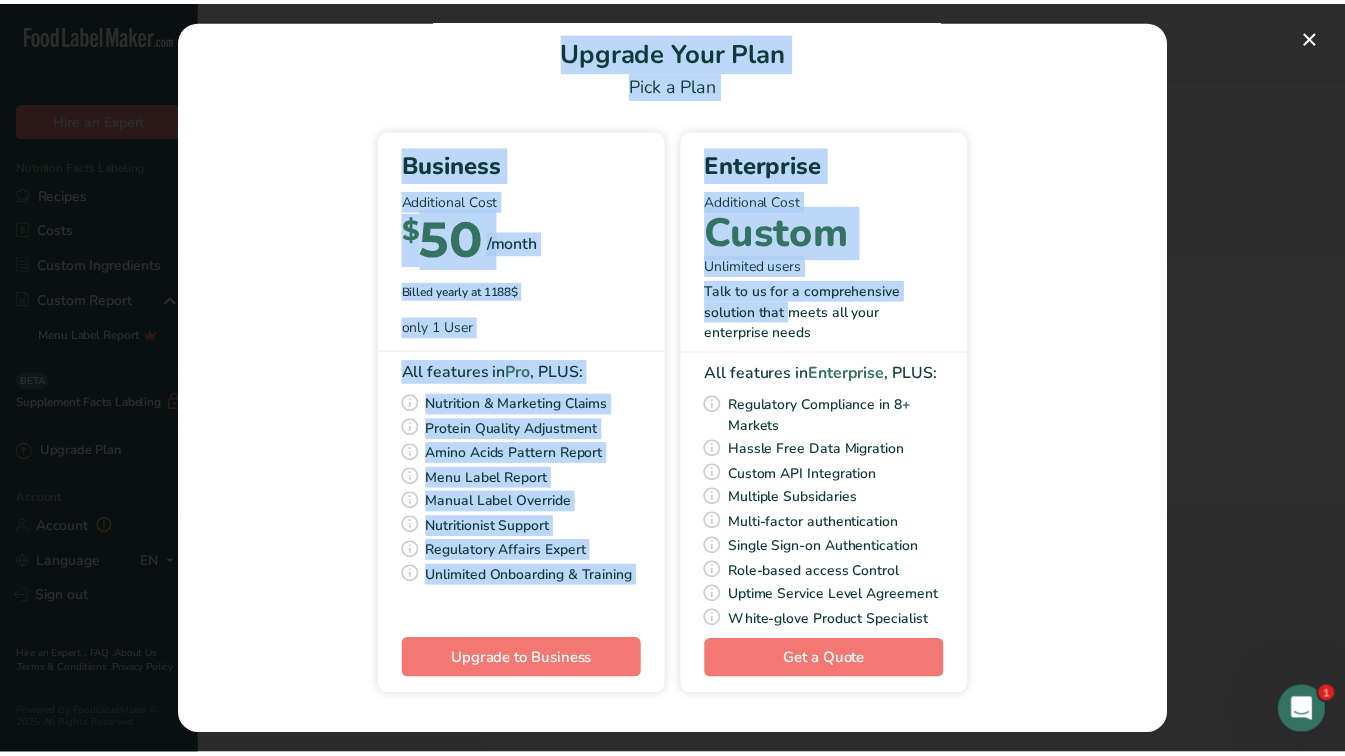 scroll, scrollTop: 23, scrollLeft: 0, axis: vertical 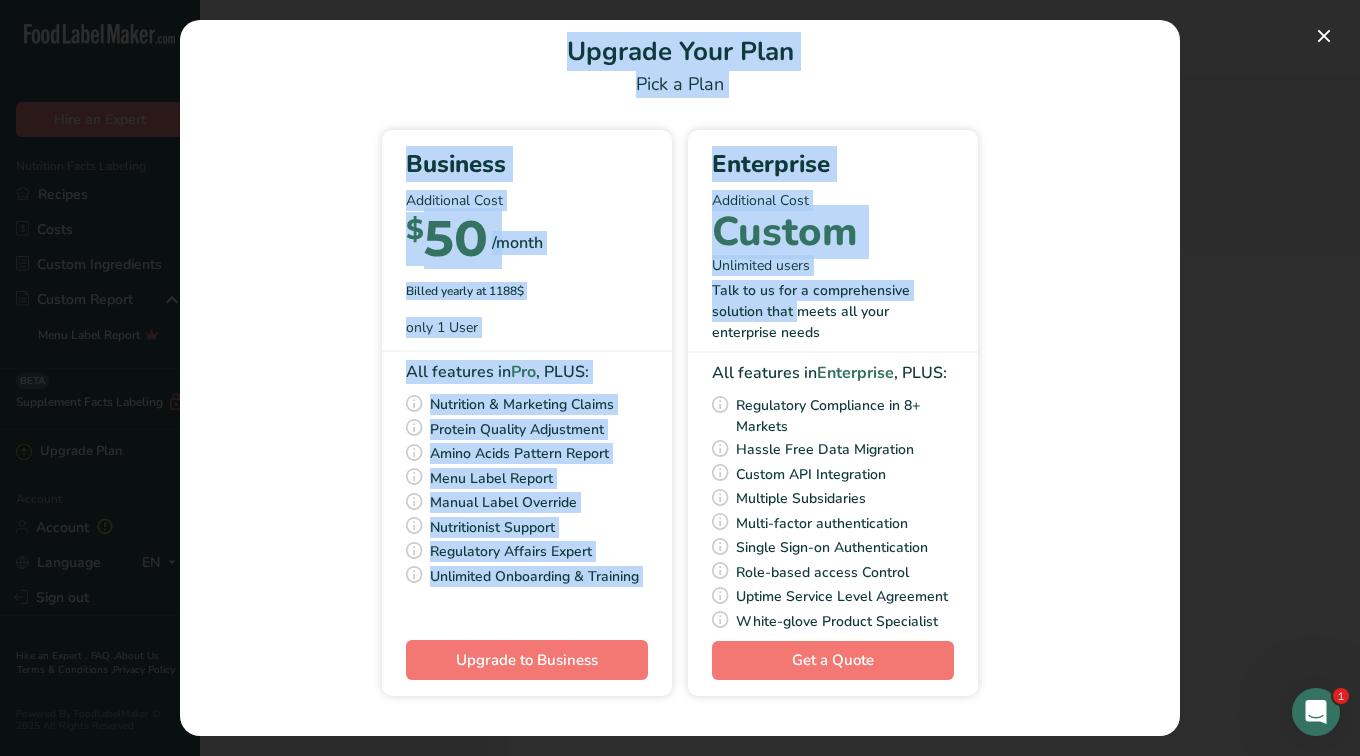 click at bounding box center [680, 378] 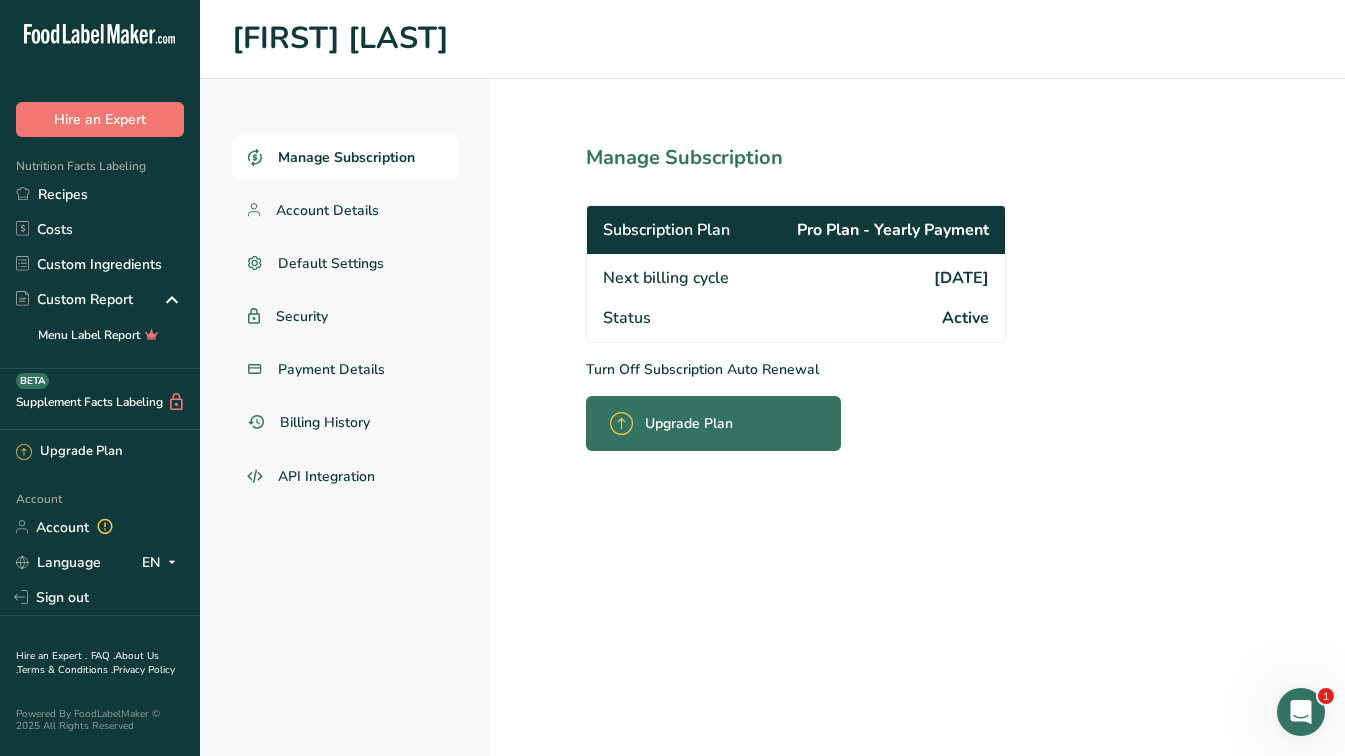 click at bounding box center [1301, 712] 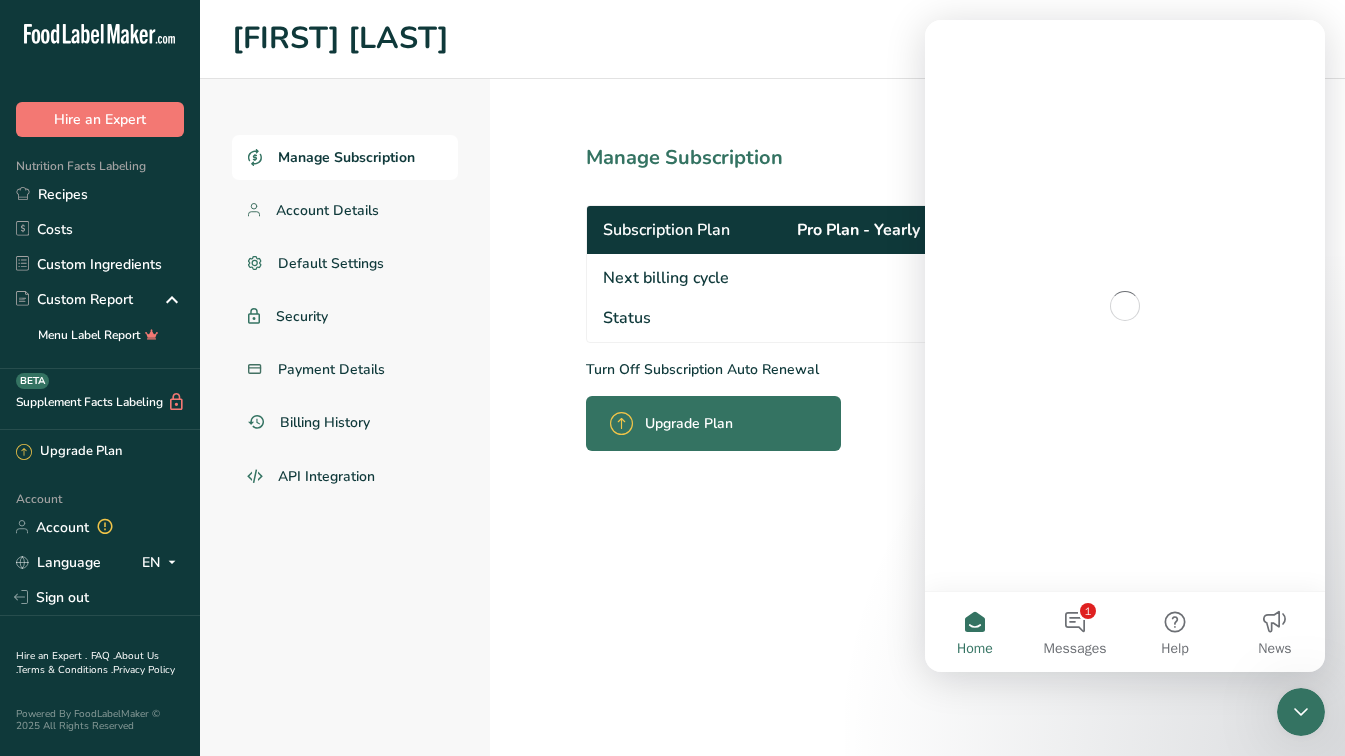 scroll, scrollTop: 0, scrollLeft: 0, axis: both 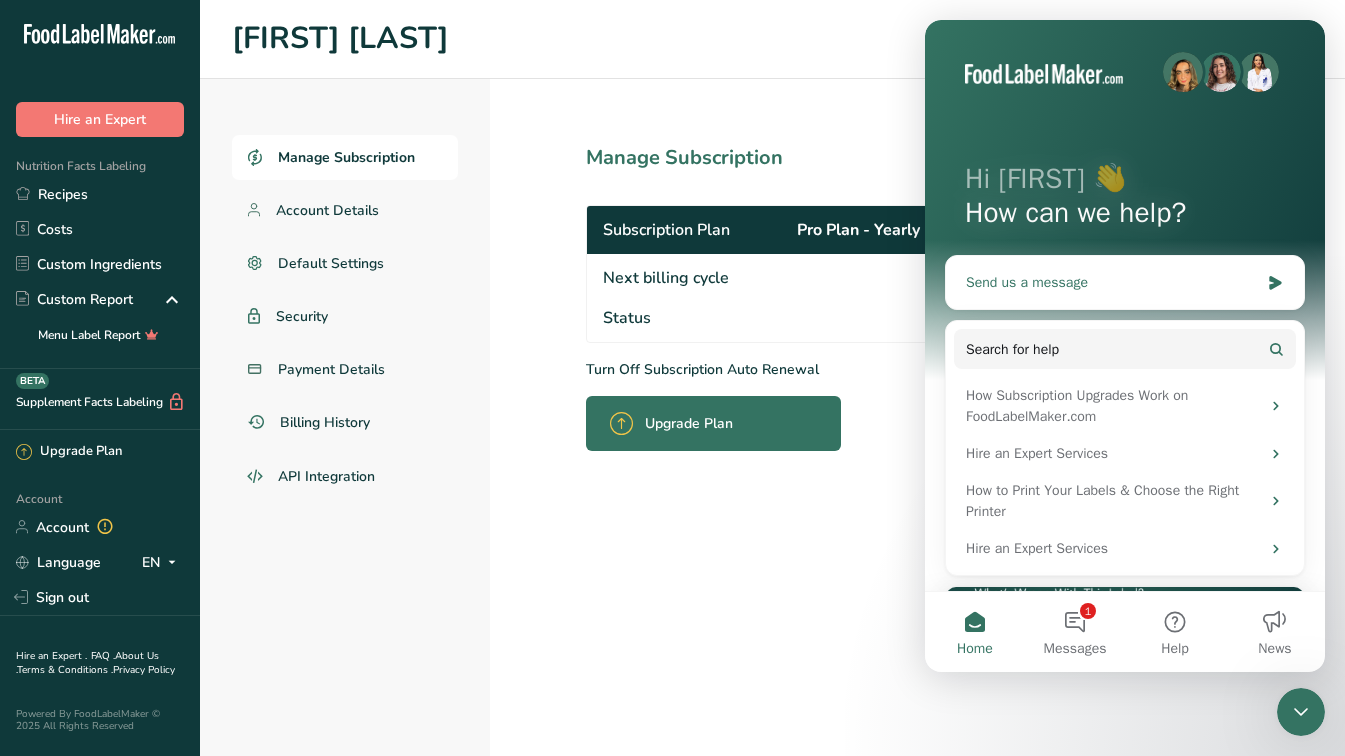 click on "Send us a message" at bounding box center [1112, 282] 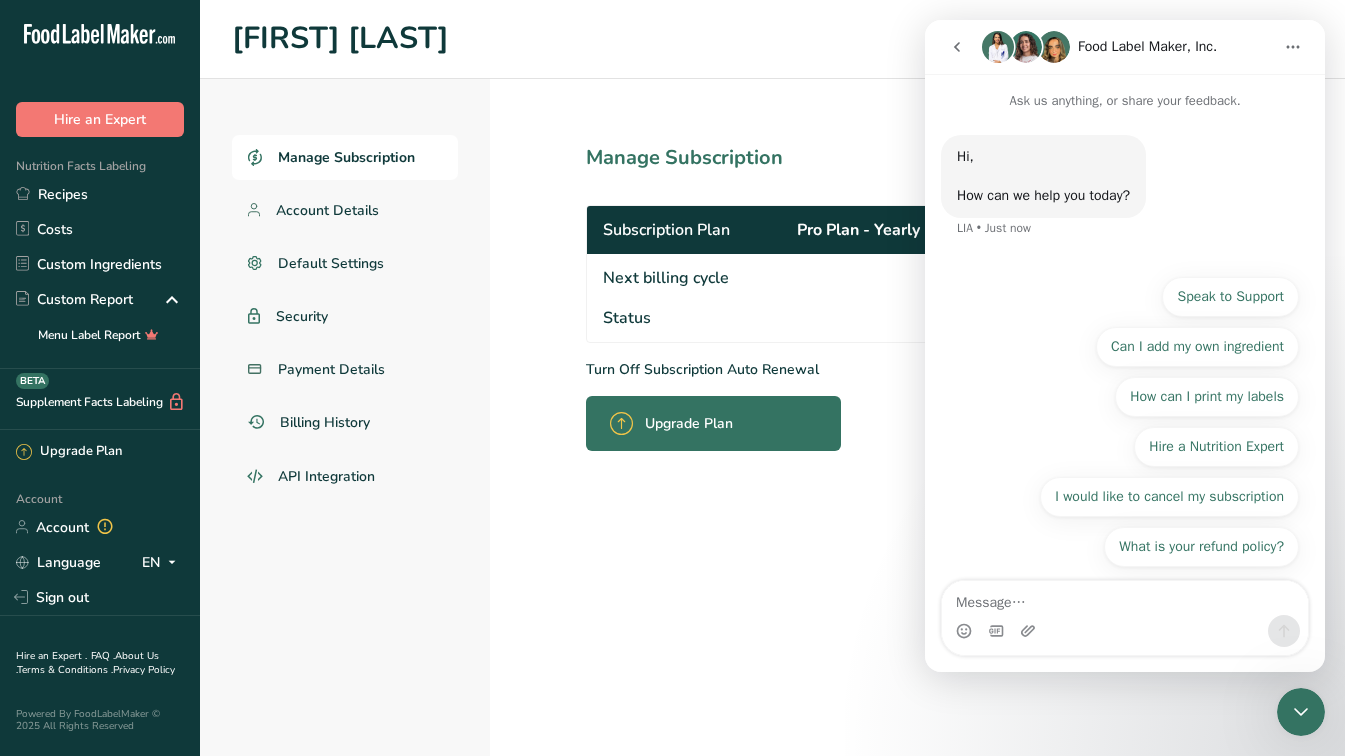 click on "Manage Subscription
Subscription Plan
Pro Plan - Yearly Payment
Next billing cycle
2026-08-08
Status
Active
Turn Off Subscription Auto Renewal
Upgrade Plan" at bounding box center [840, 417] 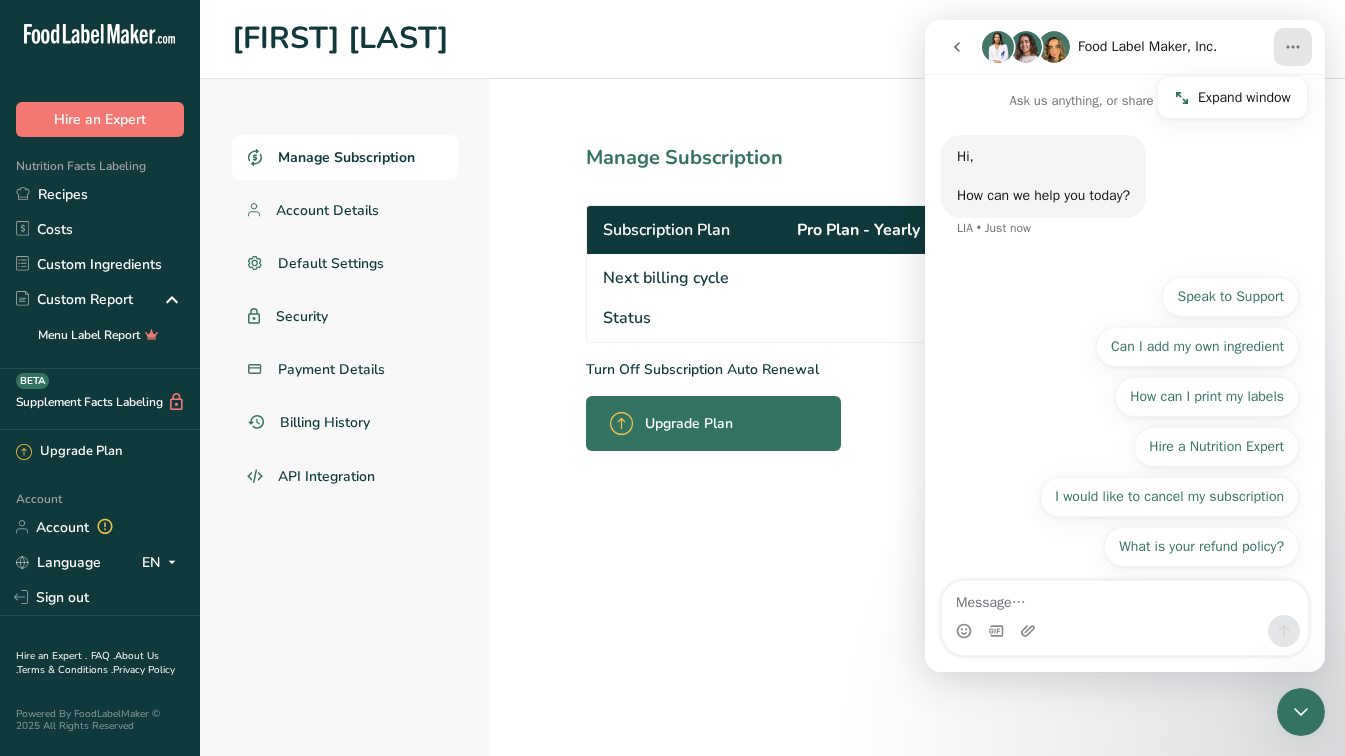 click on "Manage Subscription
Subscription Plan
Pro Plan - Yearly Payment
Next billing cycle
2026-08-08
Status
Active
Turn Off Subscription Auto Renewal
Upgrade Plan" at bounding box center [840, 417] 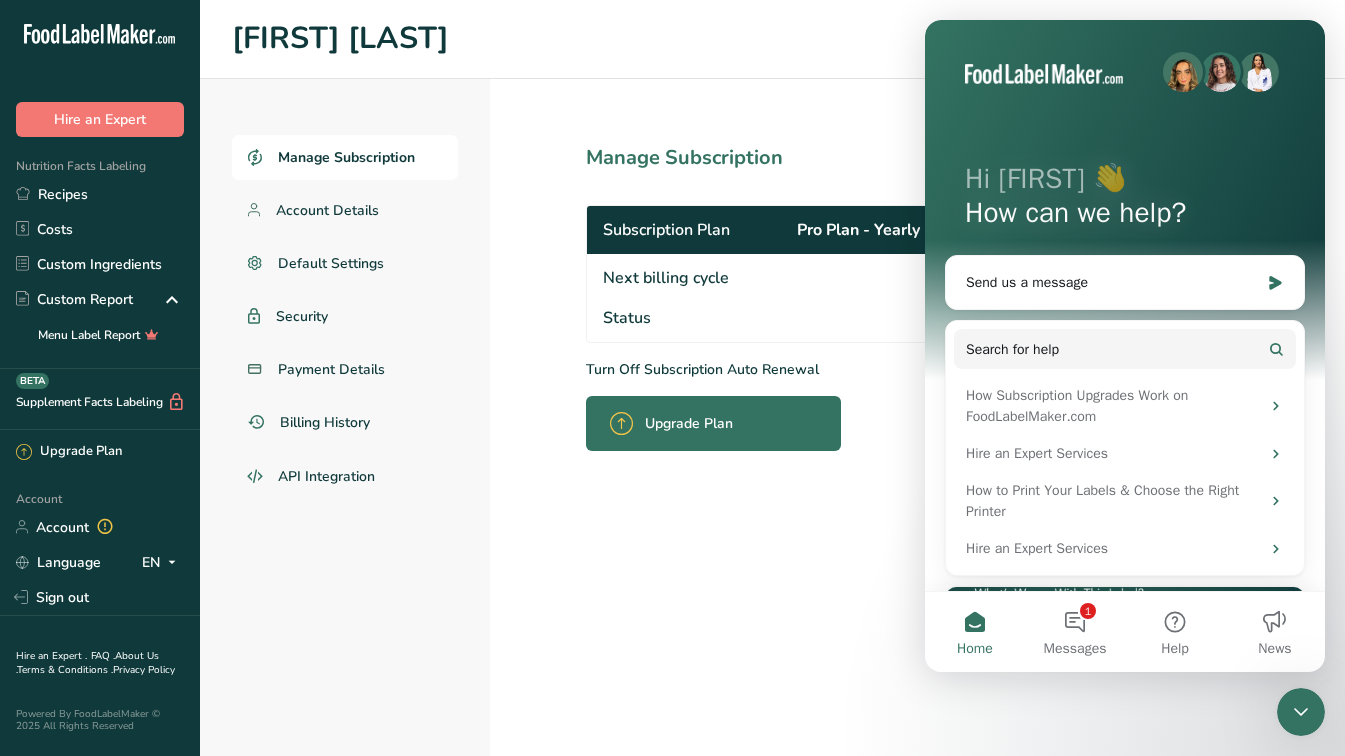 click on "Manage Subscription
Subscription Plan
Pro Plan - Yearly Payment
Next billing cycle
2026-08-08
Status
Active
Turn Off Subscription Auto Renewal
Upgrade Plan" at bounding box center (840, 417) 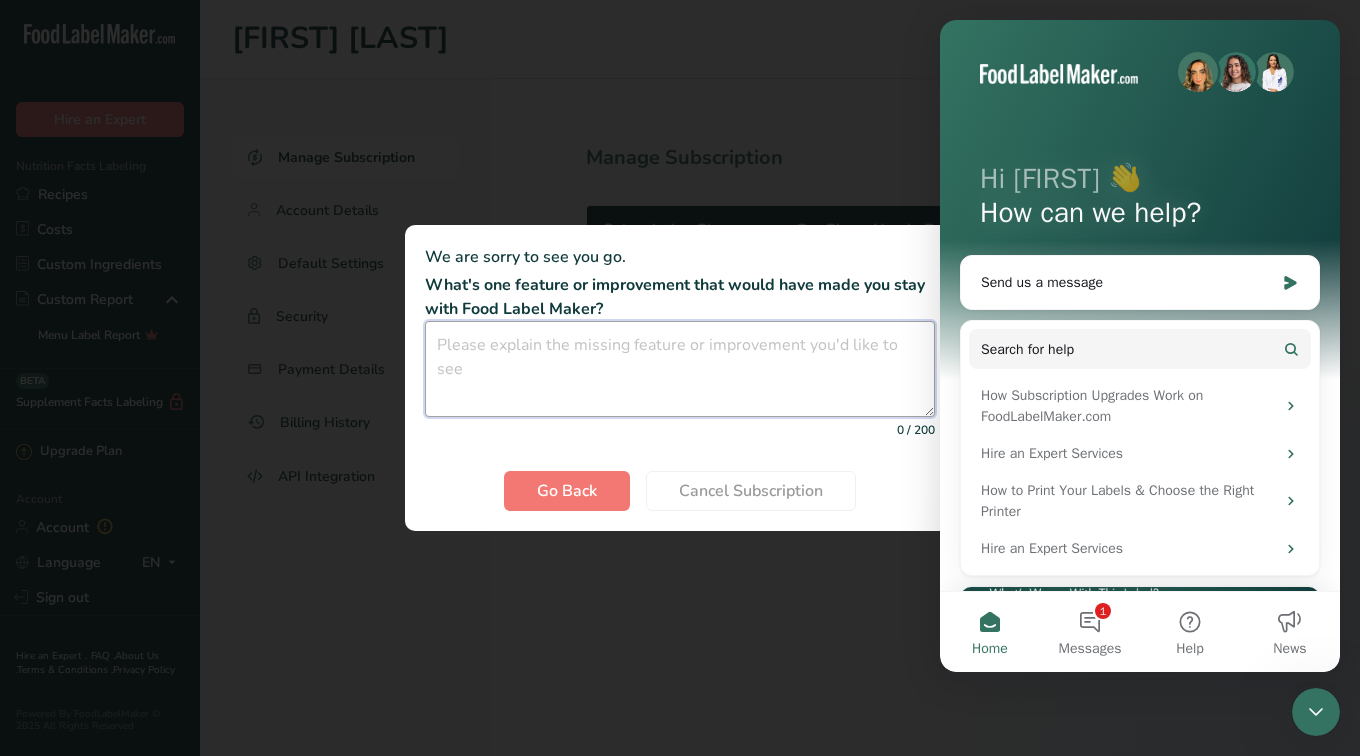 click at bounding box center [680, 369] 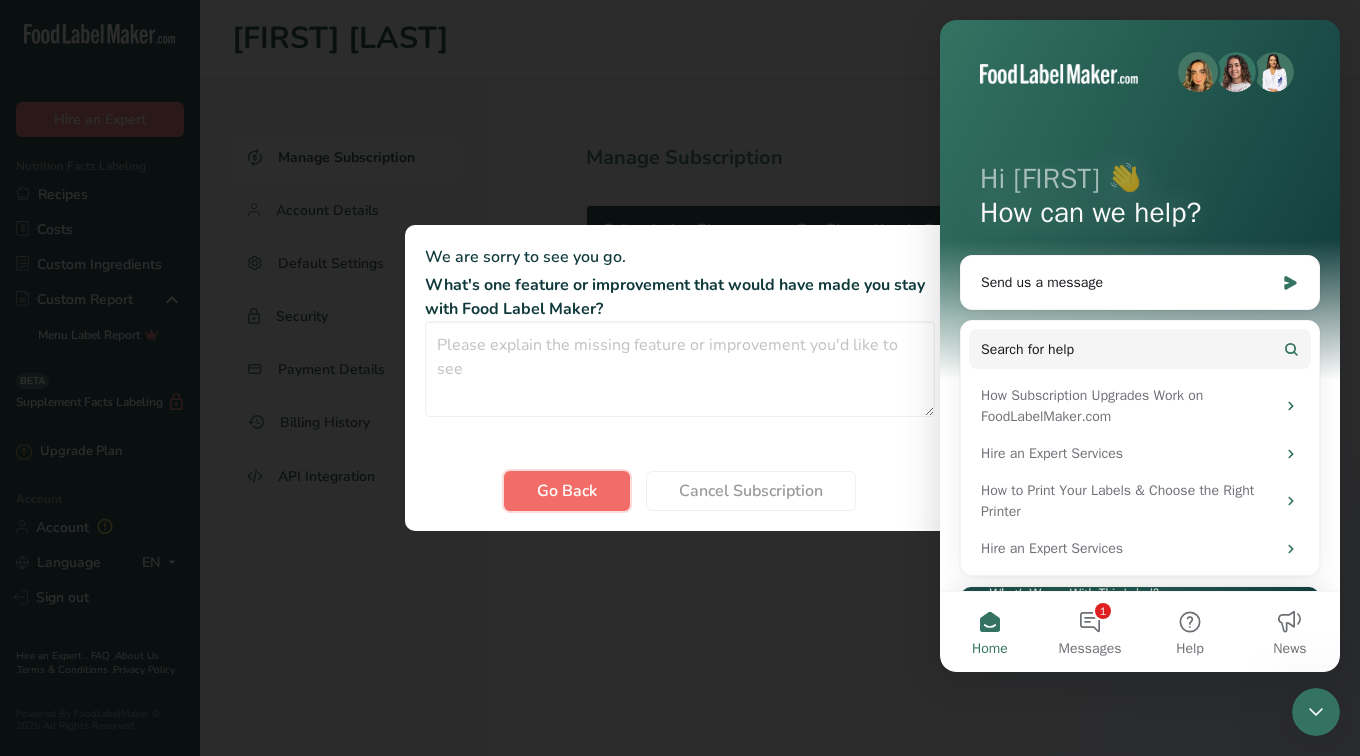 click on "Go Back" at bounding box center (567, 491) 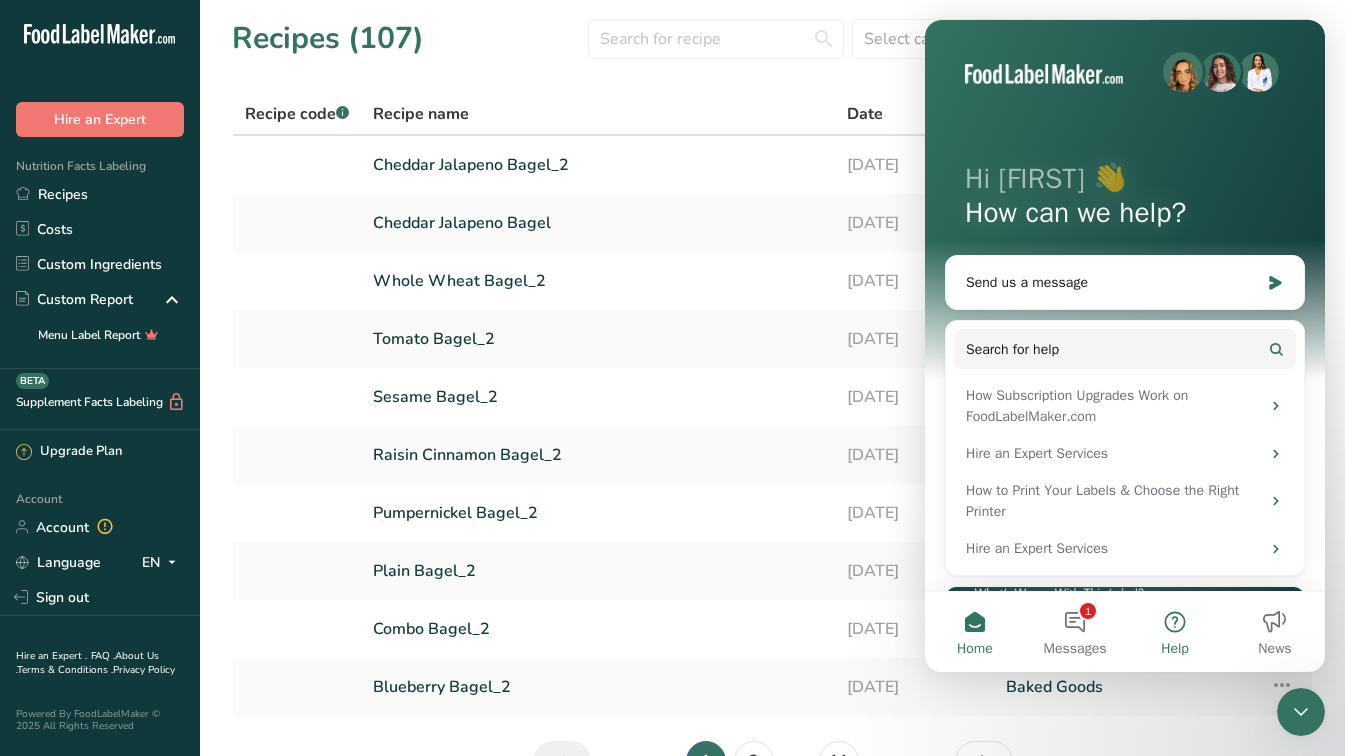 click on "Help" at bounding box center [1175, 632] 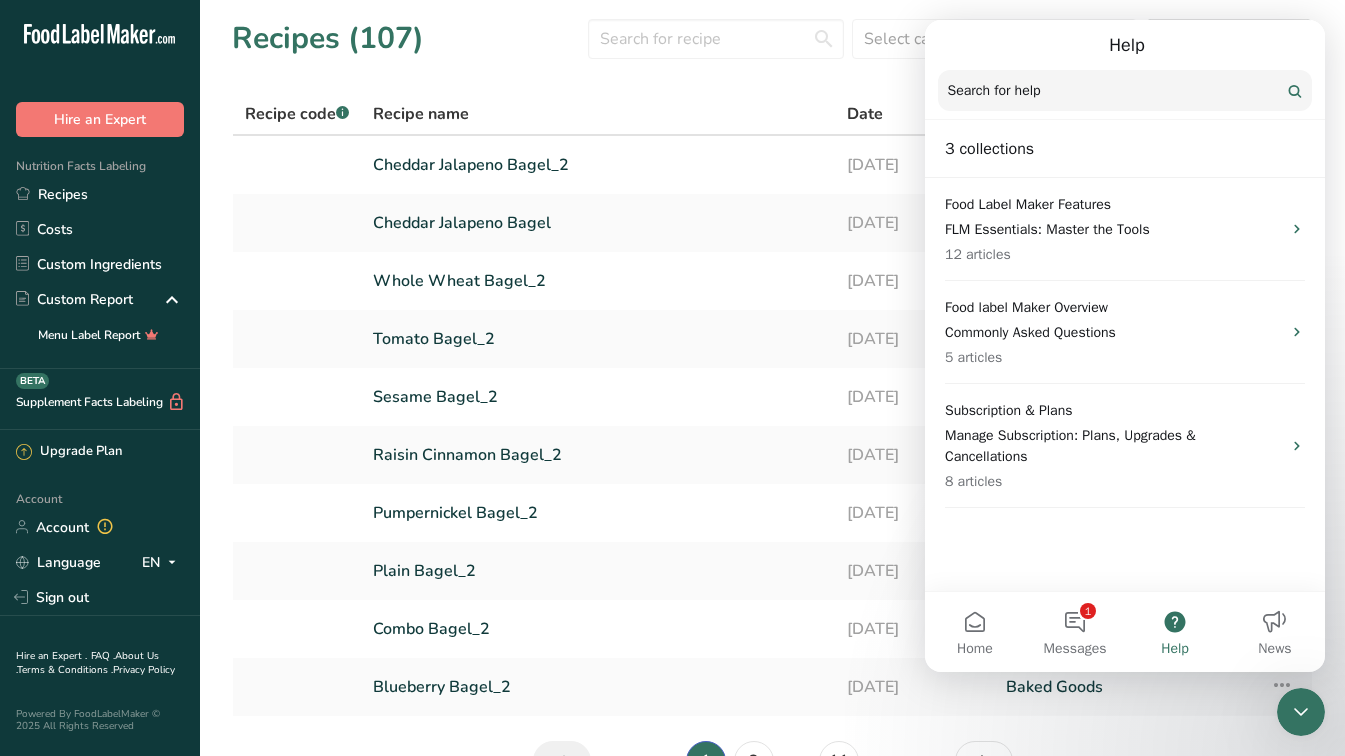 scroll, scrollTop: 121, scrollLeft: 0, axis: vertical 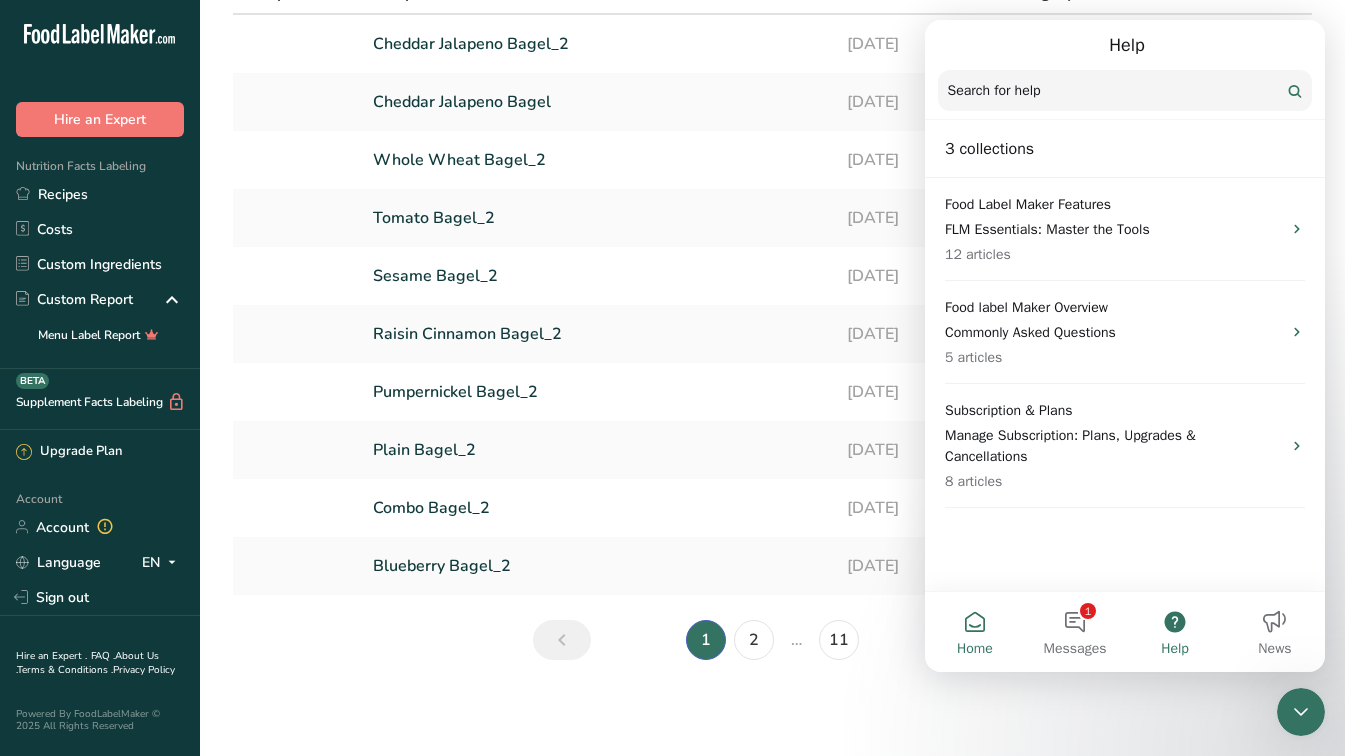 click on "Home" at bounding box center (975, 632) 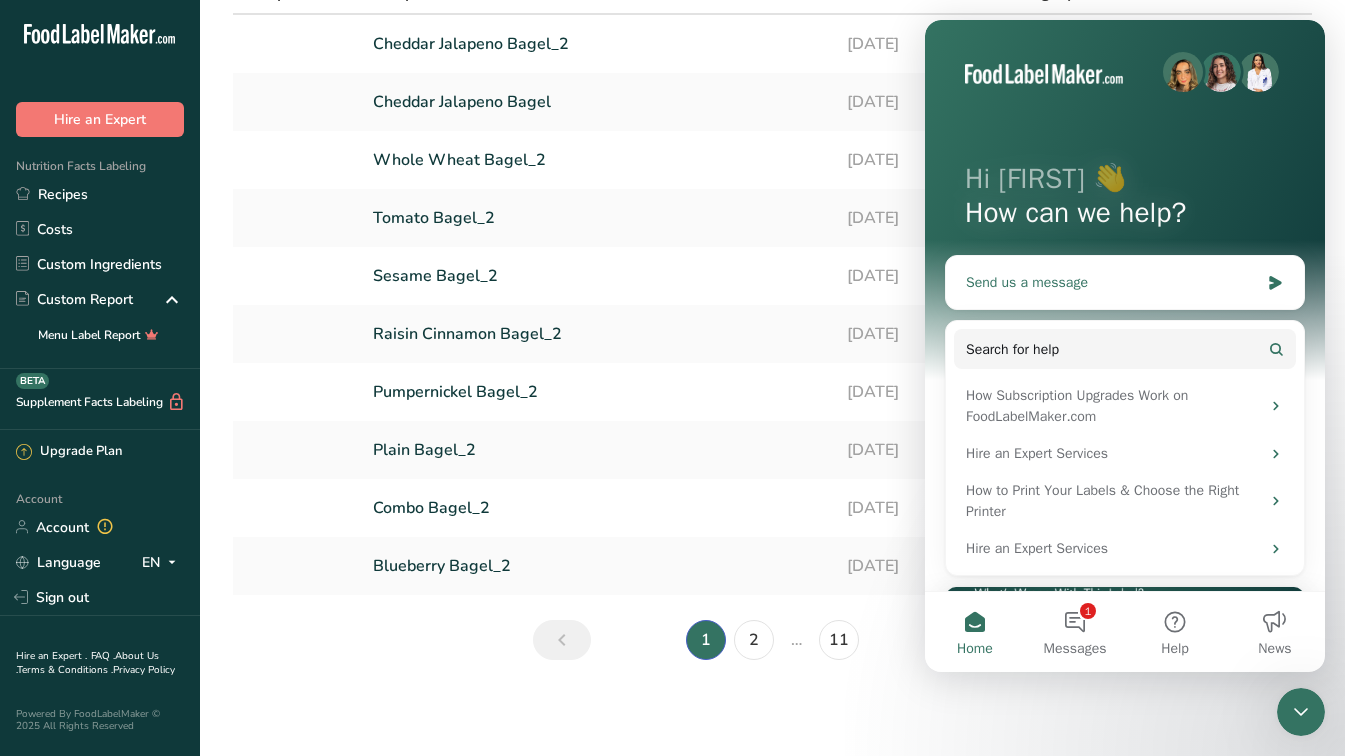 click on "Send us a message" at bounding box center (1125, 282) 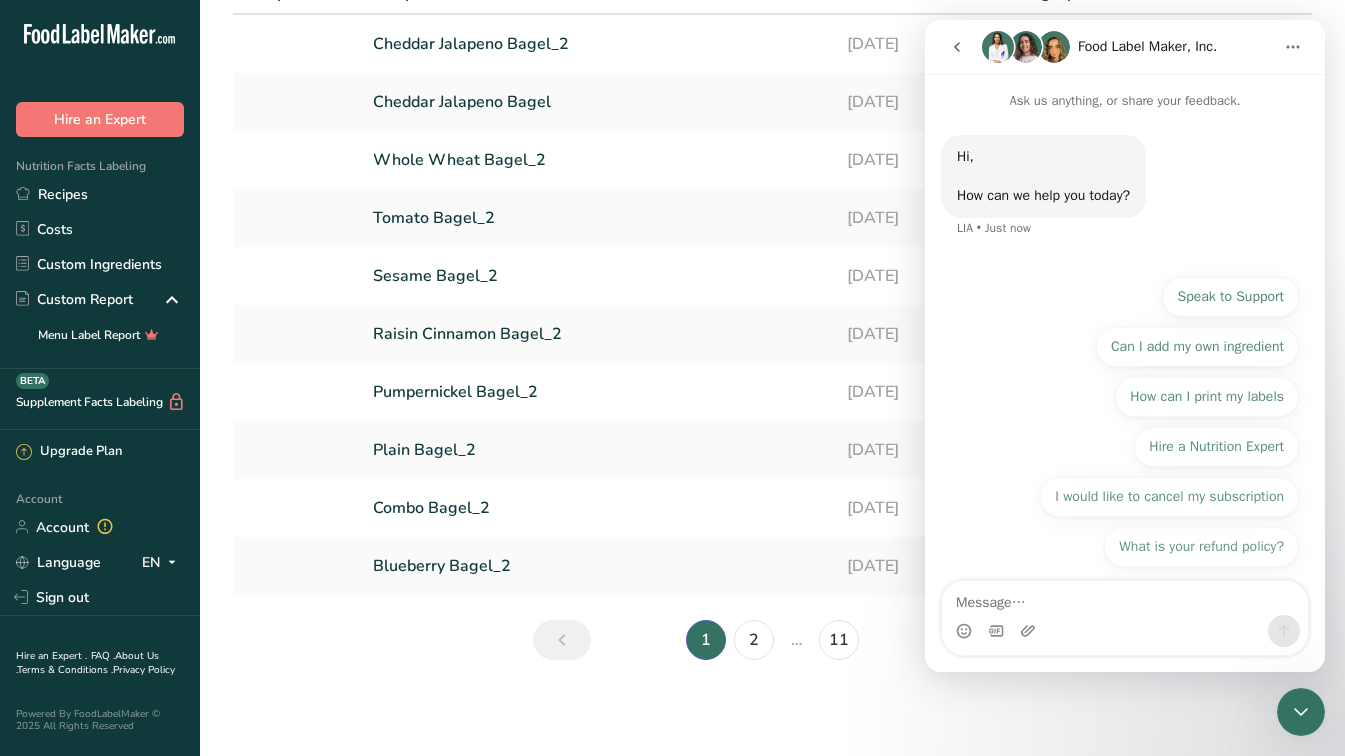 click at bounding box center (957, 47) 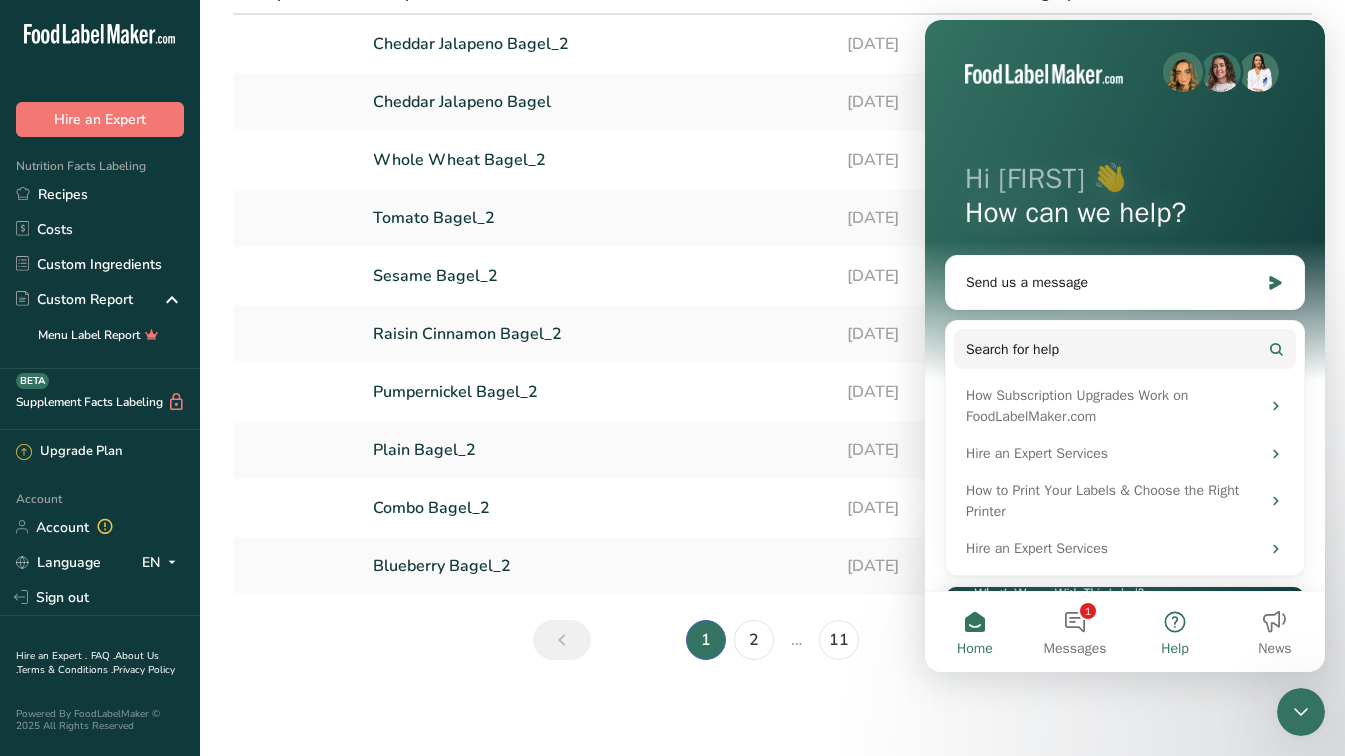 click on "Help" at bounding box center (1175, 632) 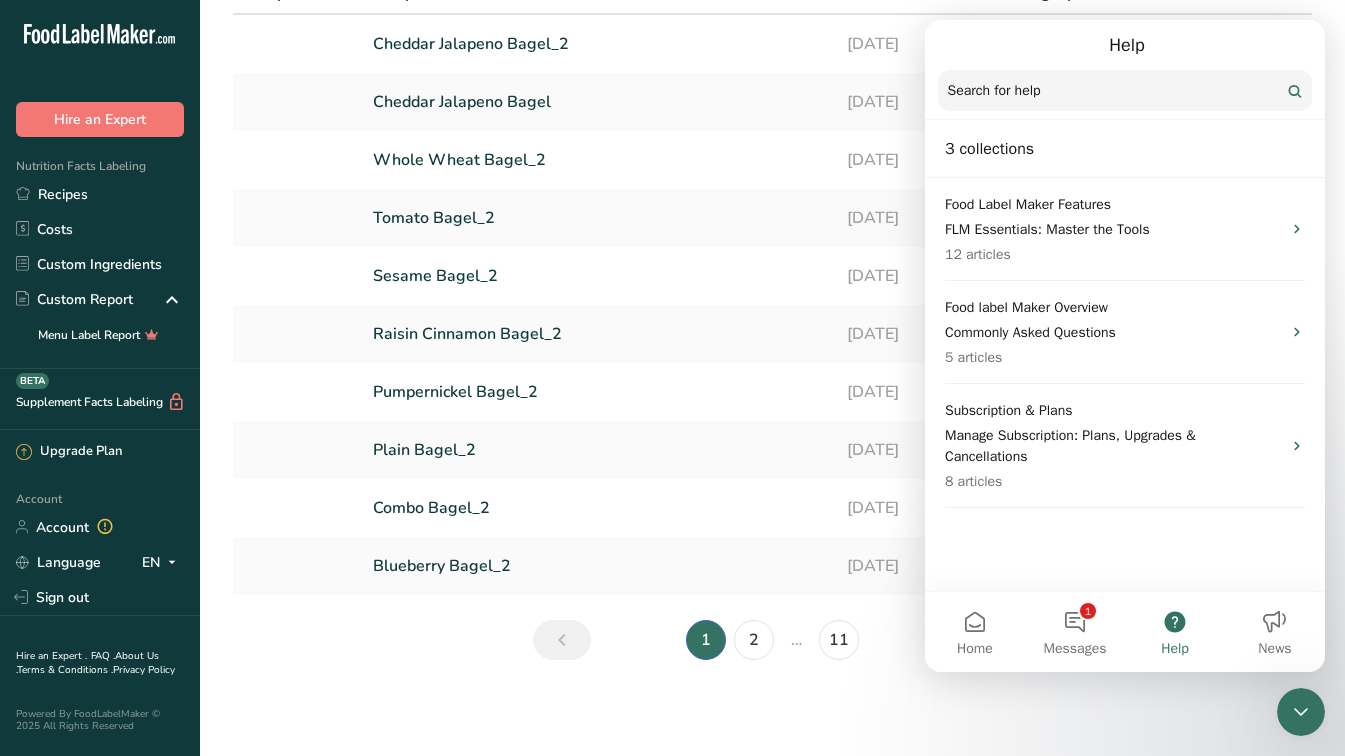 click on "Recipes (107)
Select category
All
Baked Goods
Beverages
Confectionery
Cooked Meals, Salads, & Sauces
Dairy
Snacks
Add new recipe
Recipe code
.a-a{fill:#347362;}.b-a{fill:#fff;}          Recipe name   Date   Category
Cheddar Jalapeno Bagel_2
11-12-2023
Baked Goods
Recipe Setup       Delete Recipe           Duplicate Recipe             Scale Recipe             Save as Sub-Recipe   .a-a{fill:#347362;}.b-a{fill:#fff;}                               Nutrition Breakdown                 Recipe Card
NEW
Amino Acids Pattern Report             Activity History
11-12-2023" at bounding box center (772, 285) 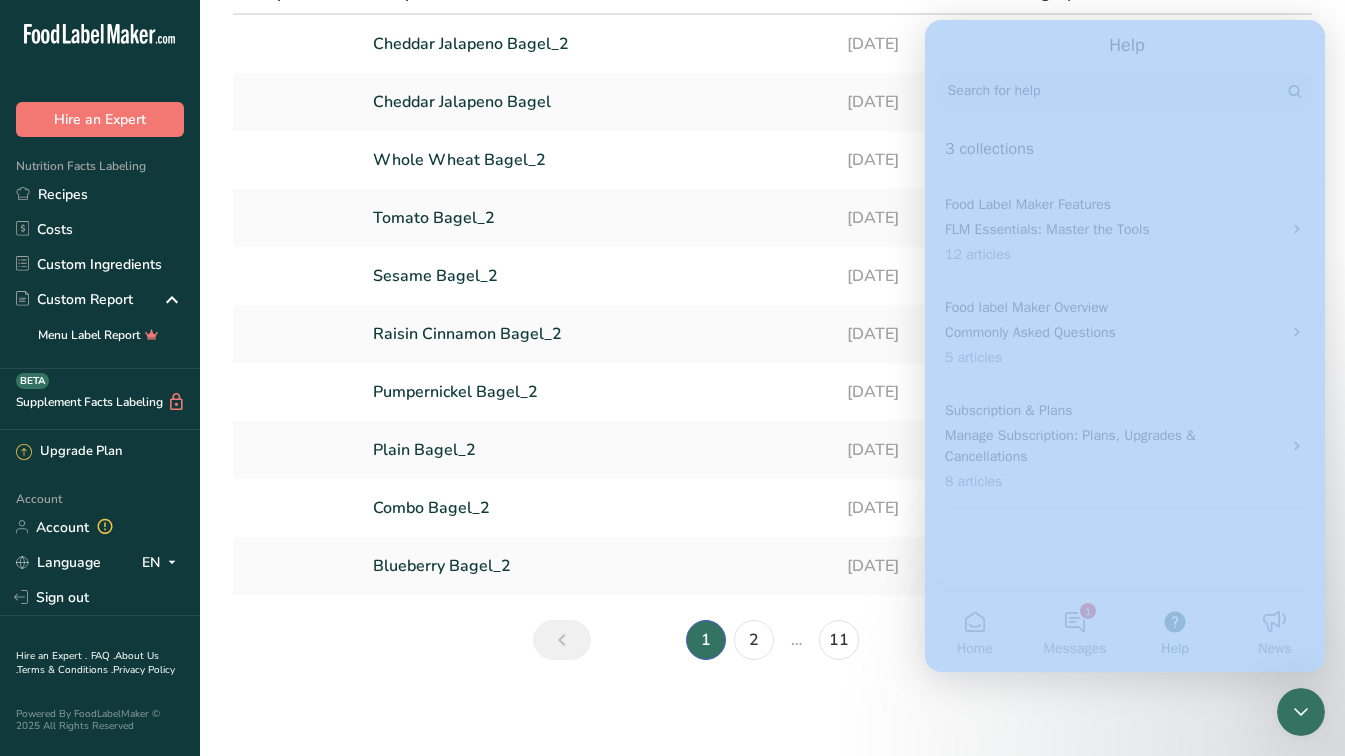 click on "Recipes (107)
Select category
All
Baked Goods
Beverages
Confectionery
Cooked Meals, Salads, & Sauces
Dairy
Snacks
Add new recipe
Recipe code
.a-a{fill:#347362;}.b-a{fill:#fff;}          Recipe name   Date   Category
Cheddar Jalapeno Bagel_2
11-12-2023
Baked Goods
Recipe Setup       Delete Recipe           Duplicate Recipe             Scale Recipe             Save as Sub-Recipe   .a-a{fill:#347362;}.b-a{fill:#fff;}                               Nutrition Breakdown                 Recipe Card
NEW
Amino Acids Pattern Report             Activity History
11-12-2023" at bounding box center [772, 285] 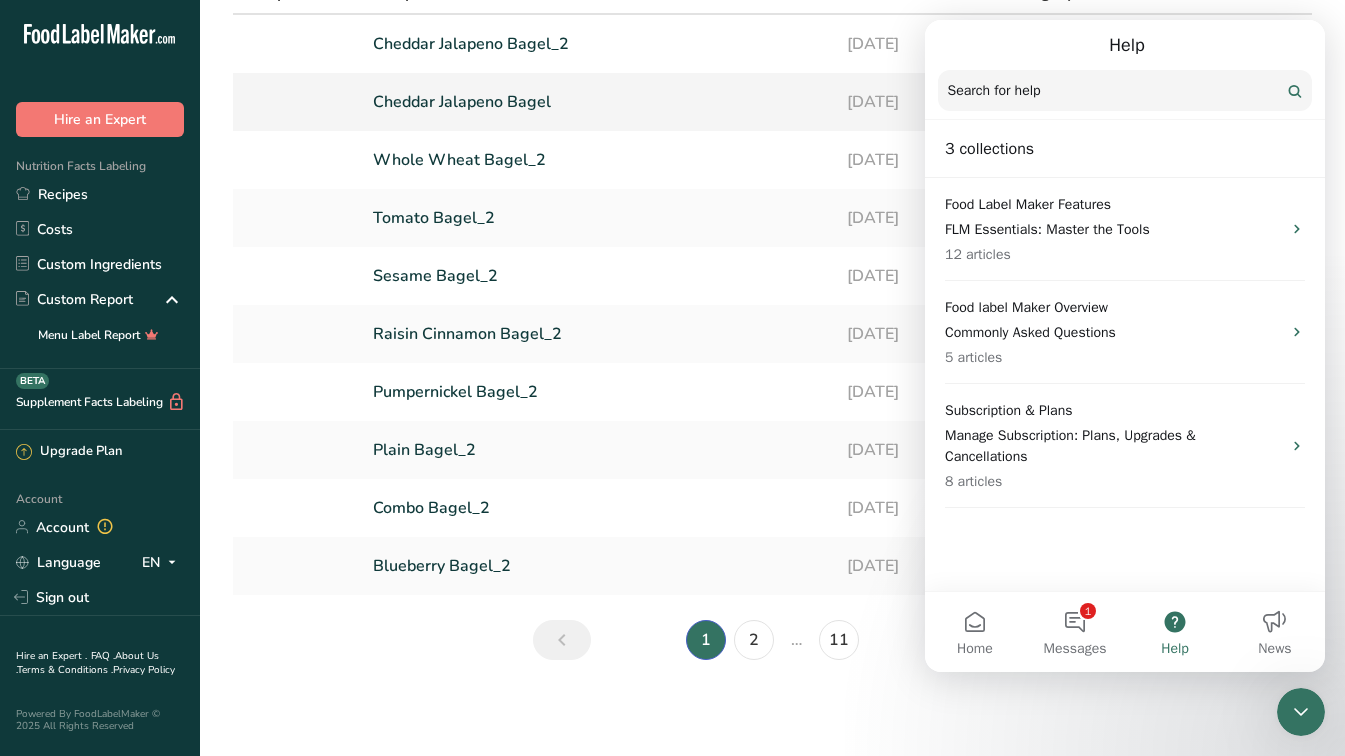 click at bounding box center (297, 102) 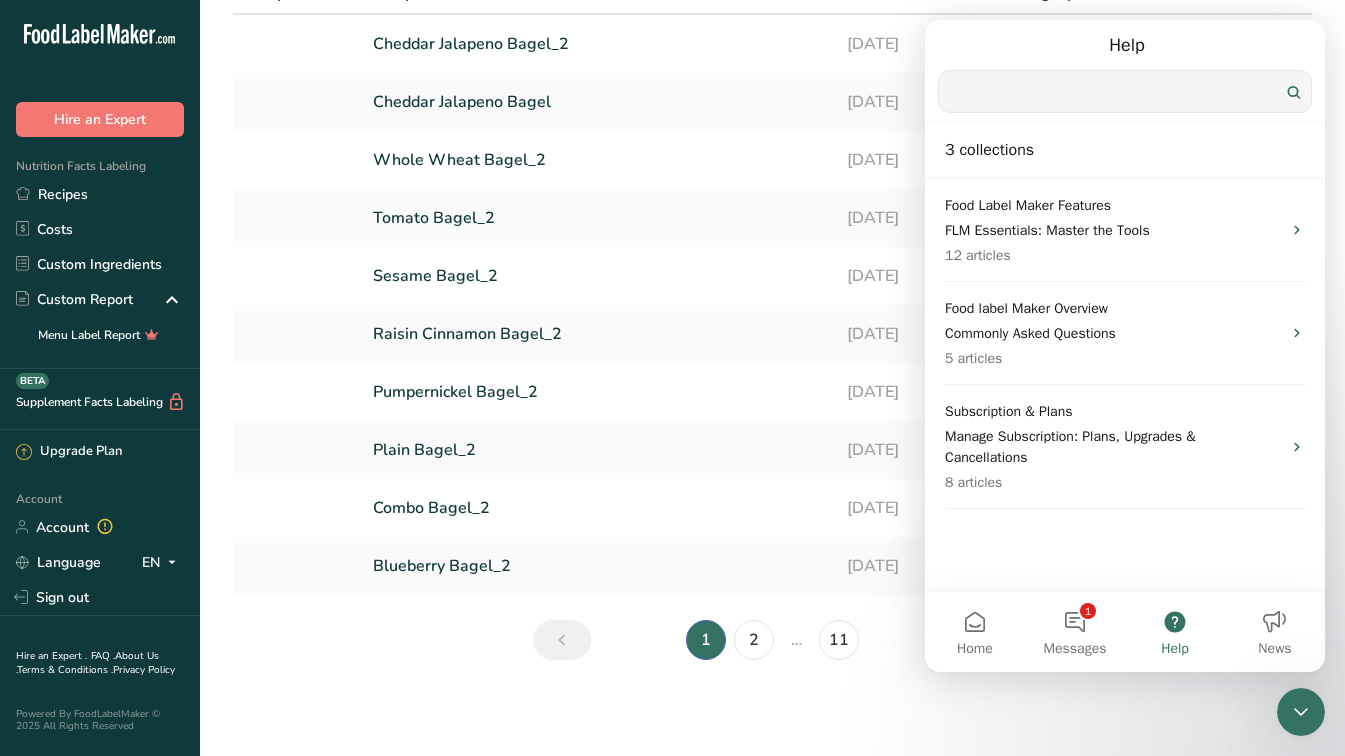 click at bounding box center [1125, 91] 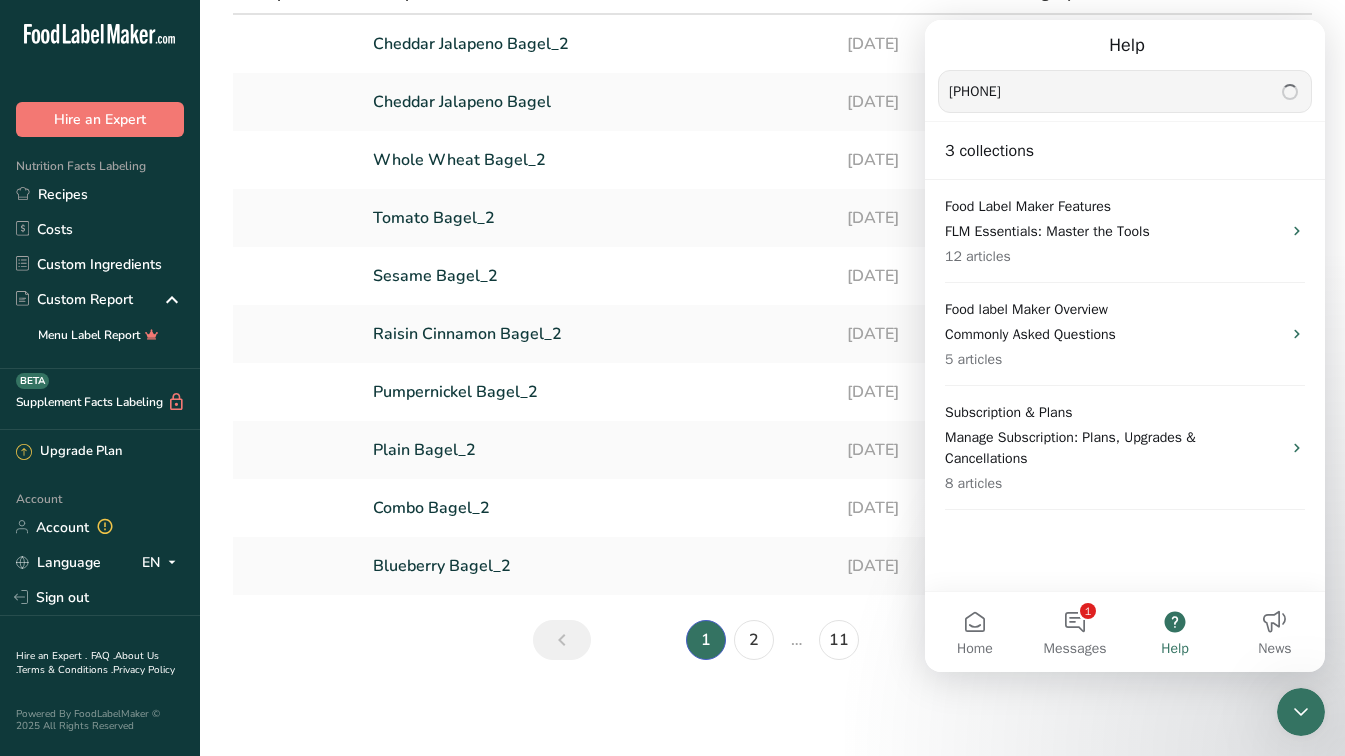 type on "PHONE NUMBER" 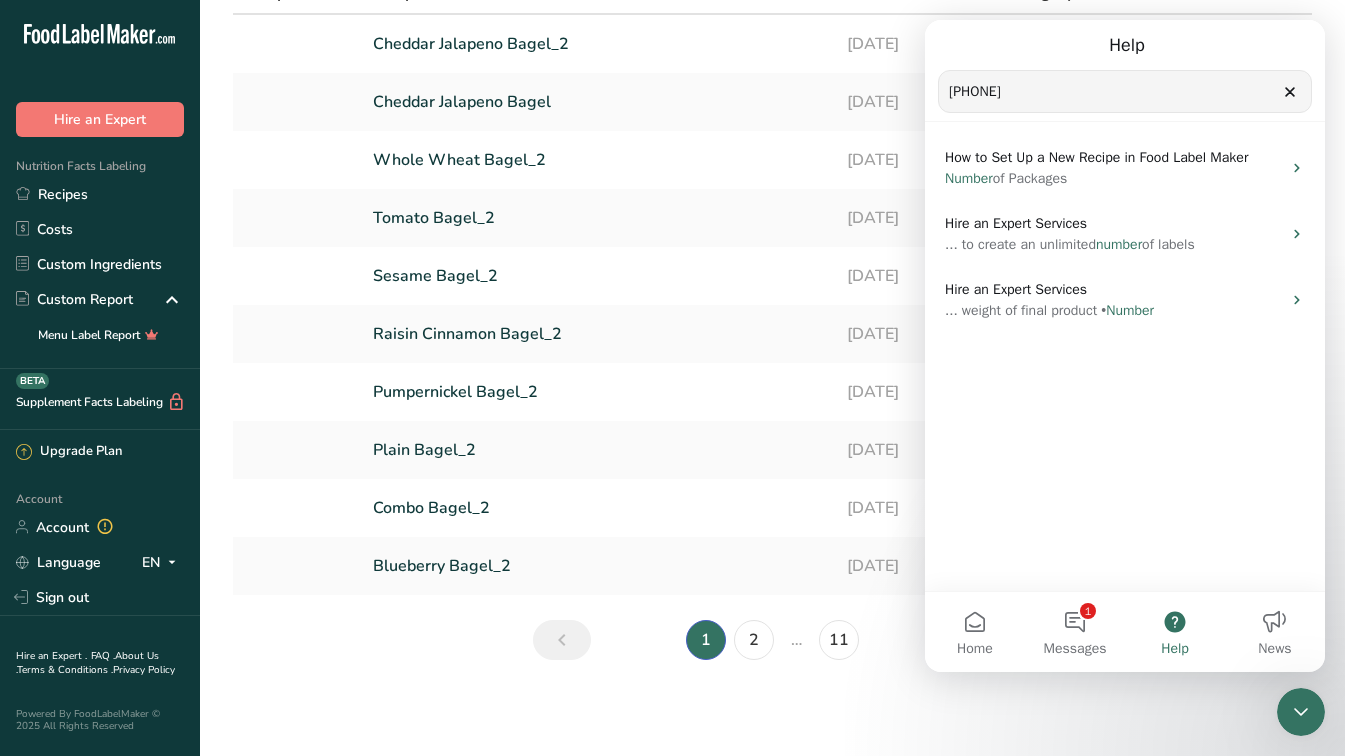 click on "Recipes (107)
Select category
All
Baked Goods
Beverages
Confectionery
Cooked Meals, Salads, & Sauces
Dairy
Snacks
Add new recipe
Recipe code
.a-a{fill:#347362;}.b-a{fill:#fff;}          Recipe name   Date   Category
Cheddar Jalapeno Bagel_2
11-12-2023
Baked Goods
Recipe Setup       Delete Recipe           Duplicate Recipe             Scale Recipe             Save as Sub-Recipe   .a-a{fill:#347362;}.b-a{fill:#fff;}                               Nutrition Breakdown                 Recipe Card
NEW
Amino Acids Pattern Report             Activity History
Recipe Setup" at bounding box center [672, 317] 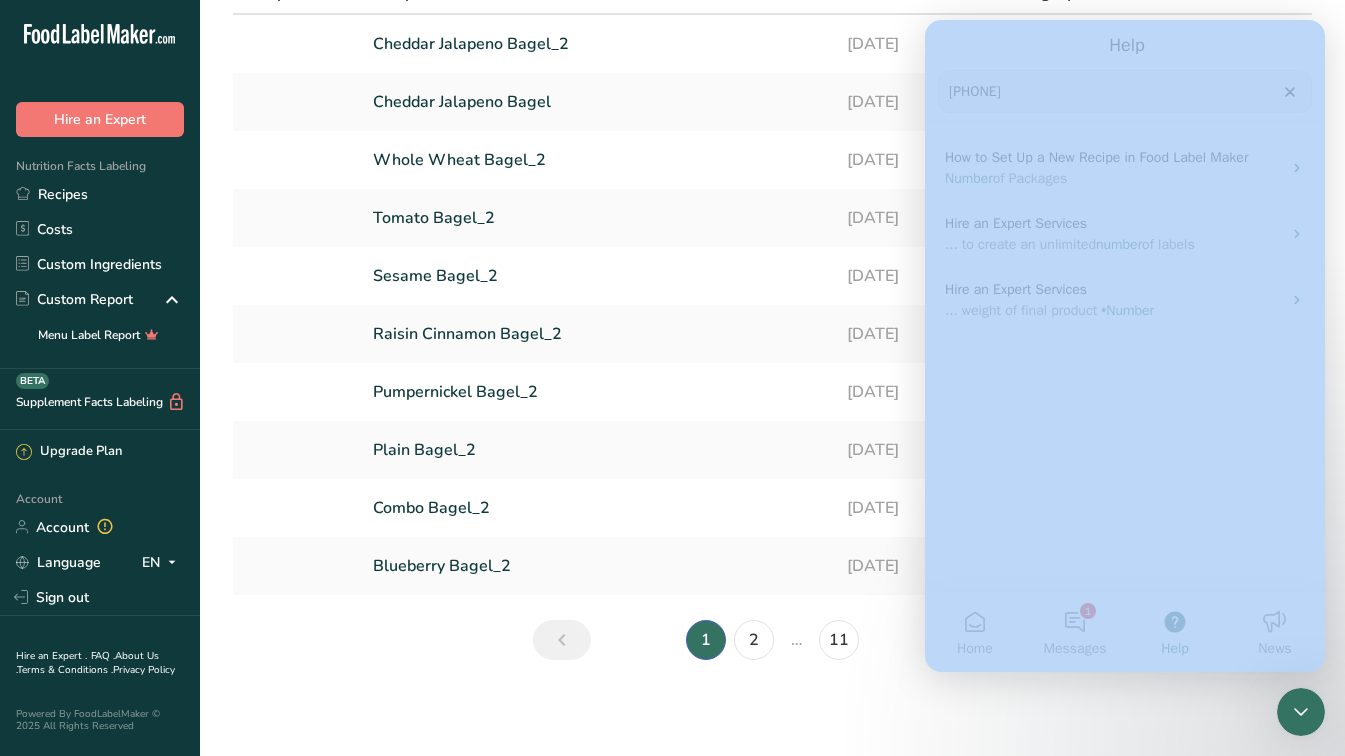 click on "Recipes (107)
Select category
All
Baked Goods
Beverages
Confectionery
Cooked Meals, Salads, & Sauces
Dairy
Snacks
Add new recipe
Recipe code
.a-a{fill:#347362;}.b-a{fill:#fff;}          Recipe name   Date   Category
Cheddar Jalapeno Bagel_2
11-12-2023
Baked Goods
Recipe Setup       Delete Recipe           Duplicate Recipe             Scale Recipe             Save as Sub-Recipe   .a-a{fill:#347362;}.b-a{fill:#fff;}                               Nutrition Breakdown                 Recipe Card
NEW
Amino Acids Pattern Report             Activity History
Recipe Setup" at bounding box center (672, 317) 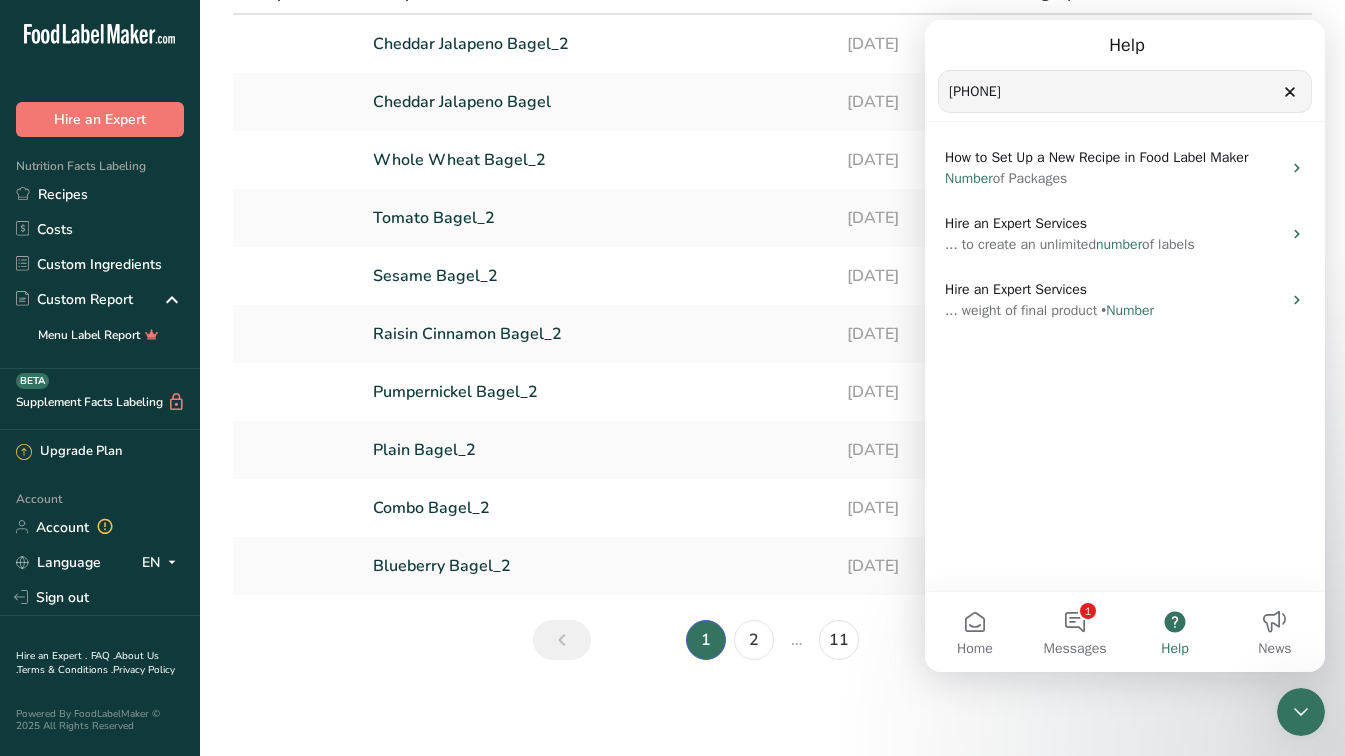 click on "Recipes (107)
Select category
All
Baked Goods
Beverages
Confectionery
Cooked Meals, Salads, & Sauces
Dairy
Snacks
Add new recipe
Recipe code
.a-a{fill:#347362;}.b-a{fill:#fff;}          Recipe name   Date   Category
Cheddar Jalapeno Bagel_2
11-12-2023
Baked Goods
Recipe Setup       Delete Recipe           Duplicate Recipe             Scale Recipe             Save as Sub-Recipe   .a-a{fill:#347362;}.b-a{fill:#fff;}                               Nutrition Breakdown                 Recipe Card
NEW
Amino Acids Pattern Report             Activity History
11-12-2023" at bounding box center [772, 285] 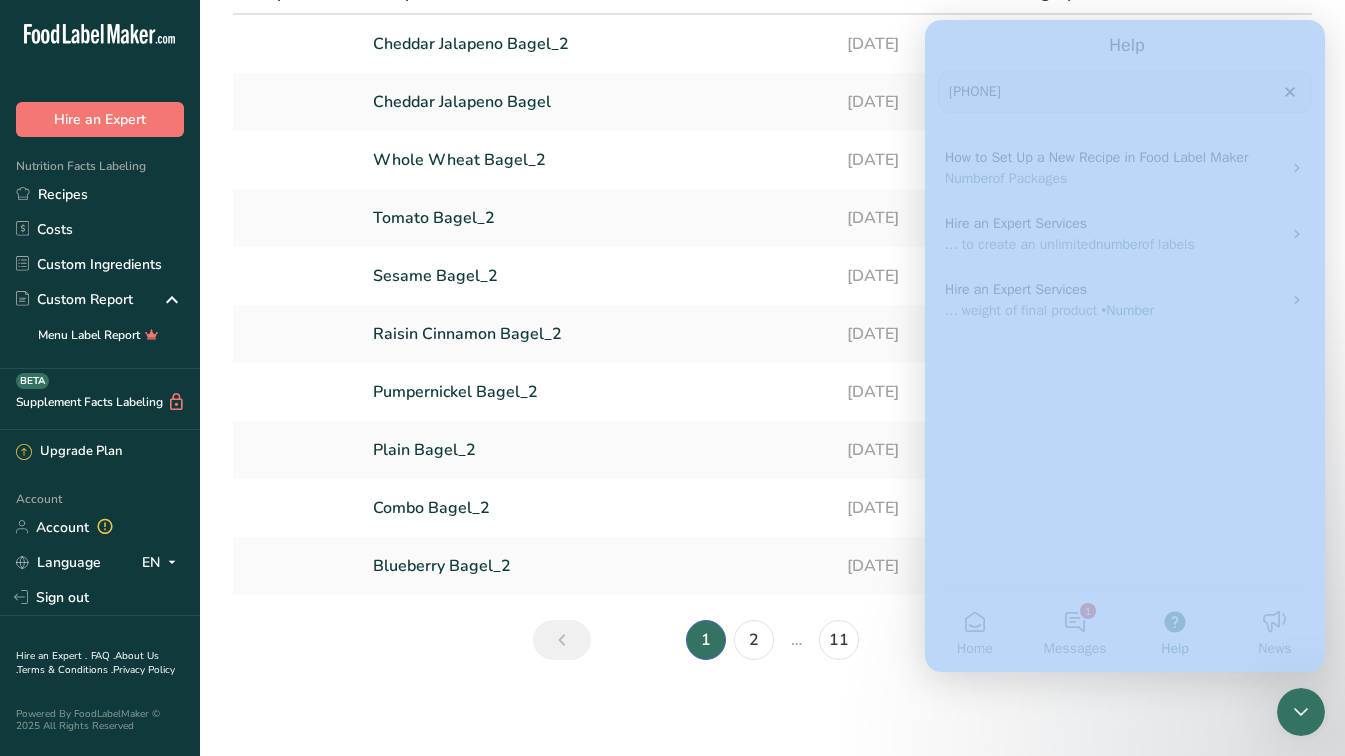click on "Recipes (107)
Select category
All
Baked Goods
Beverages
Confectionery
Cooked Meals, Salads, & Sauces
Dairy
Snacks
Add new recipe
Recipe code
.a-a{fill:#347362;}.b-a{fill:#fff;}          Recipe name   Date   Category
Cheddar Jalapeno Bagel_2
11-12-2023
Baked Goods
Recipe Setup       Delete Recipe           Duplicate Recipe             Scale Recipe             Save as Sub-Recipe   .a-a{fill:#347362;}.b-a{fill:#fff;}                               Nutrition Breakdown                 Recipe Card
NEW
Amino Acids Pattern Report             Activity History
11-12-2023" at bounding box center [772, 285] 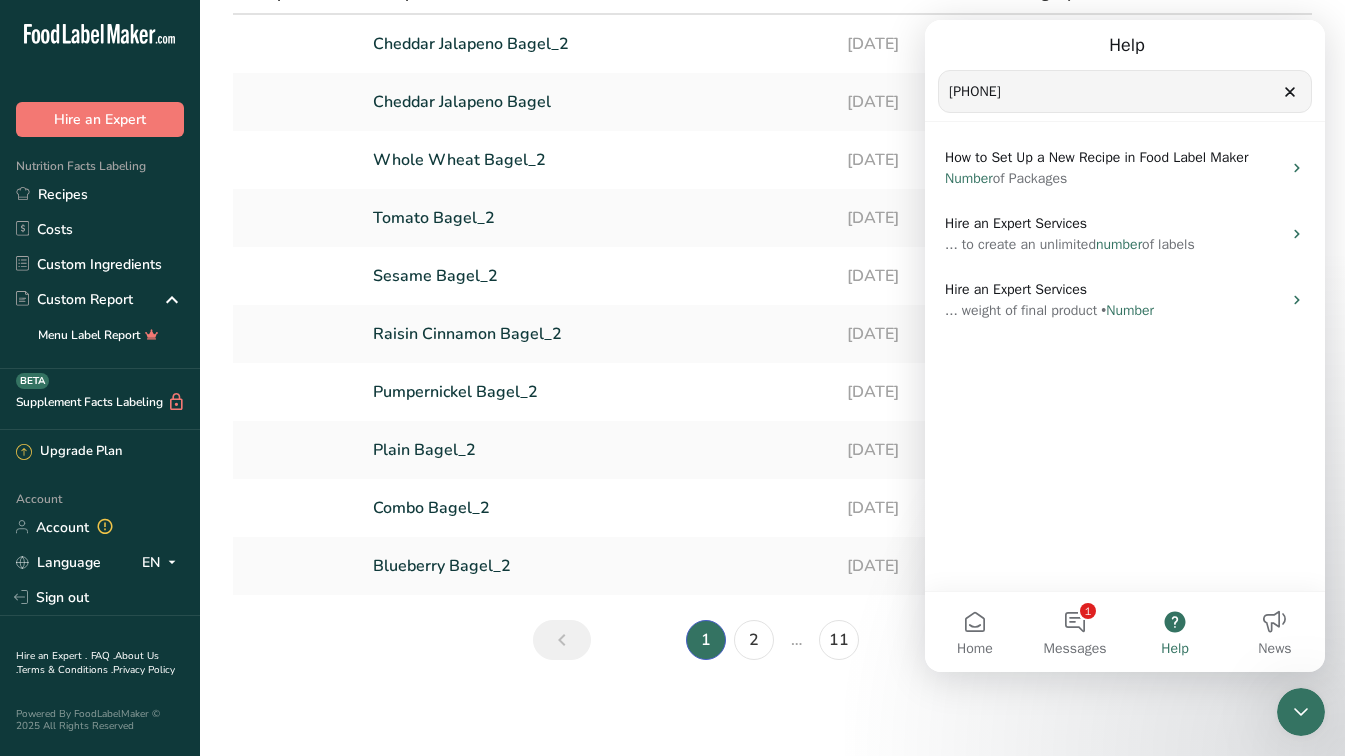 click on "Recipes (107)
Select category
All
Baked Goods
Beverages
Confectionery
Cooked Meals, Salads, & Sauces
Dairy
Snacks
Add new recipe
Recipe code
.a-a{fill:#347362;}.b-a{fill:#fff;}          Recipe name   Date   Category
Cheddar Jalapeno Bagel_2
11-12-2023
Baked Goods
Recipe Setup       Delete Recipe           Duplicate Recipe             Scale Recipe             Save as Sub-Recipe   .a-a{fill:#347362;}.b-a{fill:#fff;}                               Nutrition Breakdown                 Recipe Card
NEW
Amino Acids Pattern Report             Activity History
11-12-2023" at bounding box center (772, 285) 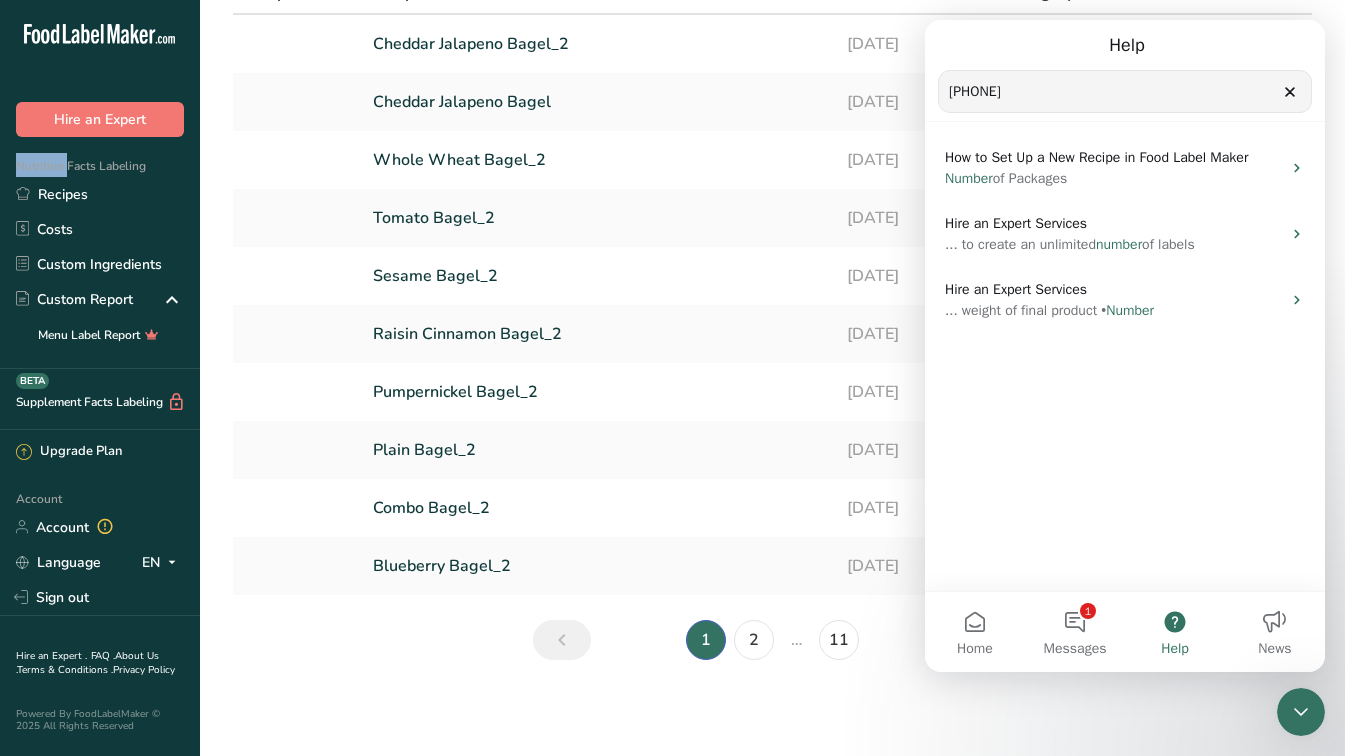 click on ".a-20{fill:#fff;}" 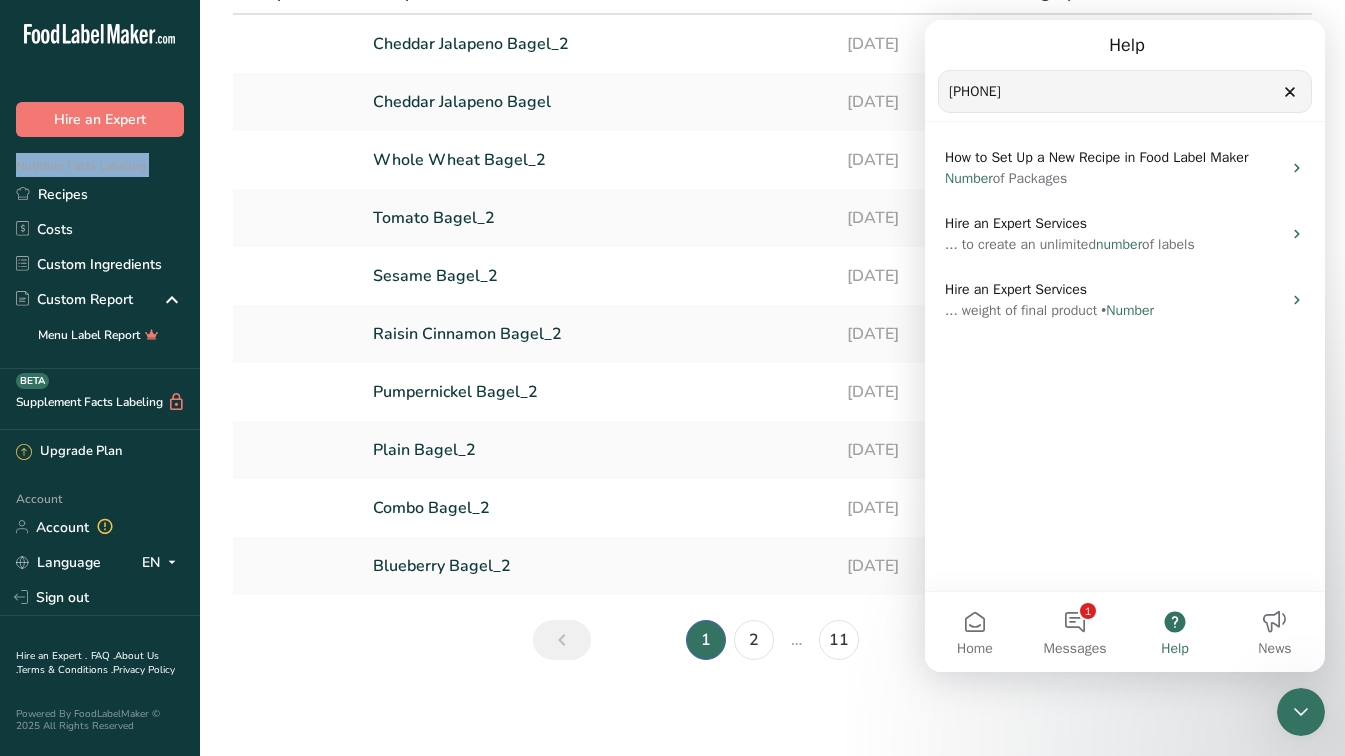 click on ".a-20{fill:#fff;}" 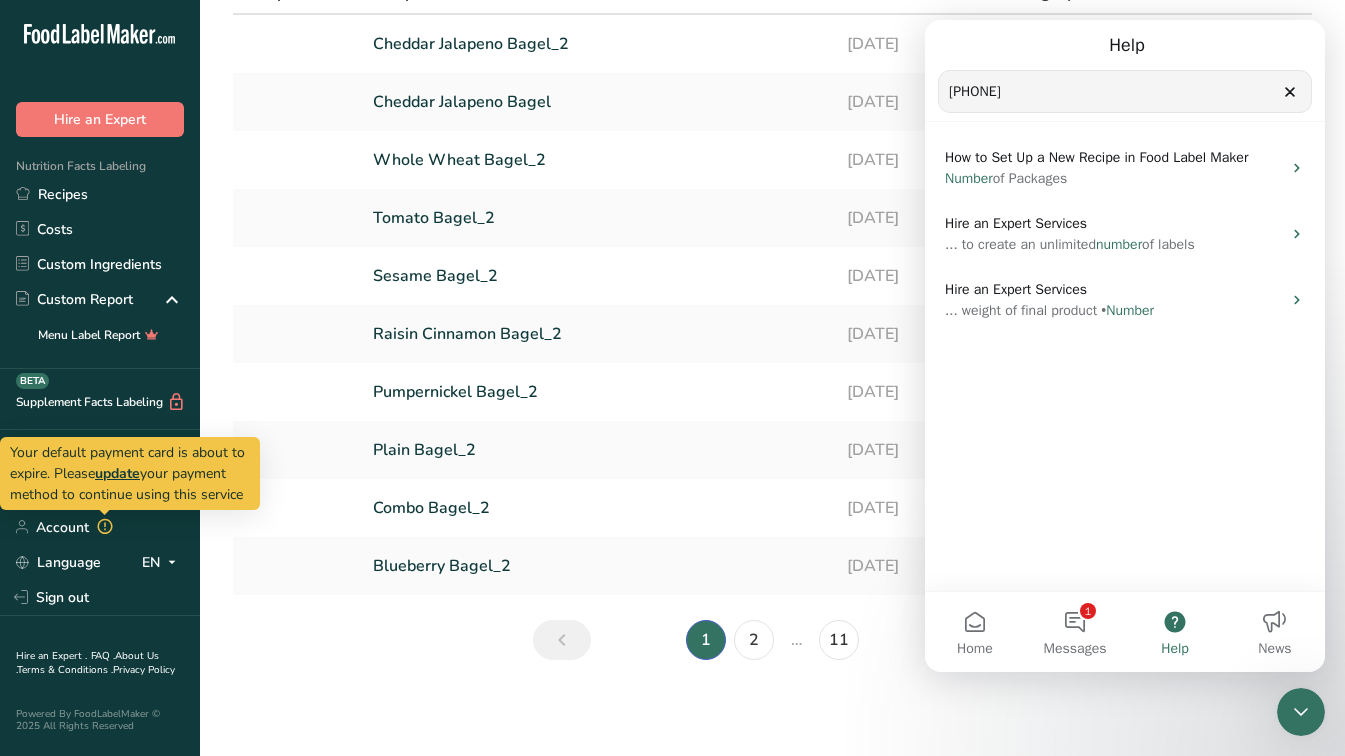 click at bounding box center (105, 515) 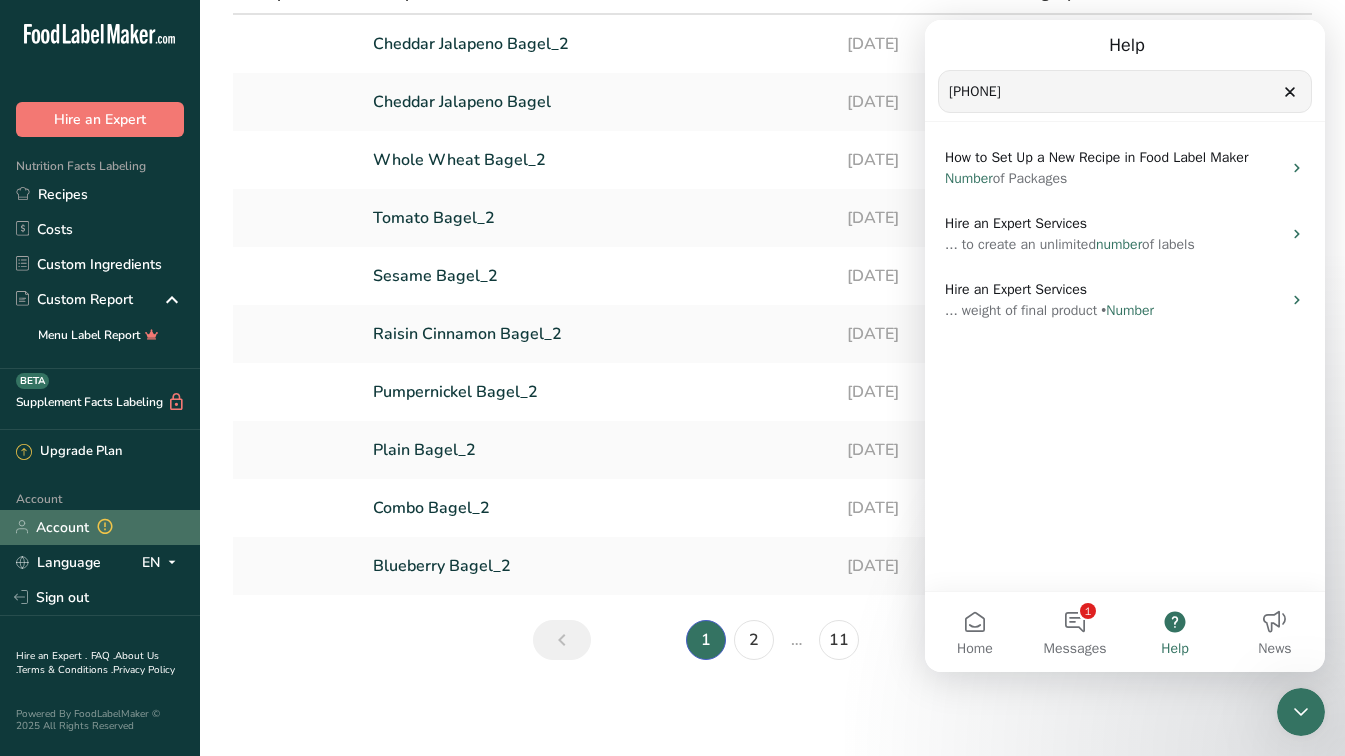 click at bounding box center (105, 527) 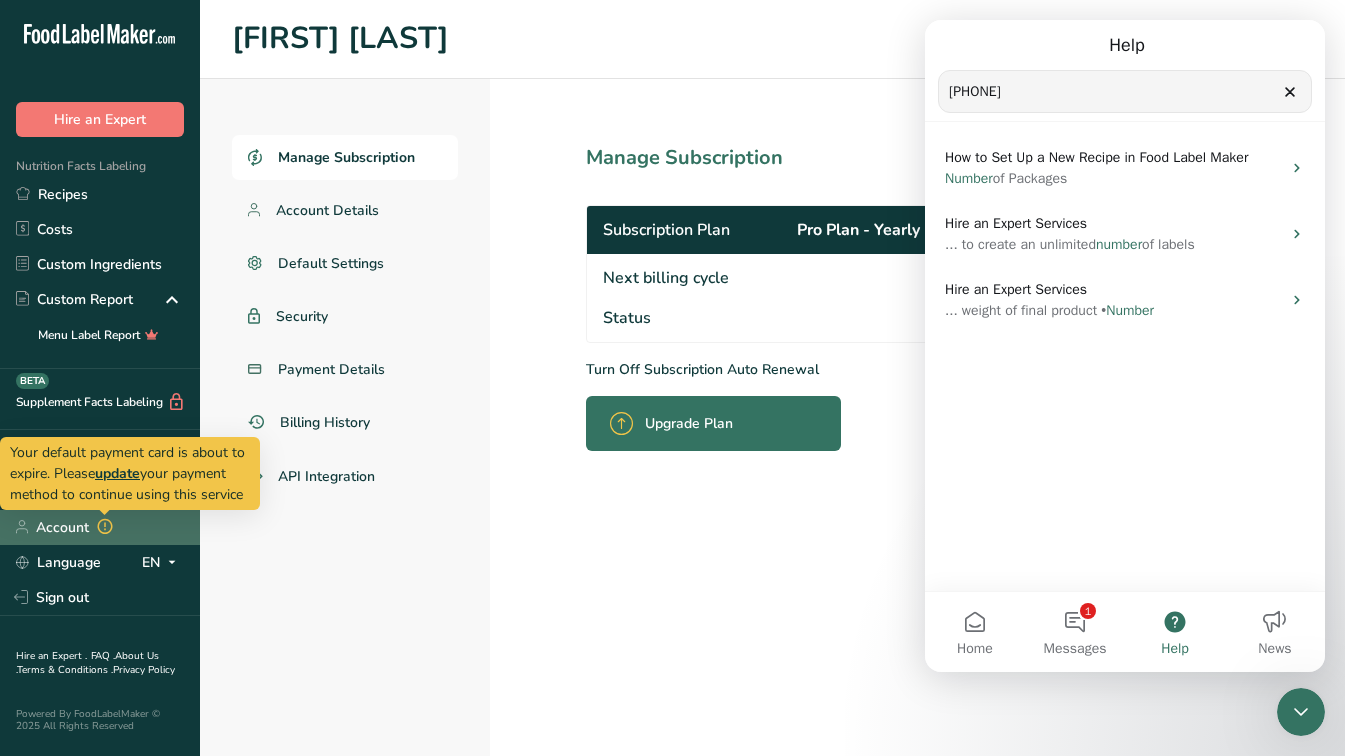 scroll, scrollTop: 0, scrollLeft: 0, axis: both 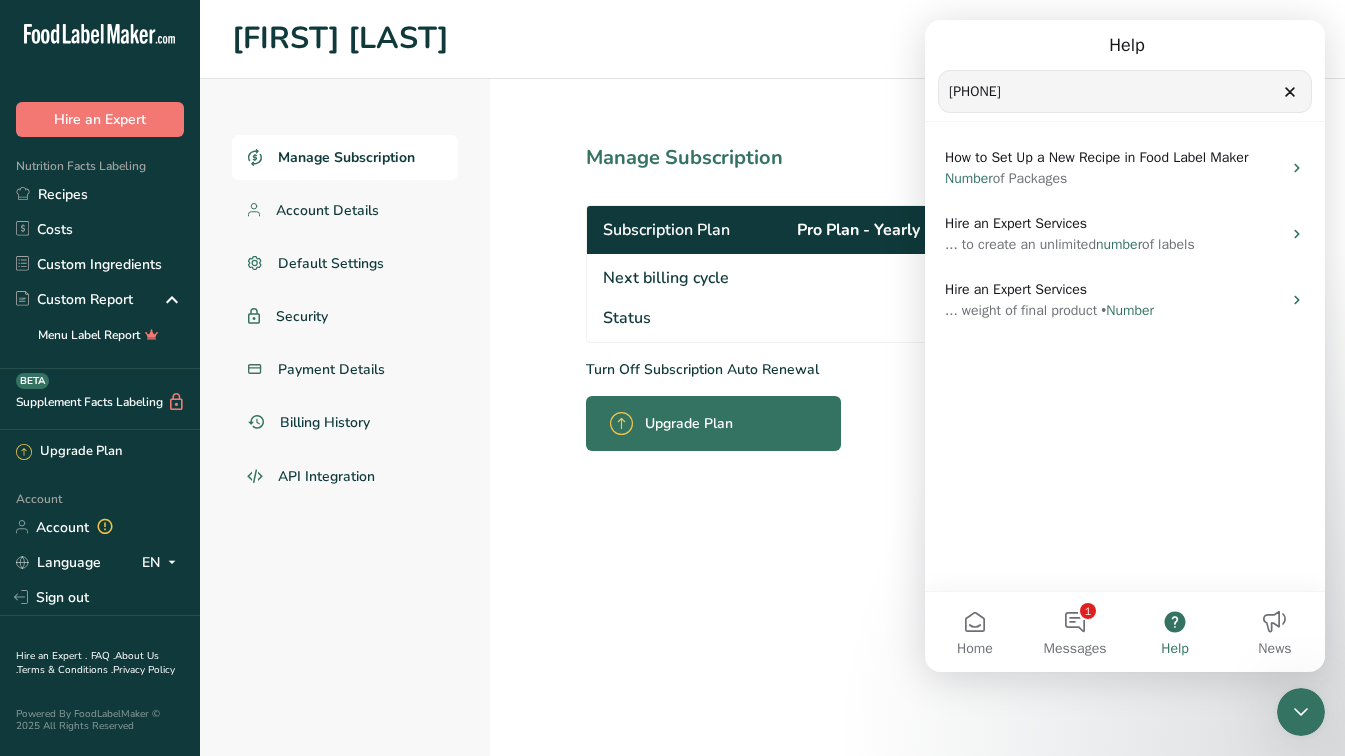 click on "Manage Subscription
Subscription Plan
Pro Plan - Yearly Payment
Next billing cycle
2026-08-08
Status
Active
Turn Off Subscription Auto Renewal
Upgrade Plan" at bounding box center [840, 417] 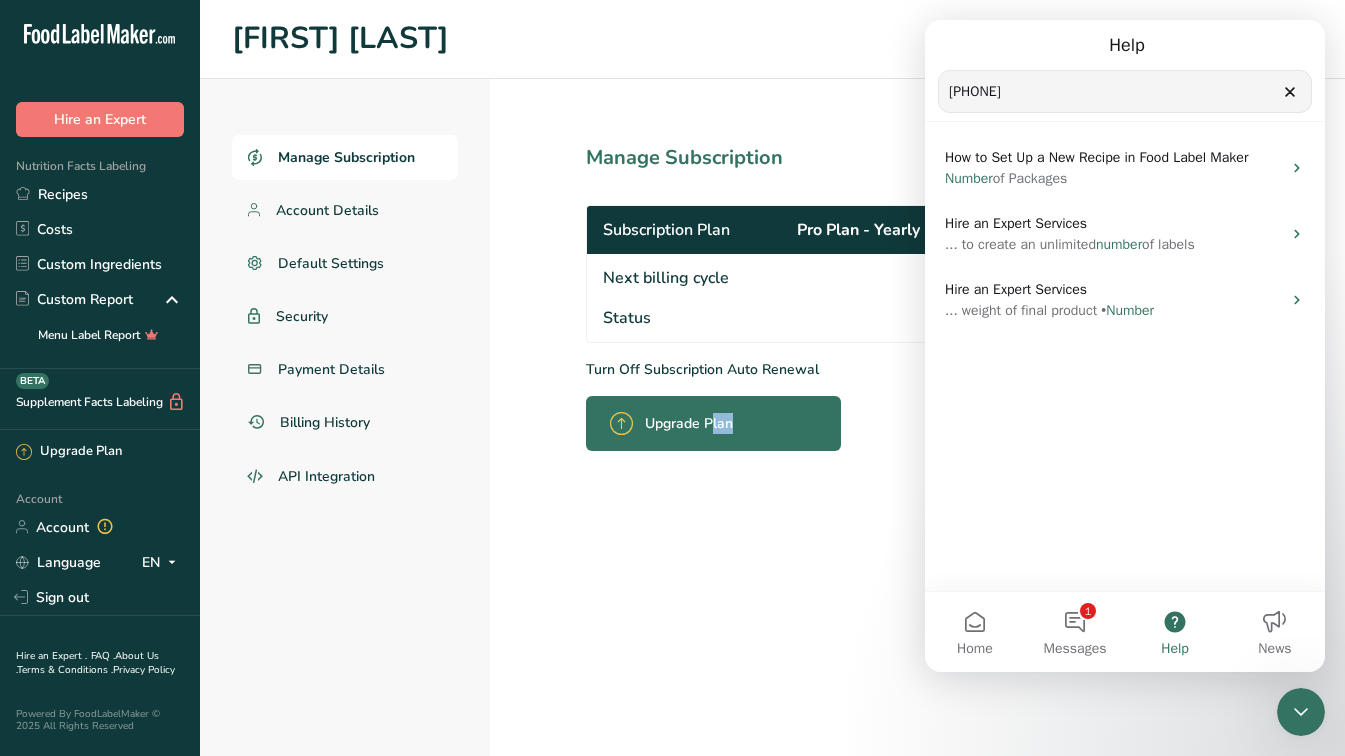 click on "Manage Subscription
Subscription Plan
Pro Plan - Yearly Payment
Next billing cycle
2026-08-08
Status
Active
Turn Off Subscription Auto Renewal
Upgrade Plan" at bounding box center [840, 417] 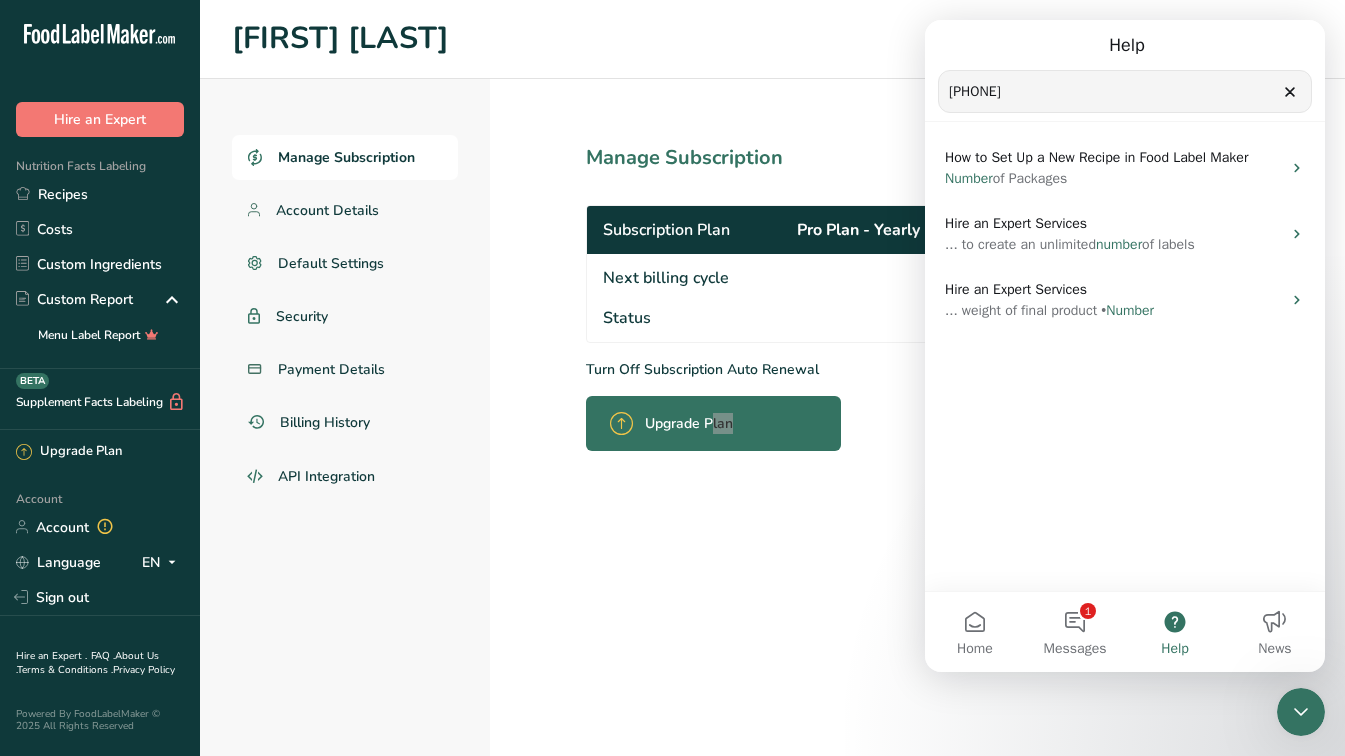click 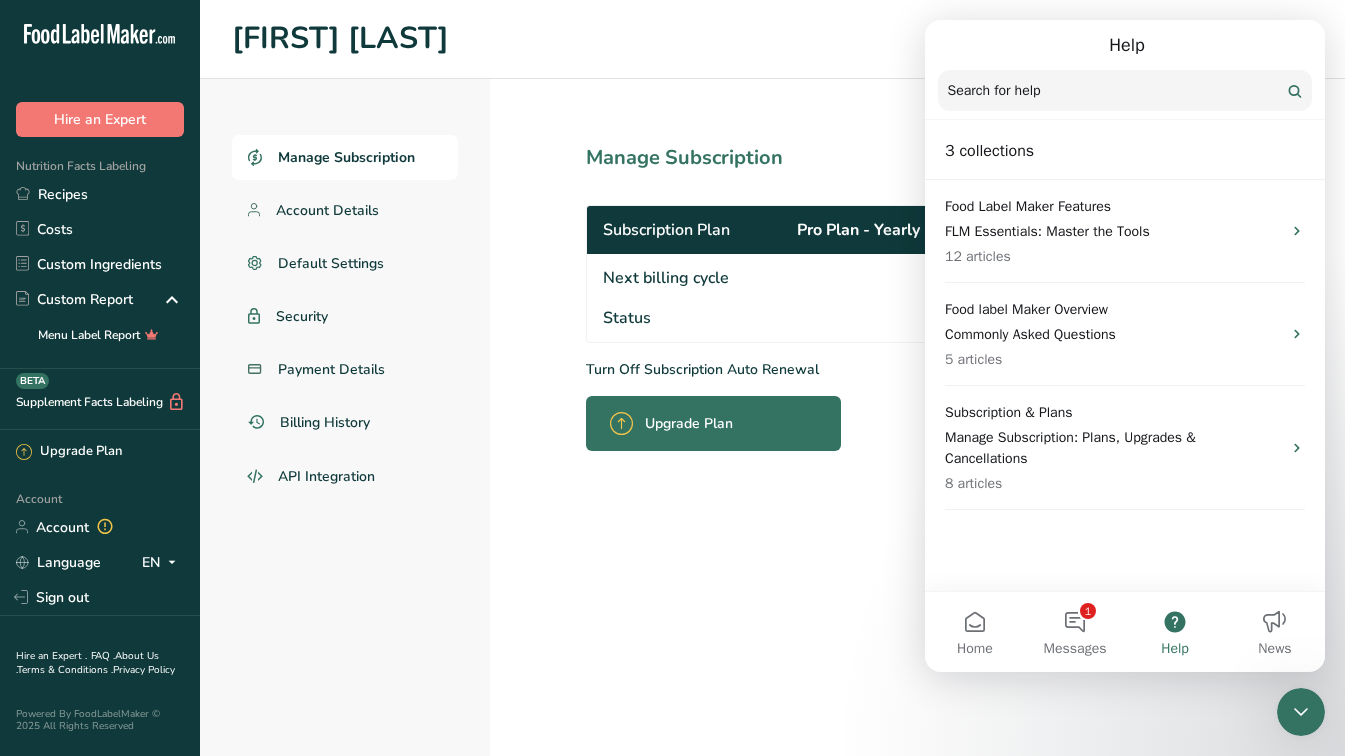 click on "Richard Lemmings" at bounding box center [772, 39] 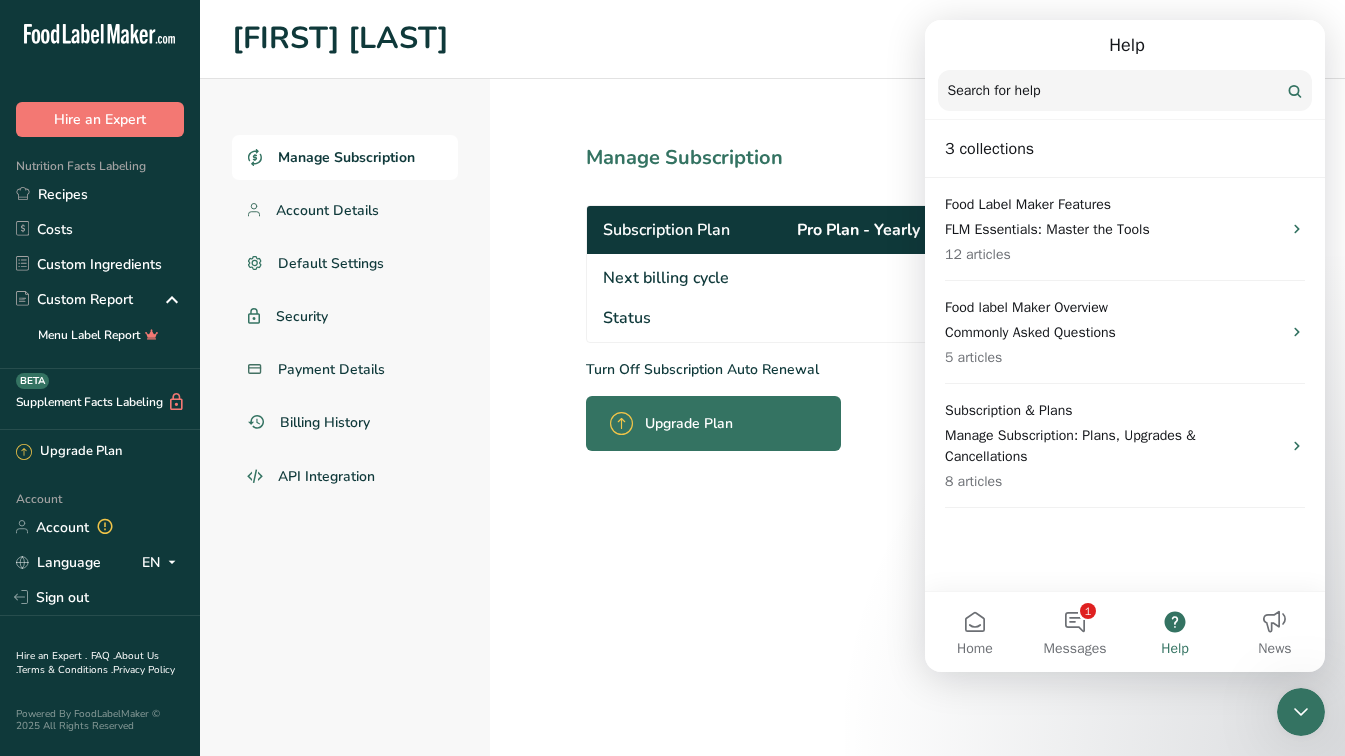 click on "Richard Lemmings" at bounding box center [772, 39] 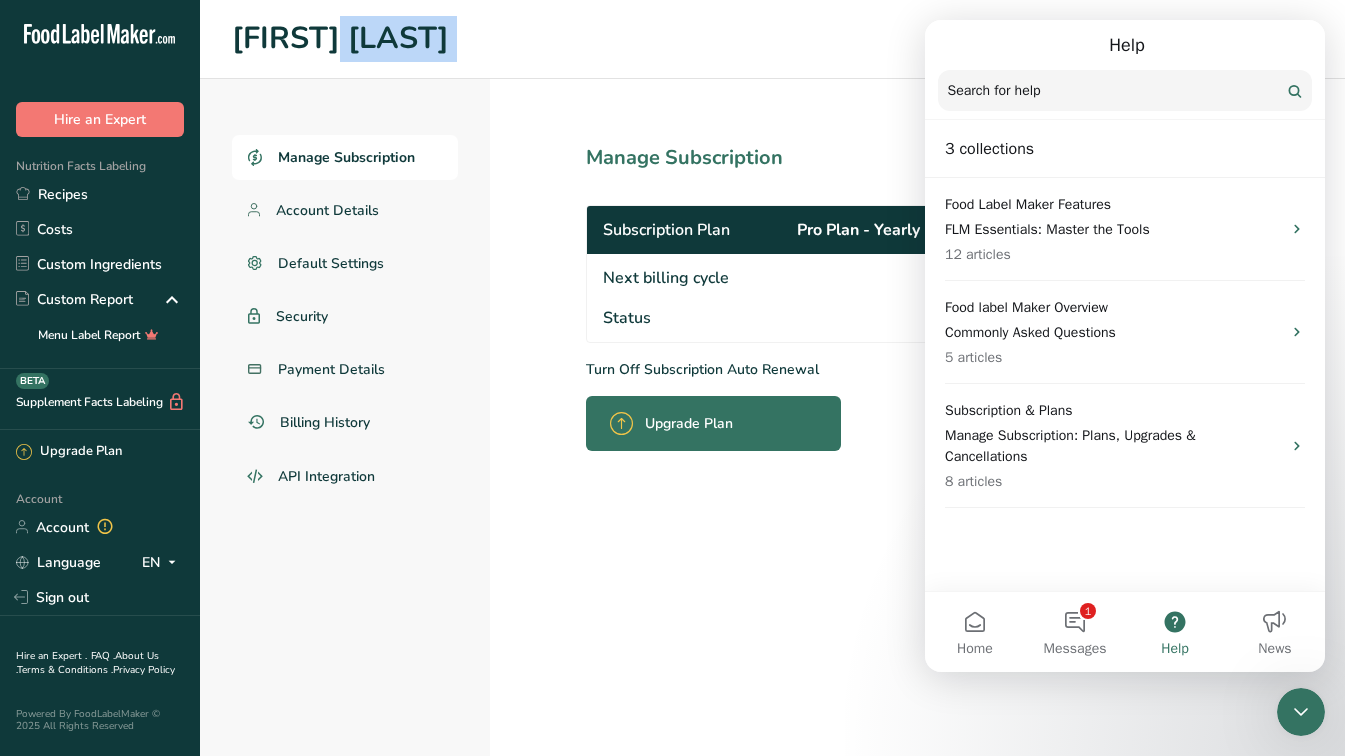 click on "Richard Lemmings" at bounding box center [772, 39] 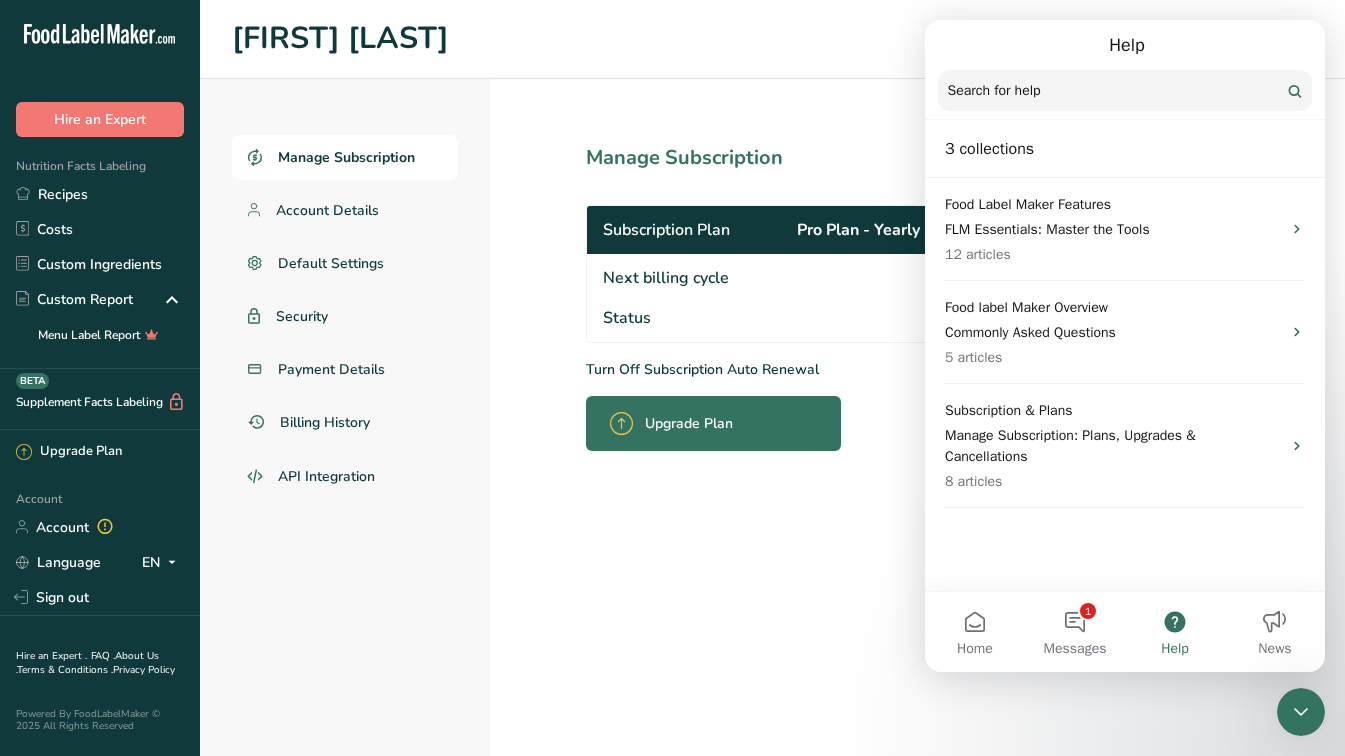 drag, startPoint x: 680, startPoint y: 684, endPoint x: 388, endPoint y: 612, distance: 300.74573 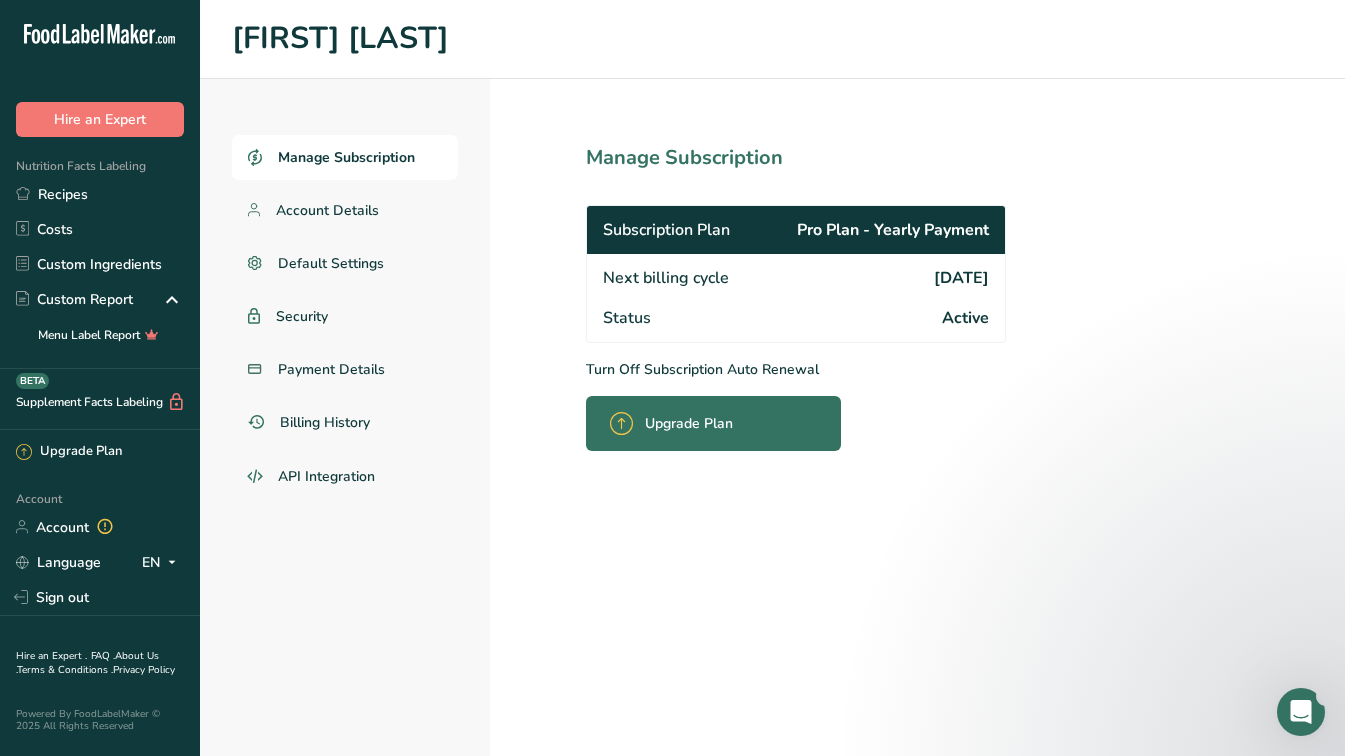 scroll, scrollTop: 0, scrollLeft: 0, axis: both 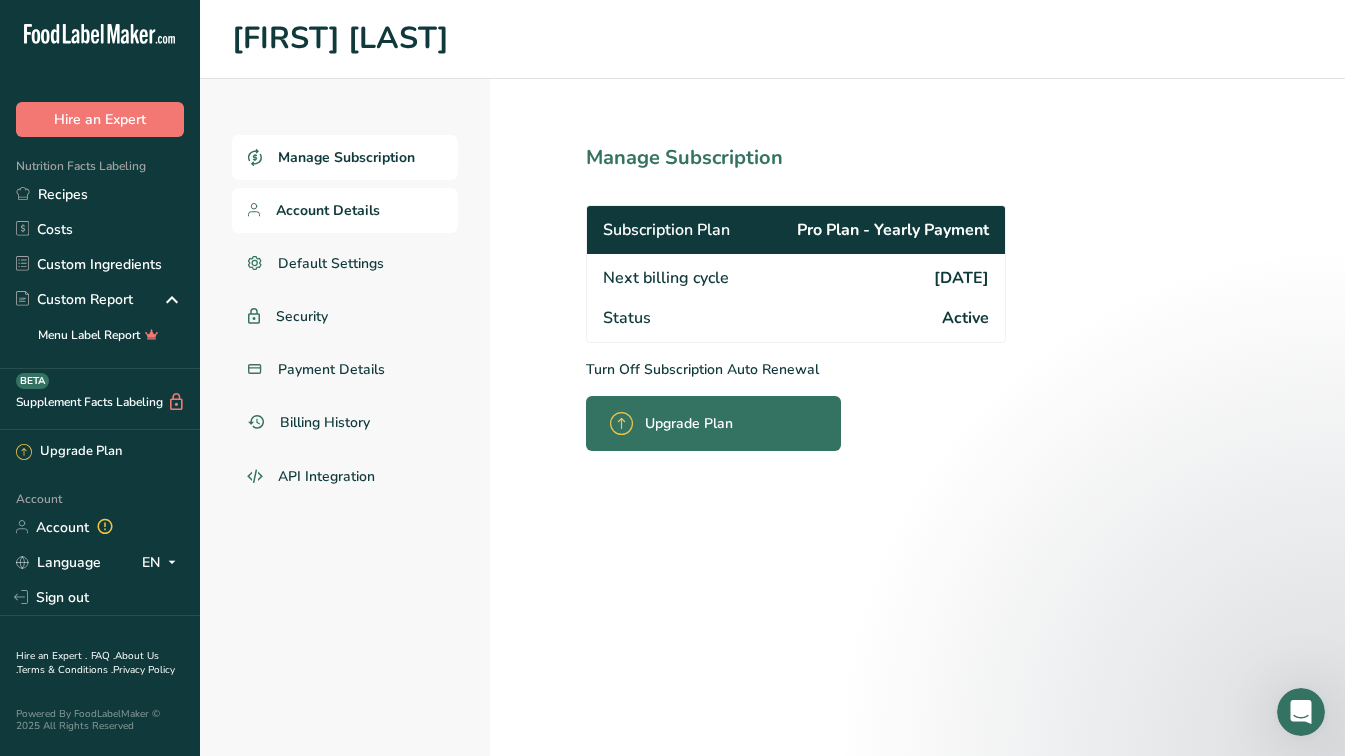 click on "Account Details" at bounding box center (328, 210) 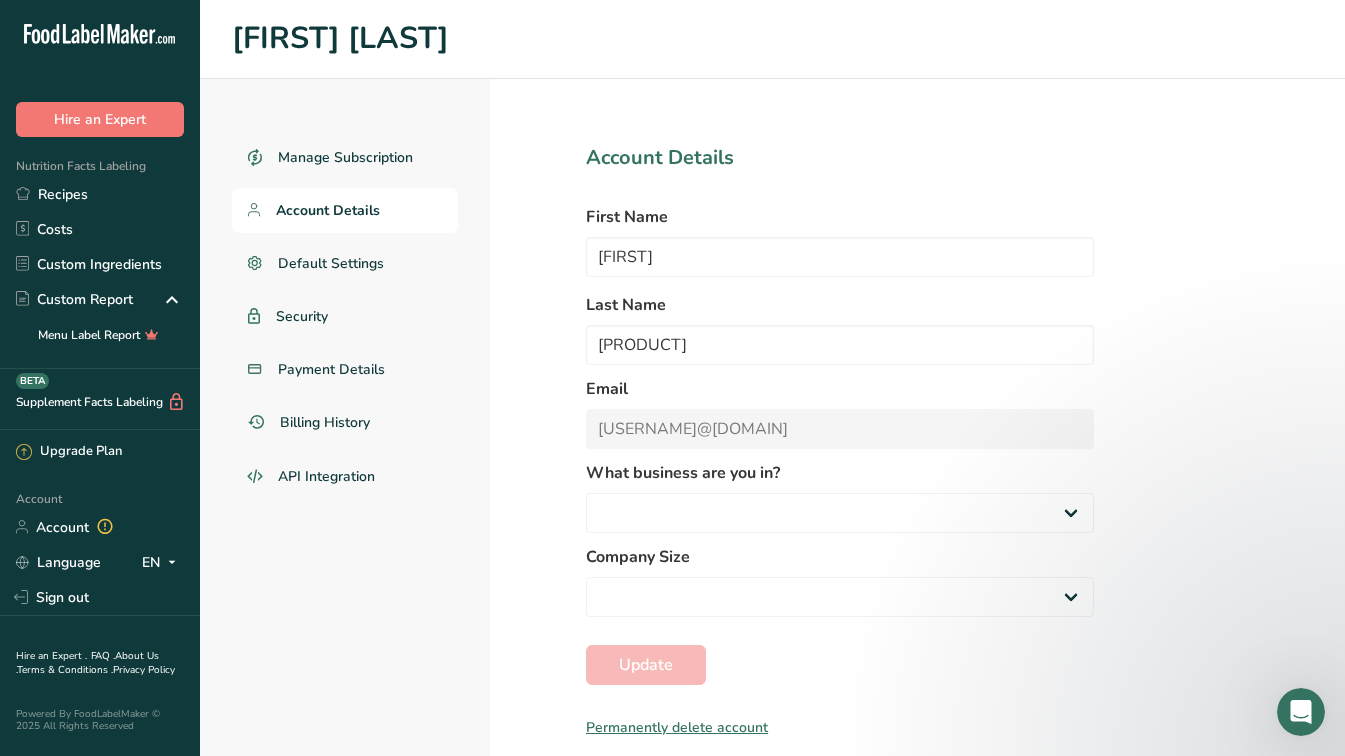 select on "3" 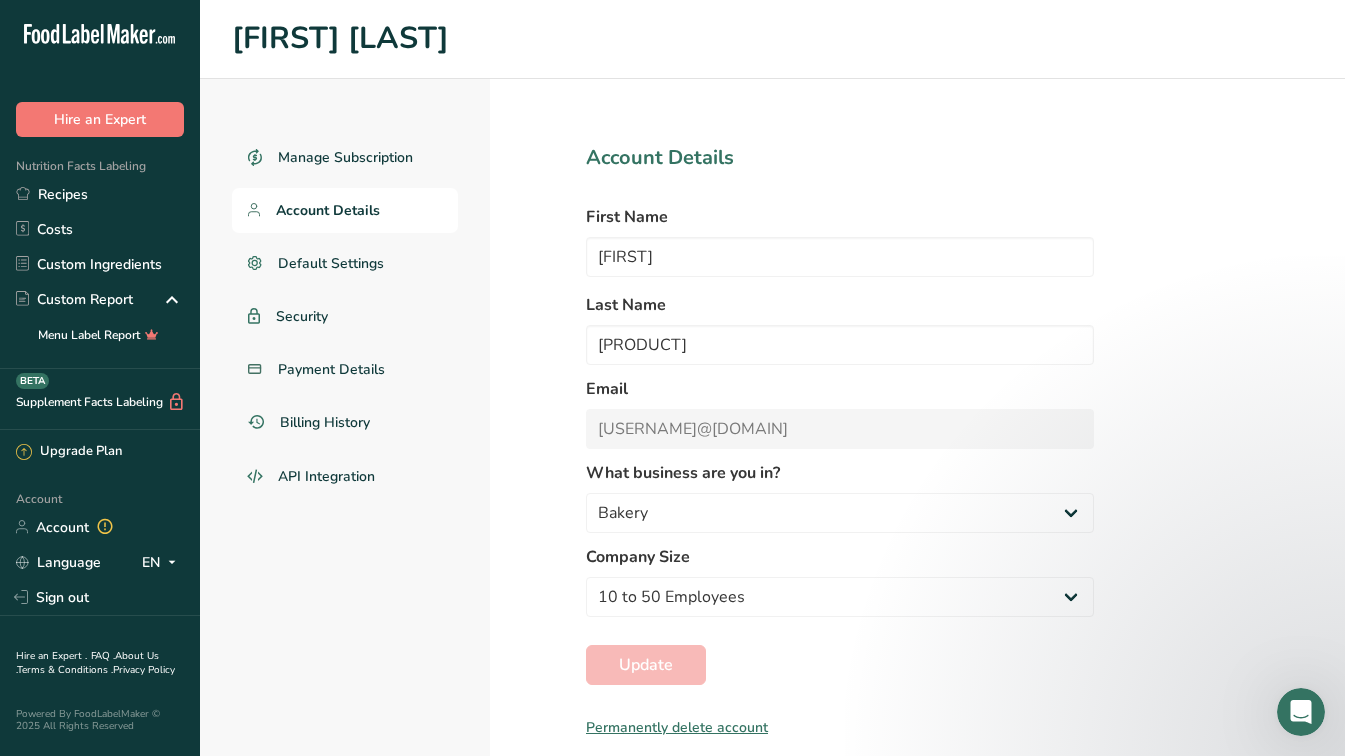click on "Manage Subscription
Account Details
Default Settings
Security
Payment Details
Billing History
API Integration
Account Details
First Name Richard   Last Name Lemmings   Email rlemmings-gqs@marxbagels.com   What business are you in?
Packaged Food Manufacturer
Restaurant & Cafe
Bakery
Meal Plans & Catering Company
Nutritionist
Food Blogger
Personal Trainer
Other
Company Size
Fewer than 10 Employees
10 to 50 Employees
51 to 500 Employees
Over 500 Employees
Update
Permanently delete account" at bounding box center (772, 417) 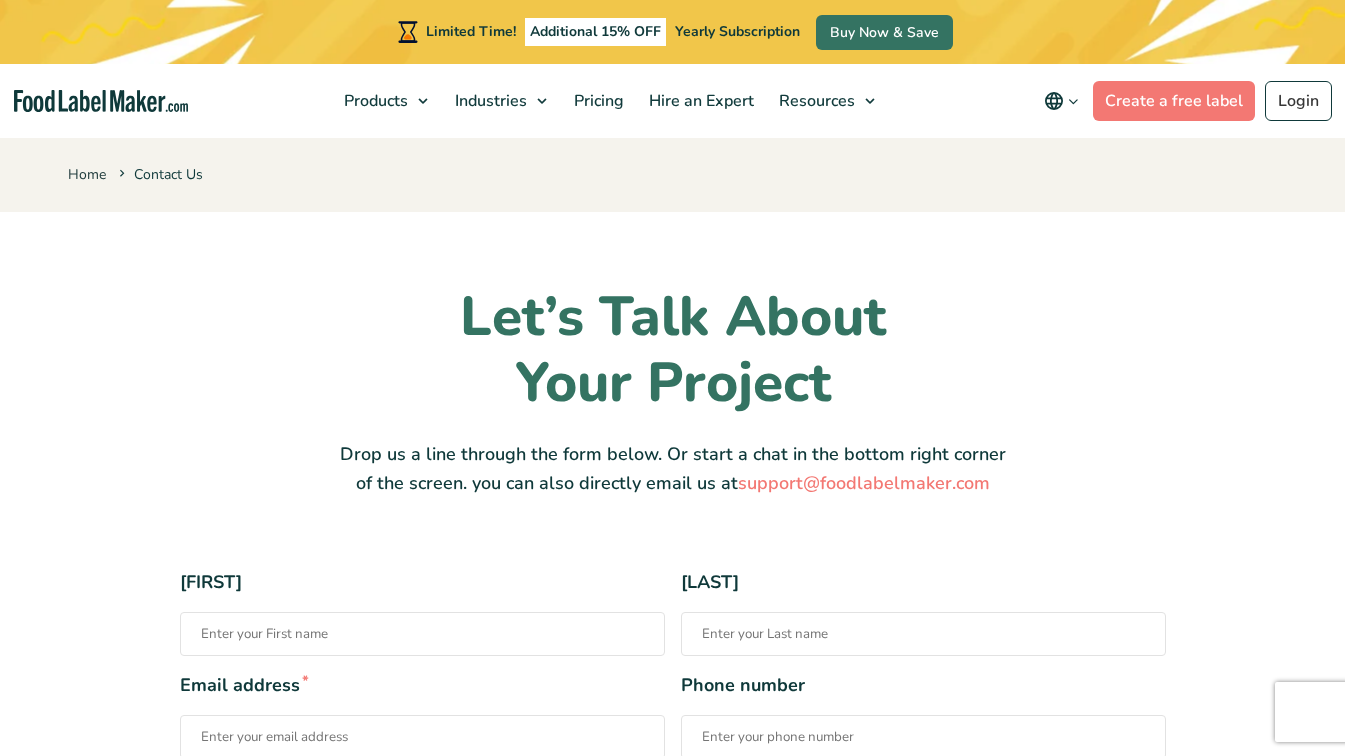 scroll, scrollTop: 0, scrollLeft: 0, axis: both 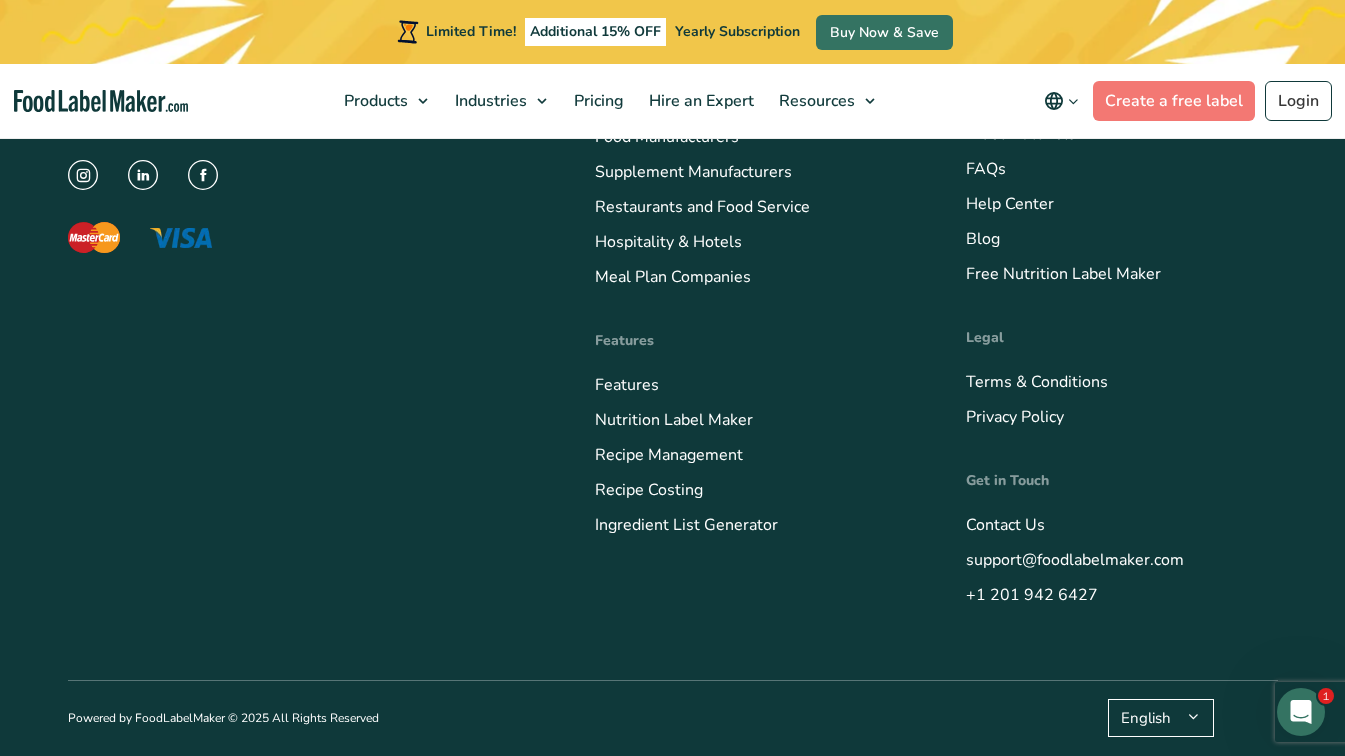 click on "Food Label Maker is a cloud-based software that offers powerful recipe formulation, precise nutrition analysis, and guaranteed regulatory compliance, tailored to meet your unique needs. Whether you’re a large food enterprise, manufacturer, restaurant, or a start-up our solutions are designed to support your specific requirements." at bounding box center [673, 273] 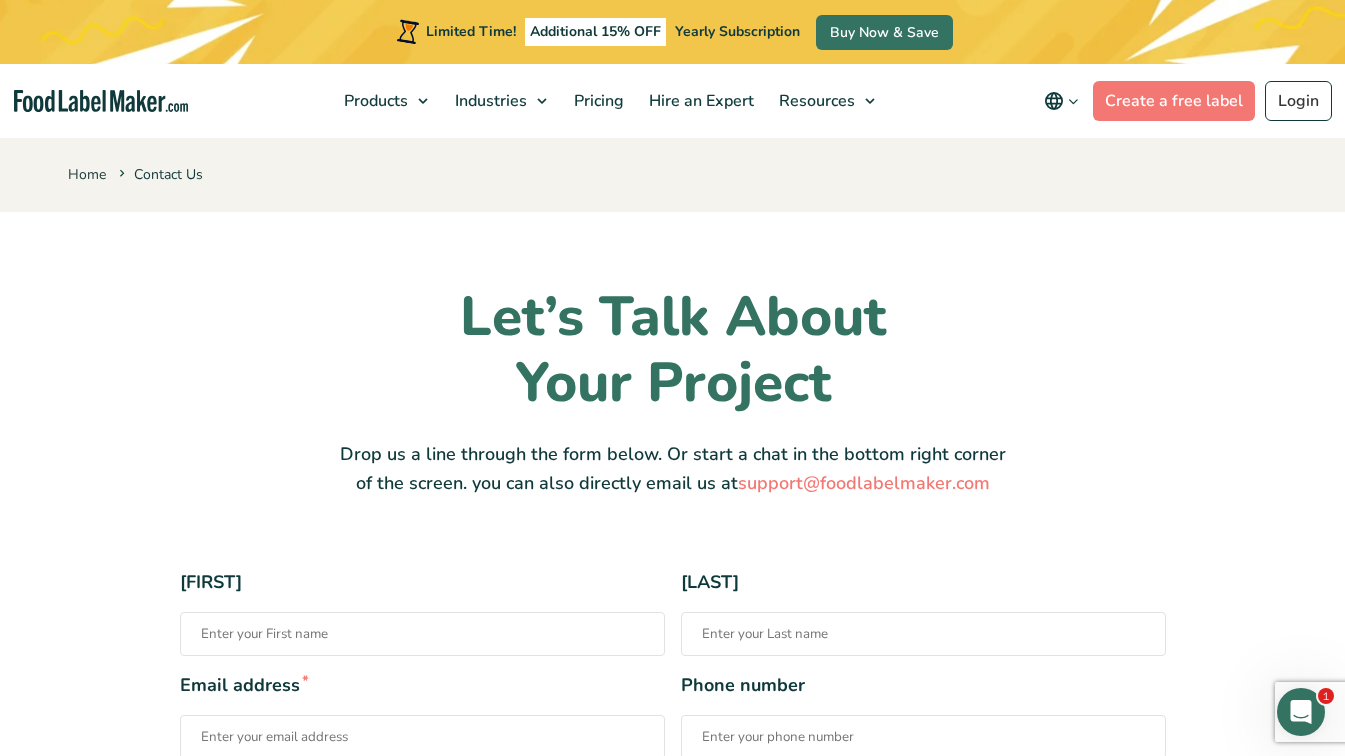 scroll, scrollTop: 280, scrollLeft: 0, axis: vertical 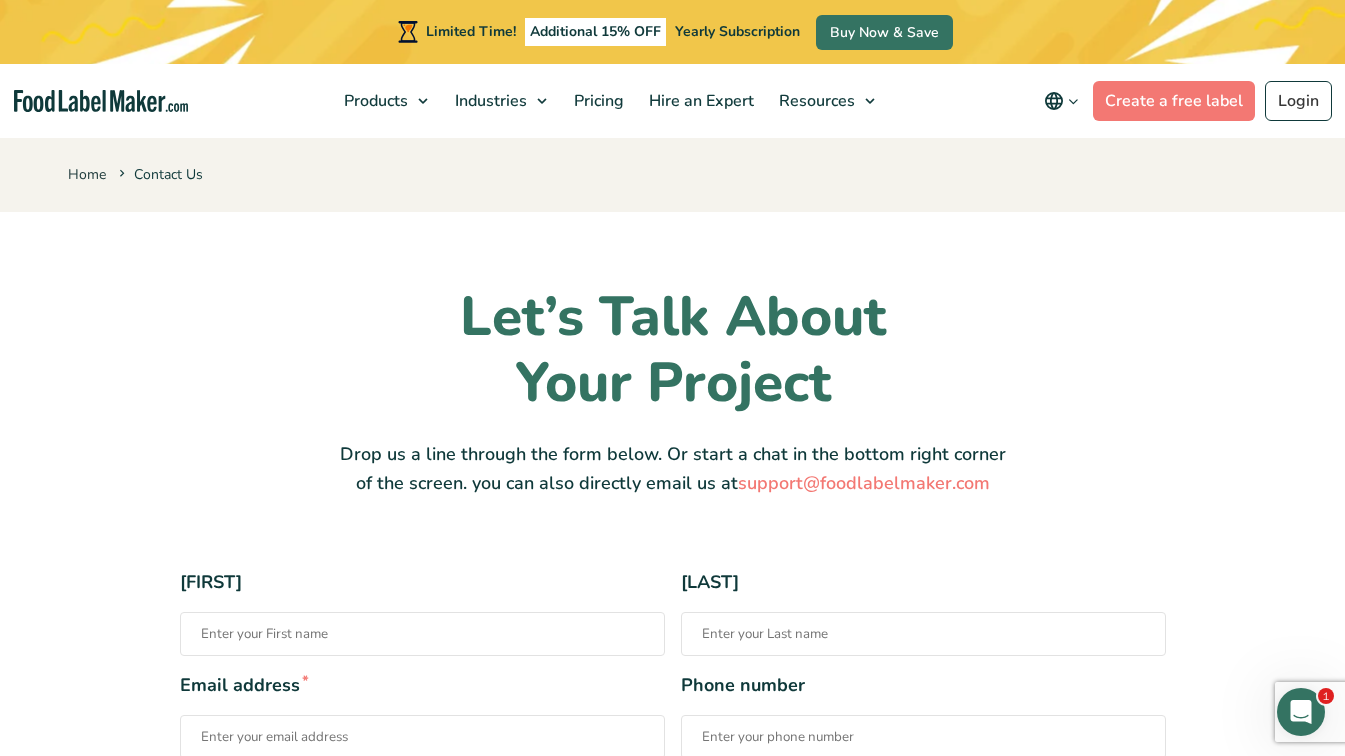 click at bounding box center (101, 101) 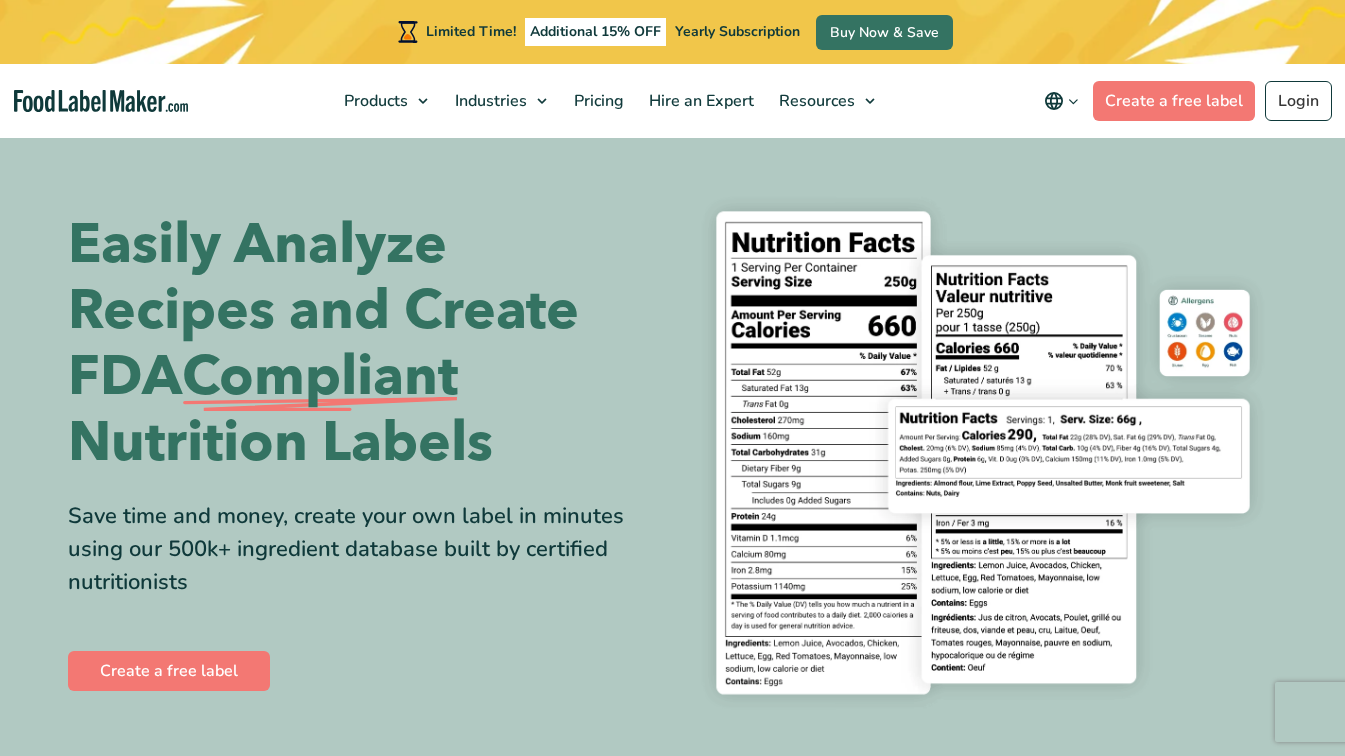 scroll, scrollTop: 0, scrollLeft: 0, axis: both 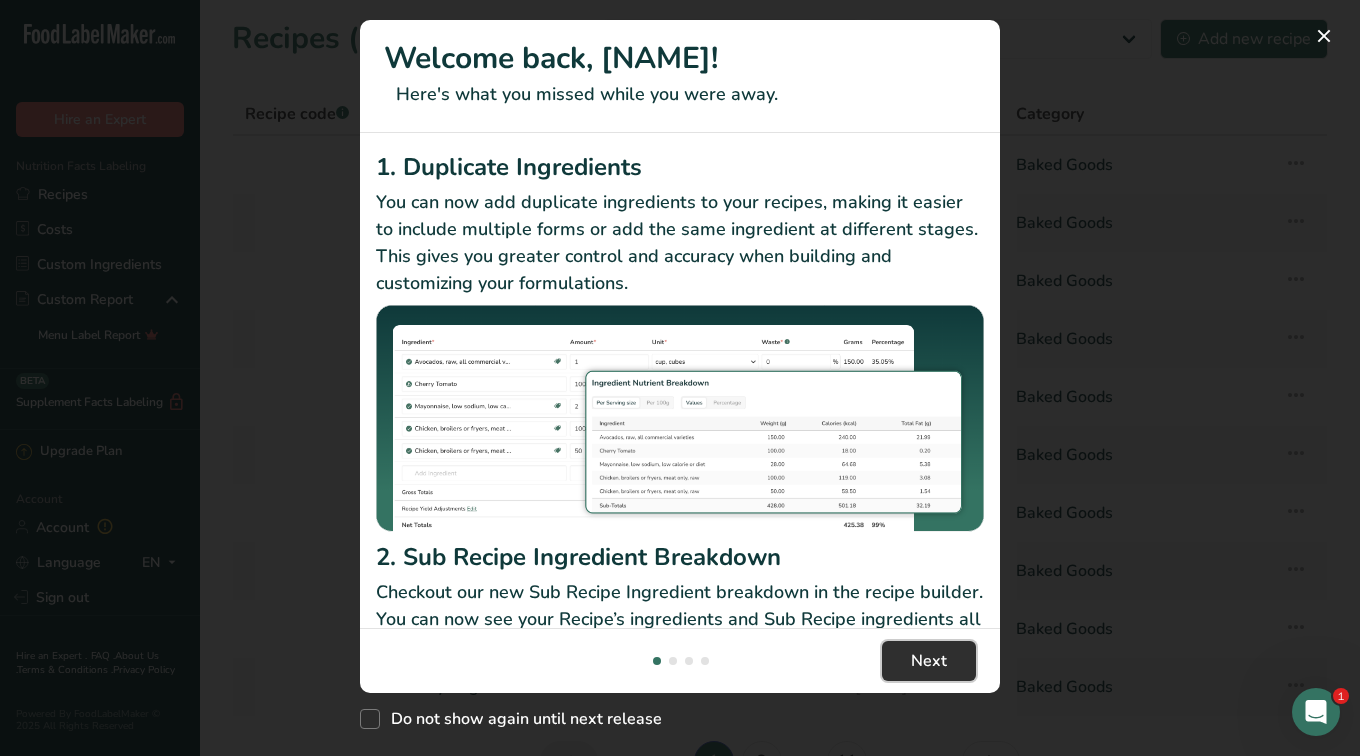 click on "Next" at bounding box center [929, 661] 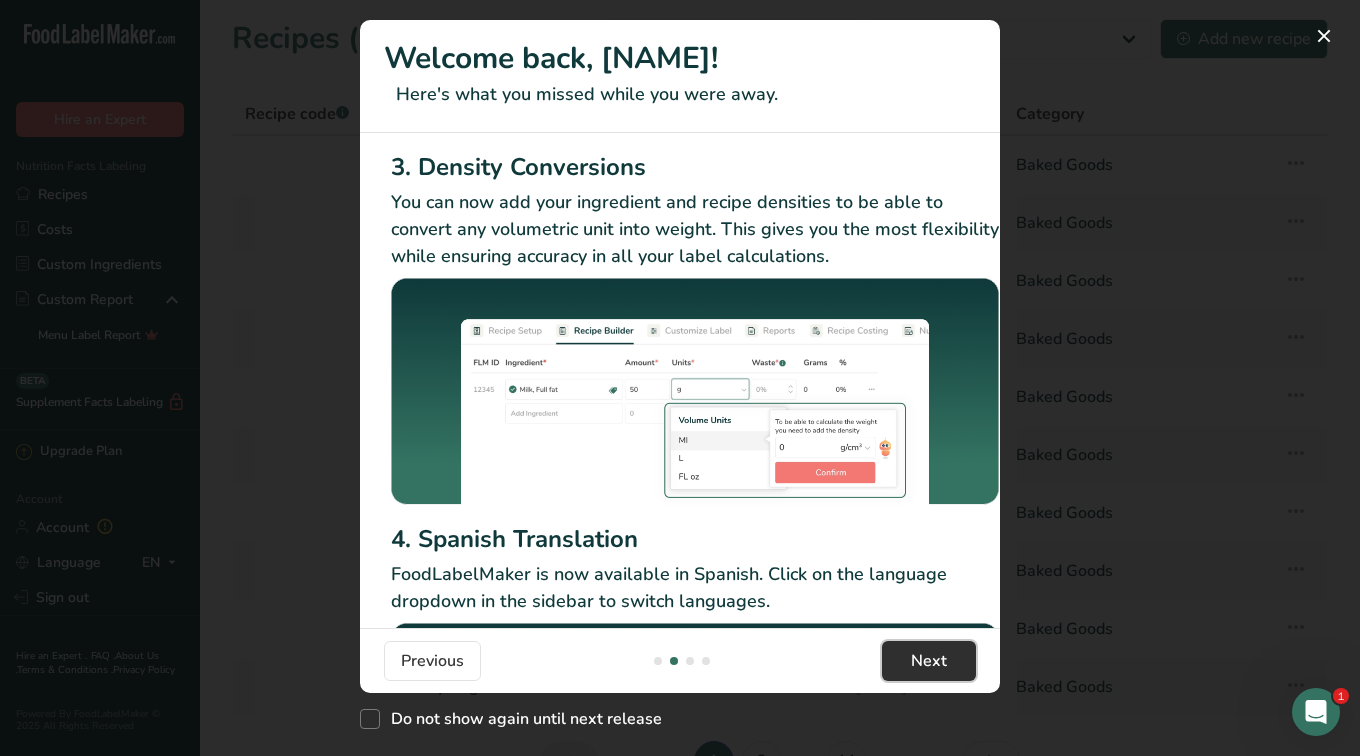 click on "Next" at bounding box center (929, 661) 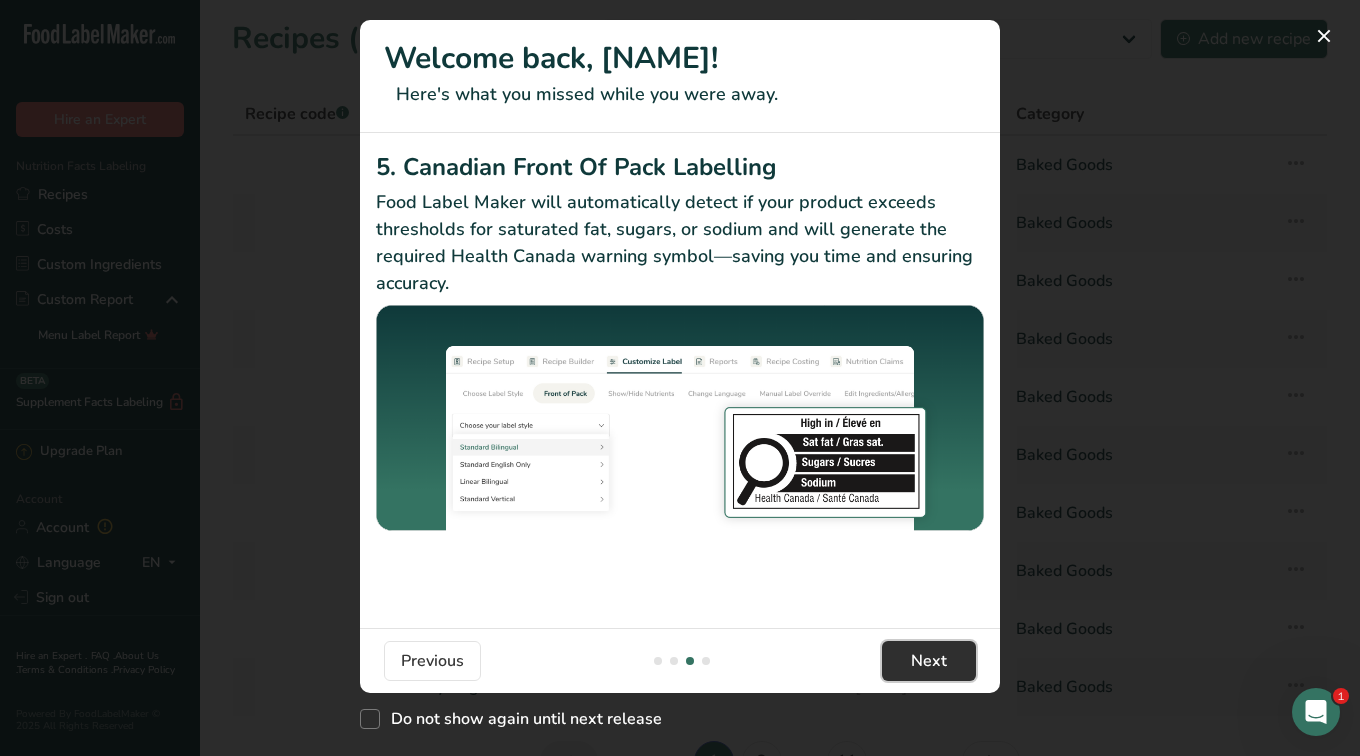 click on "Next" at bounding box center (929, 661) 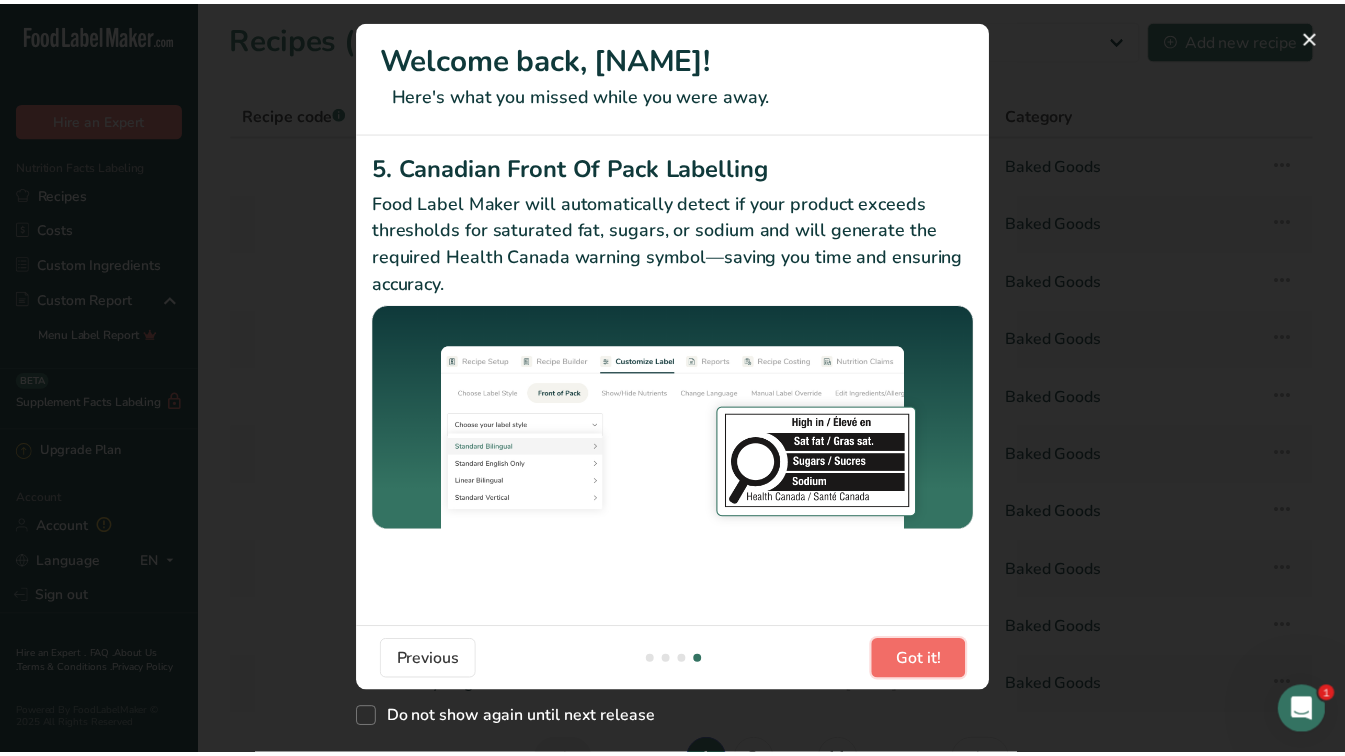scroll, scrollTop: 0, scrollLeft: 1905, axis: horizontal 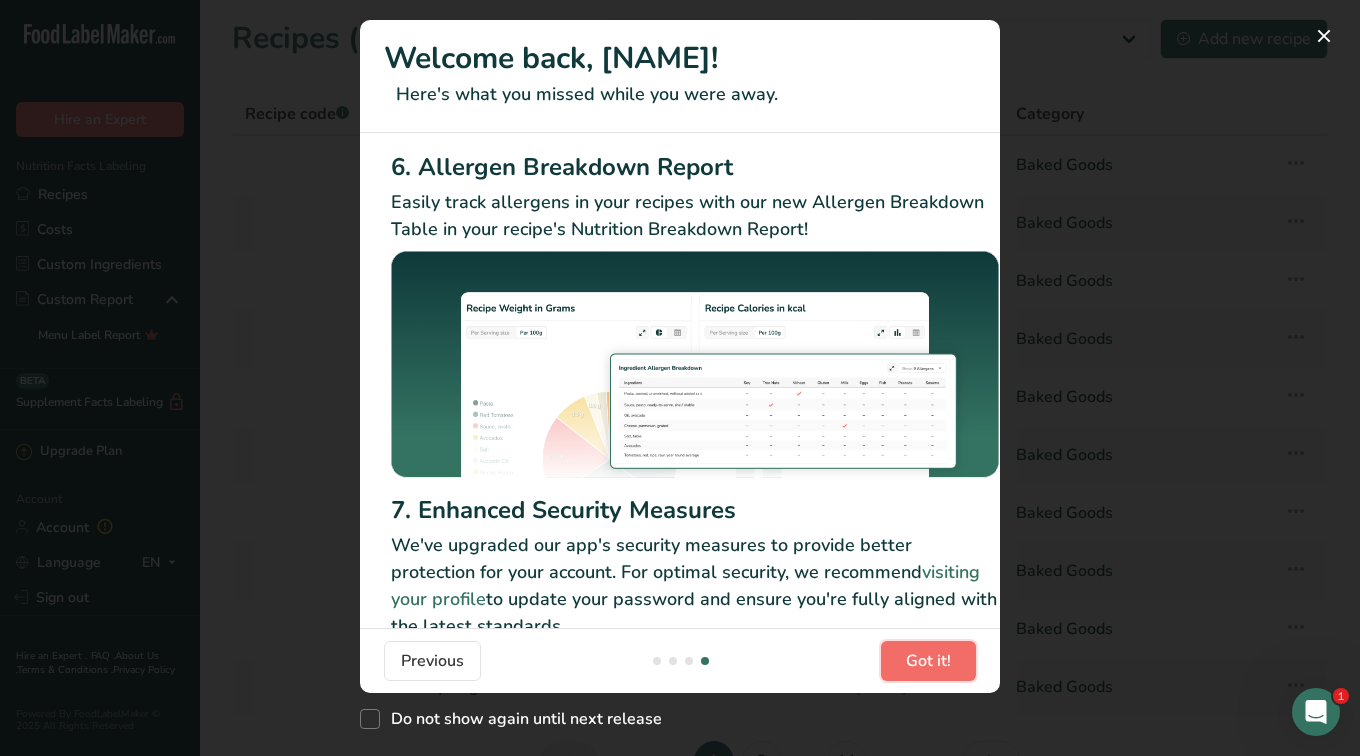 click on "Got it!" at bounding box center [928, 661] 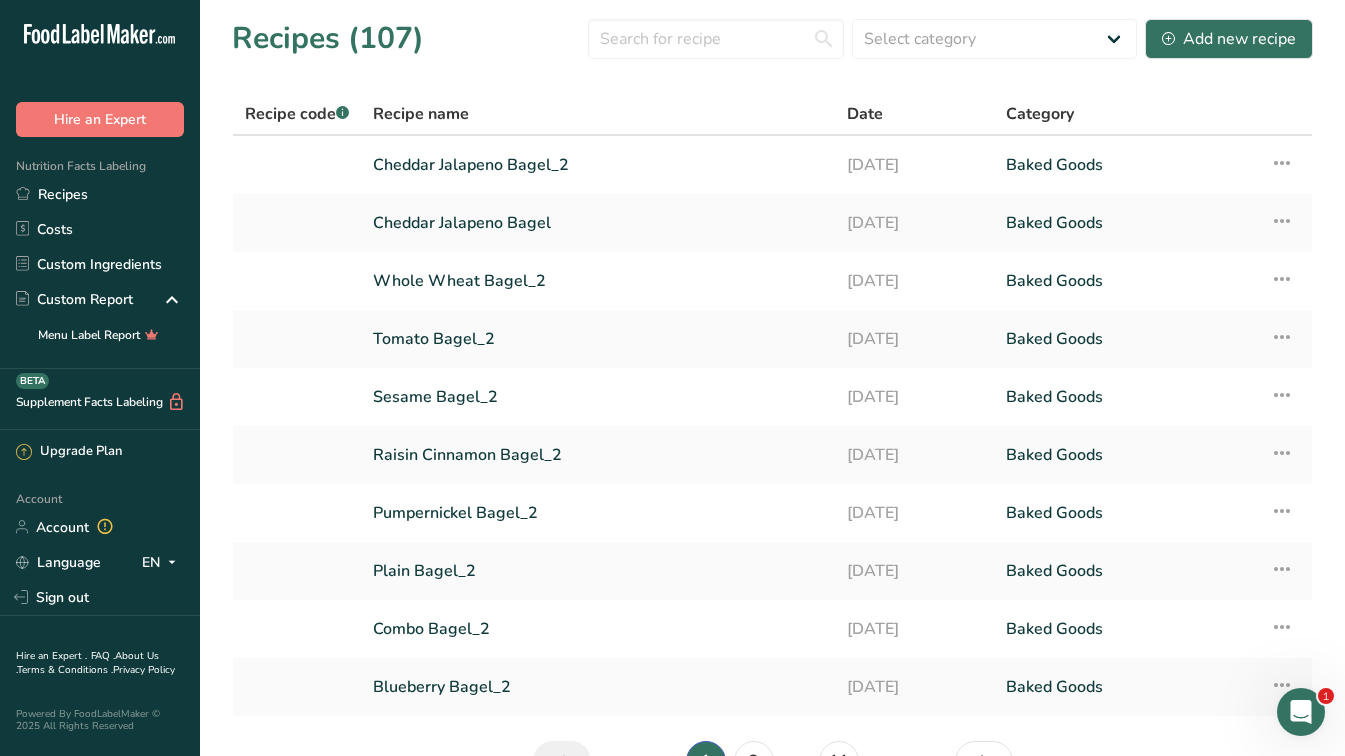 scroll, scrollTop: 121, scrollLeft: 0, axis: vertical 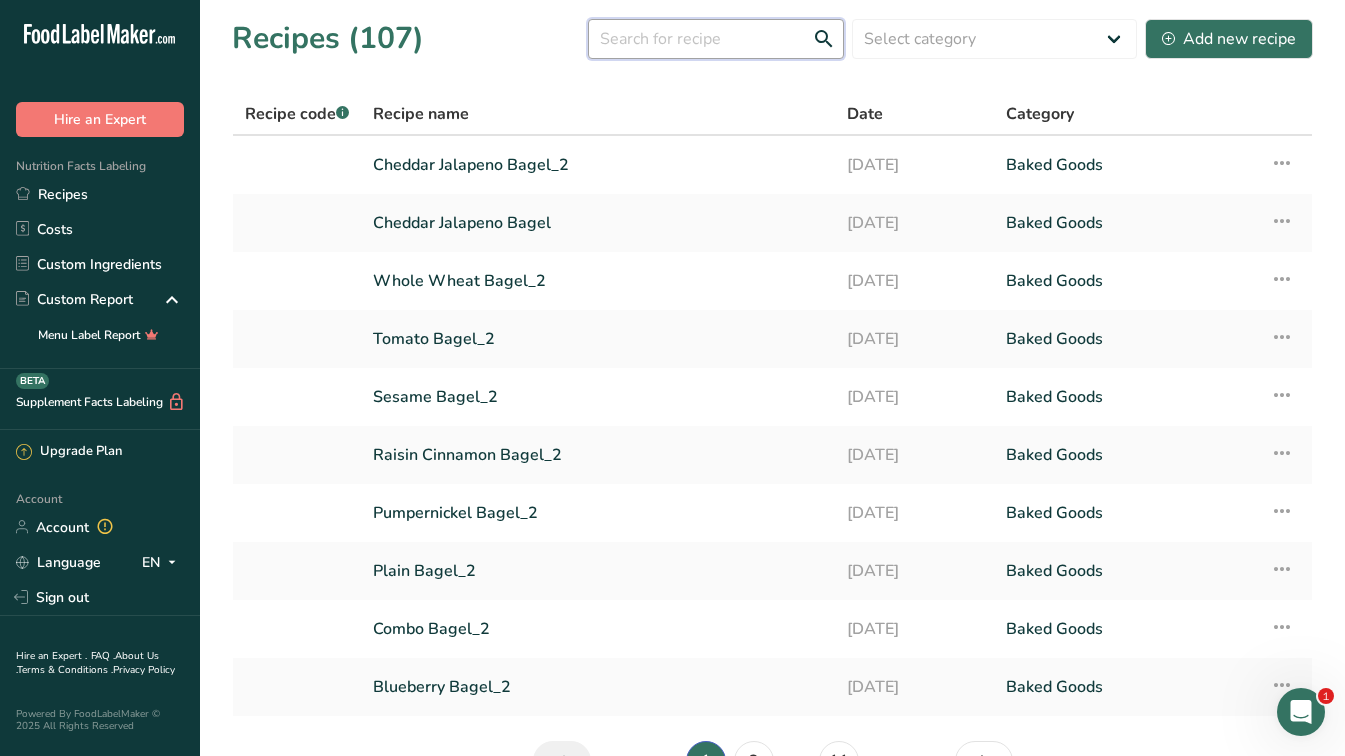click at bounding box center [716, 39] 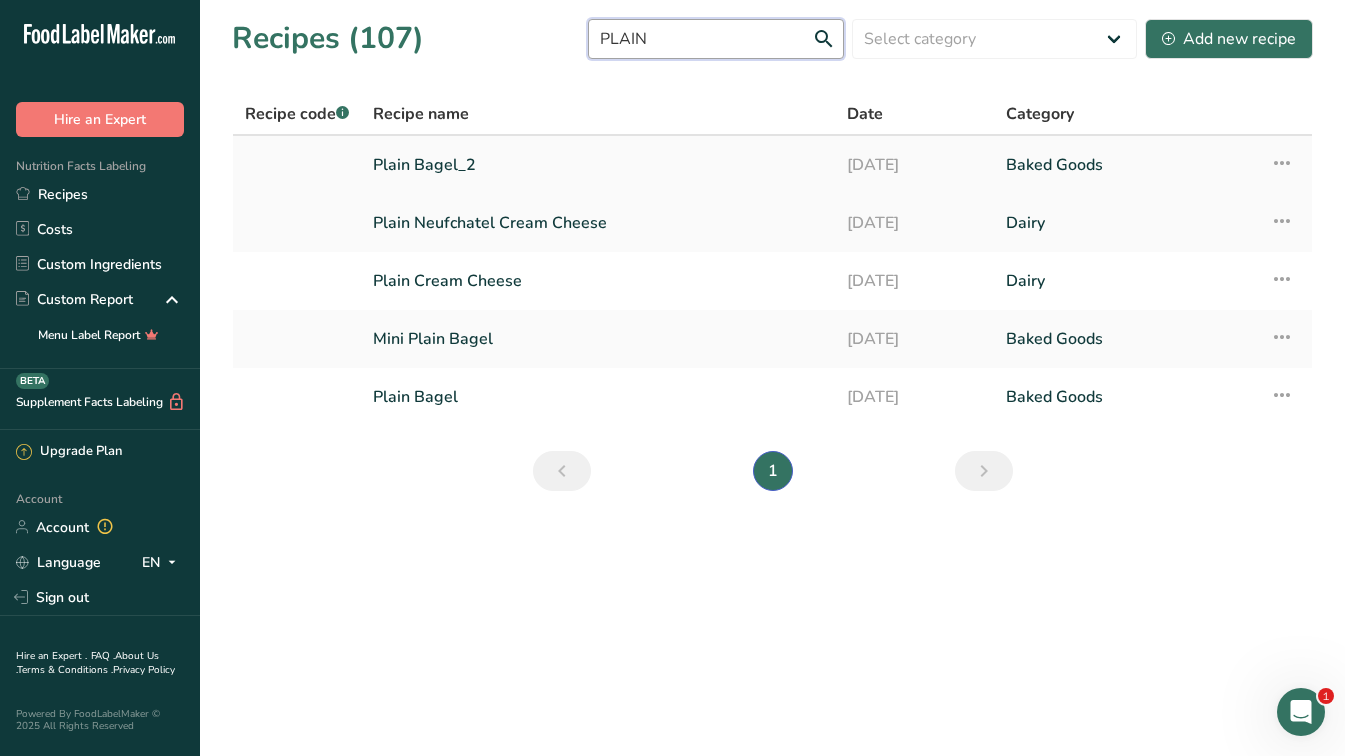 type on "PLAIN" 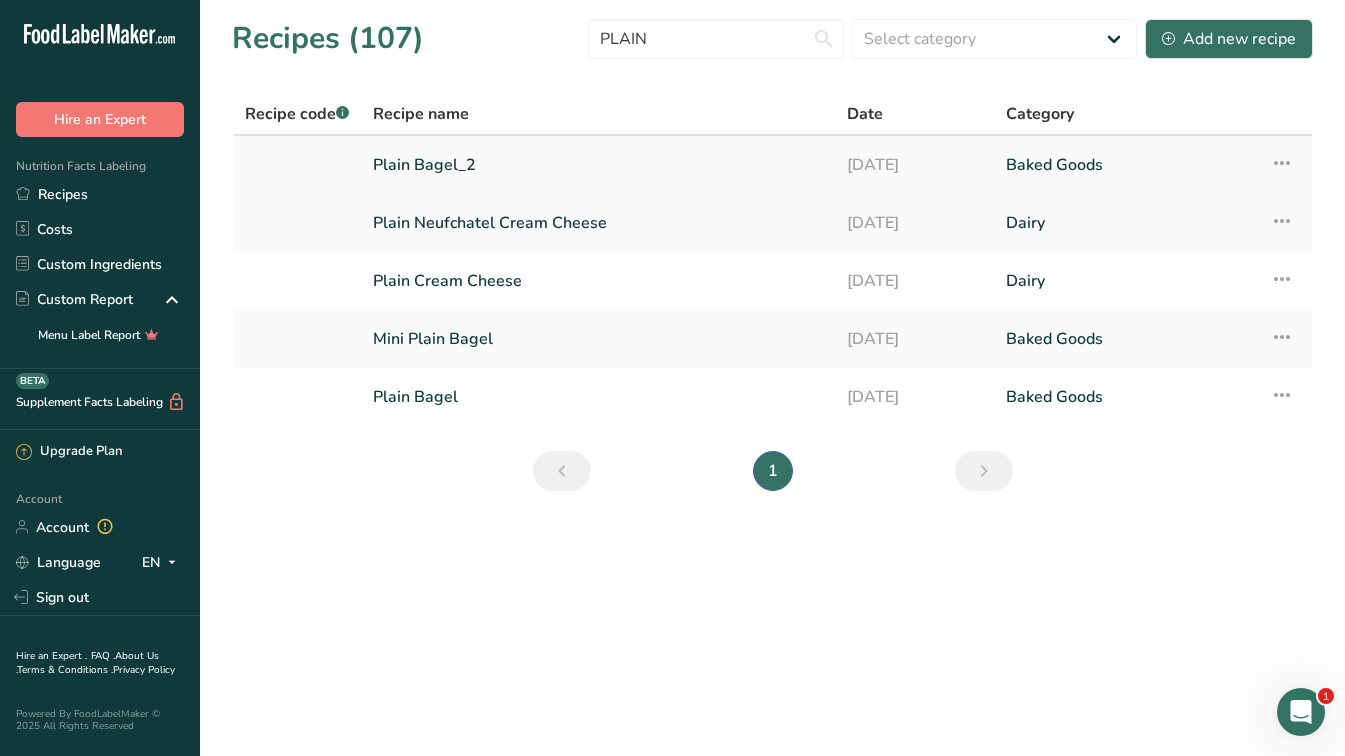 click on "Plain Bagel_2" at bounding box center [598, 165] 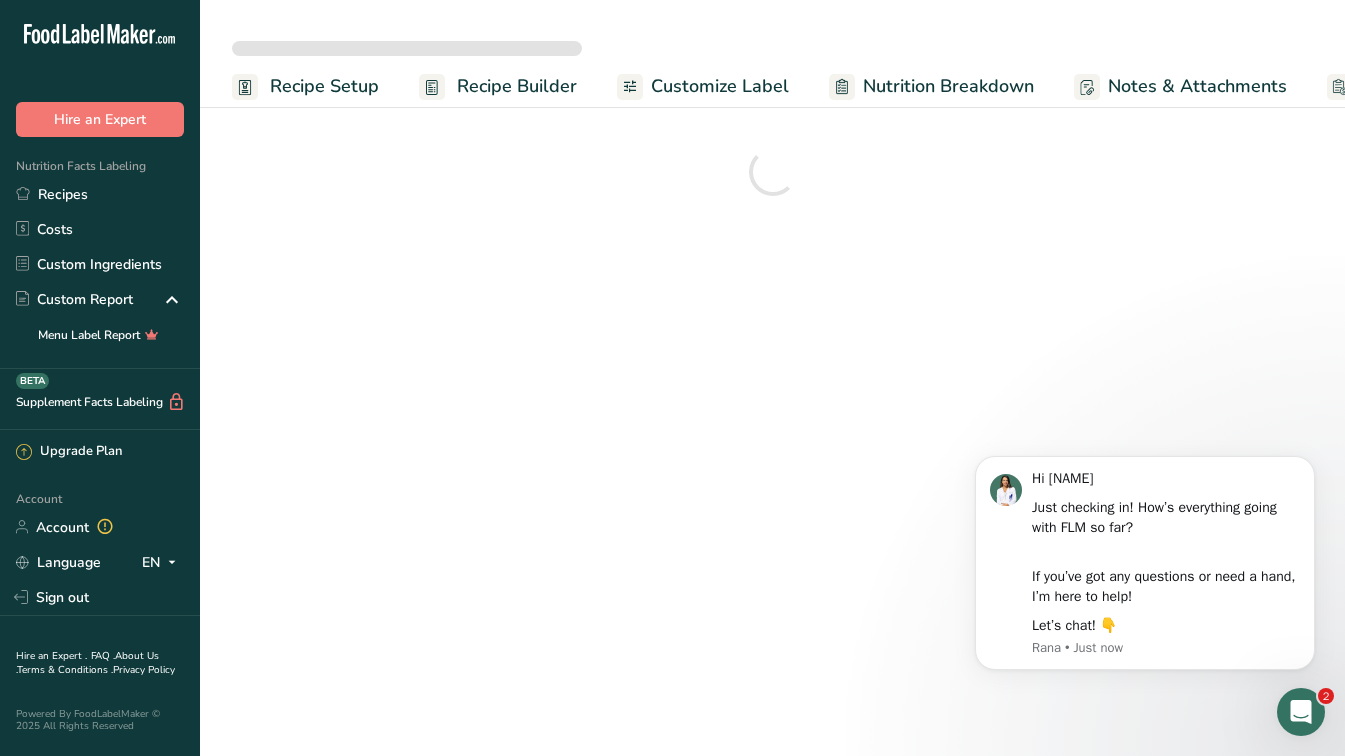 scroll, scrollTop: 0, scrollLeft: 0, axis: both 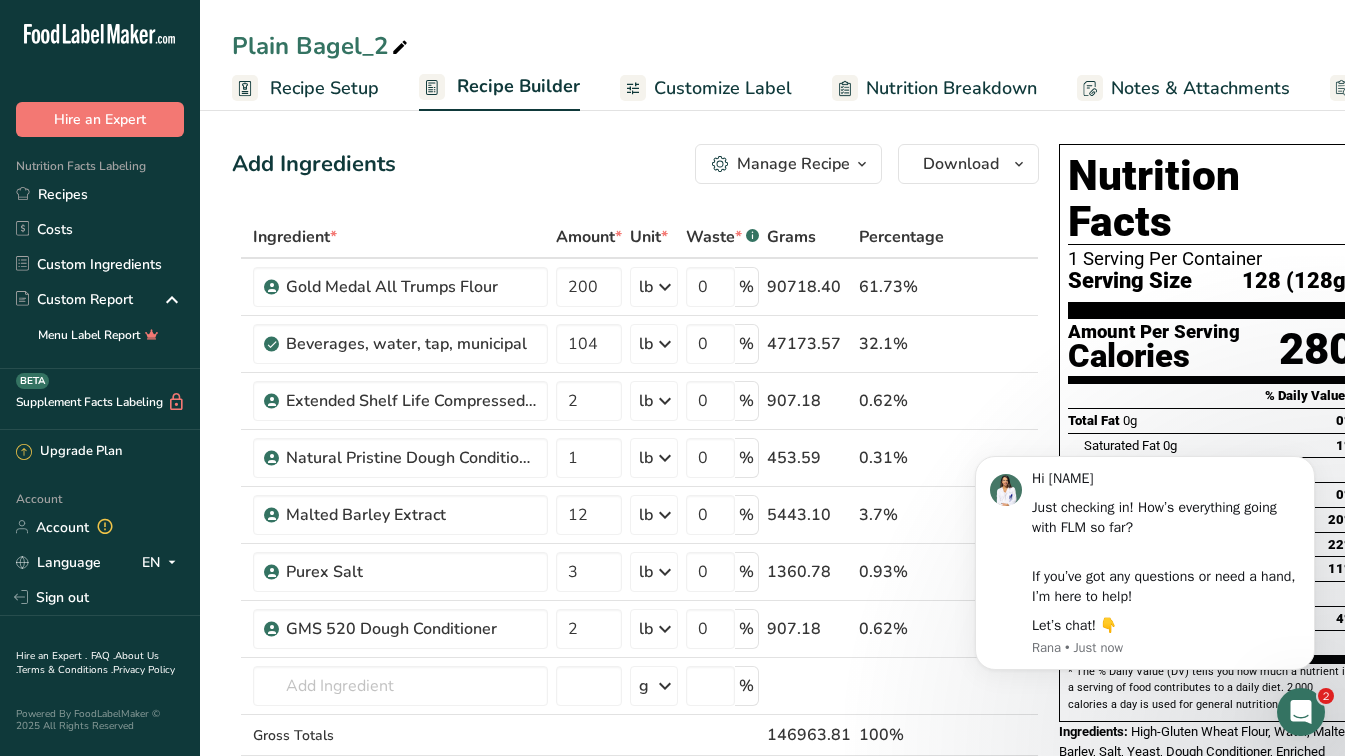 click 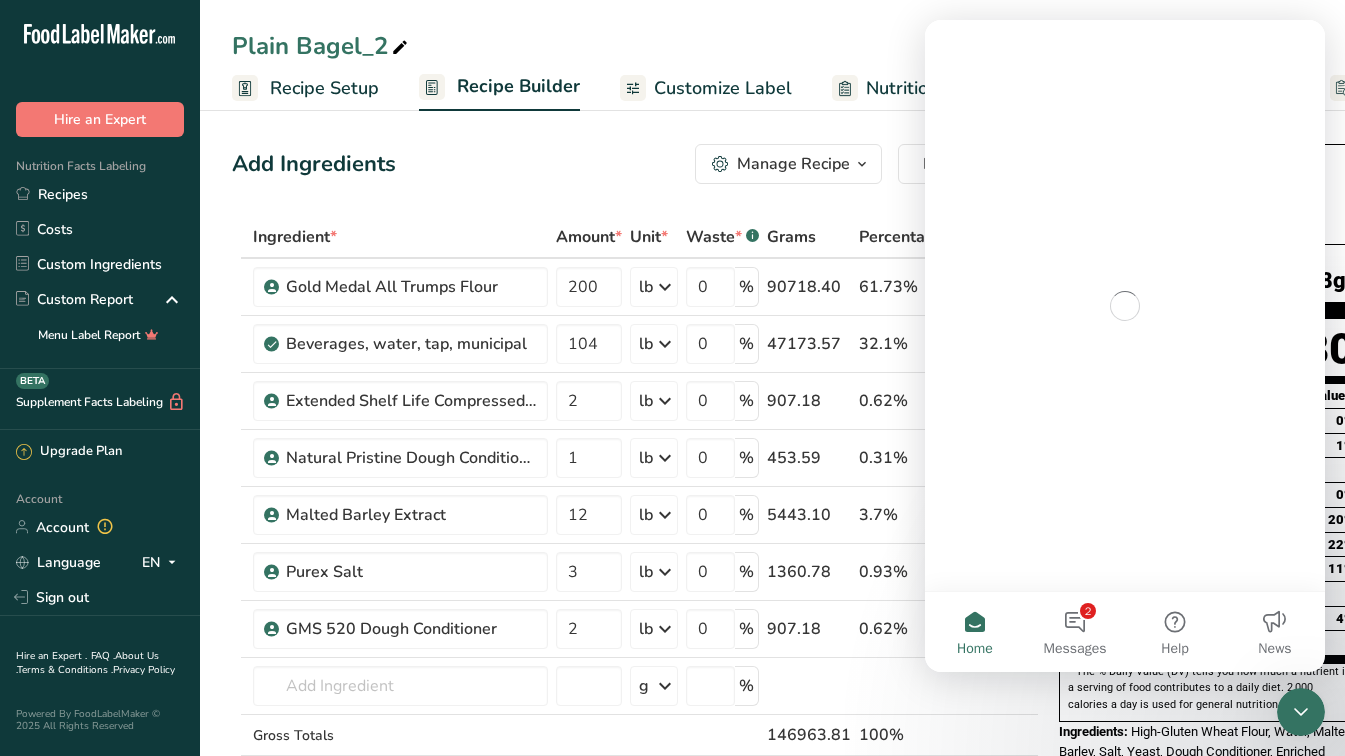 scroll, scrollTop: 0, scrollLeft: 0, axis: both 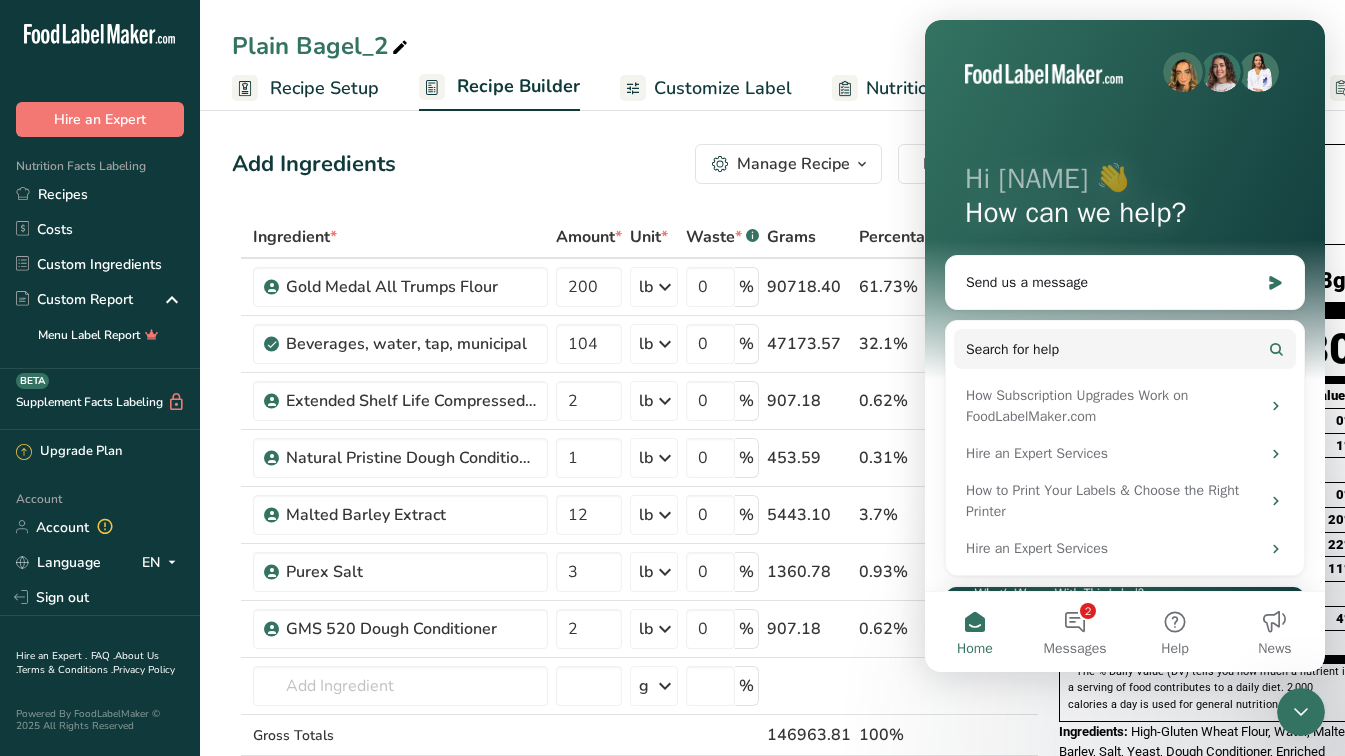 click on "Add Ingredients
Manage Recipe         Delete Recipe           Duplicate Recipe             Scale Recipe             Save as Sub-Recipe   .a-a{fill:#347362;}.b-a{fill:#fff;}                               Nutrition Breakdown                 Recipe Card
NEW
Amino Acids Pattern Report             Activity History
Download
Choose your preferred label style
Standard FDA label
Standard FDA label
The most common format for nutrition facts labels in compliance with the FDA's typeface, style and requirements
Tabular FDA label
A label format compliant with the FDA regulations presented in a tabular (horizontal) display.
Linear FDA label
A simple linear display for small sized packages.
Simplified FDA label" at bounding box center (635, 164) 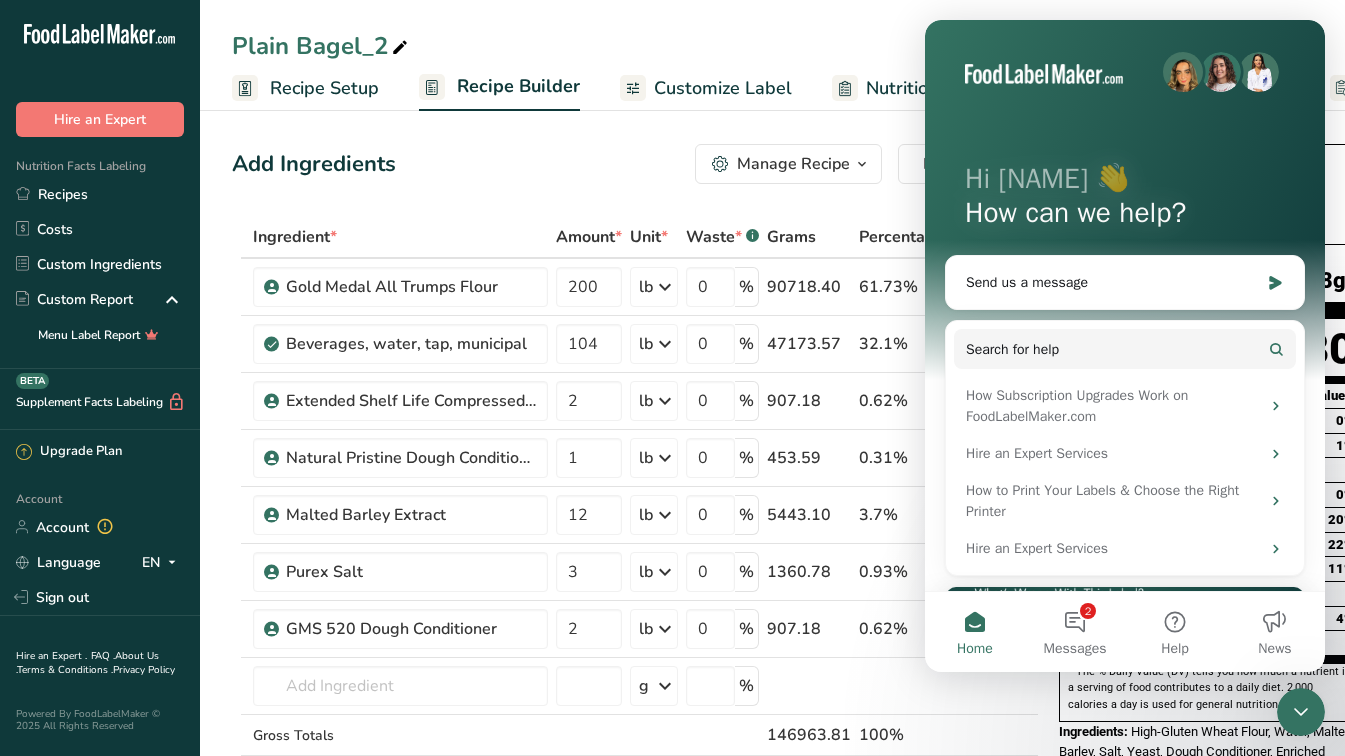 click on "Add Ingredients
Manage Recipe         Delete Recipe           Duplicate Recipe             Scale Recipe             Save as Sub-Recipe   .a-a{fill:#347362;}.b-a{fill:#fff;}                               Nutrition Breakdown                 Recipe Card
NEW
Amino Acids Pattern Report             Activity History
Download
Choose your preferred label style
Standard FDA label
Standard FDA label
The most common format for nutrition facts labels in compliance with the FDA's typeface, style and requirements
Tabular FDA label
A label format compliant with the FDA regulations presented in a tabular (horizontal) display.
Linear FDA label
A simple linear display for small sized packages.
Simplified FDA label" at bounding box center [635, 164] 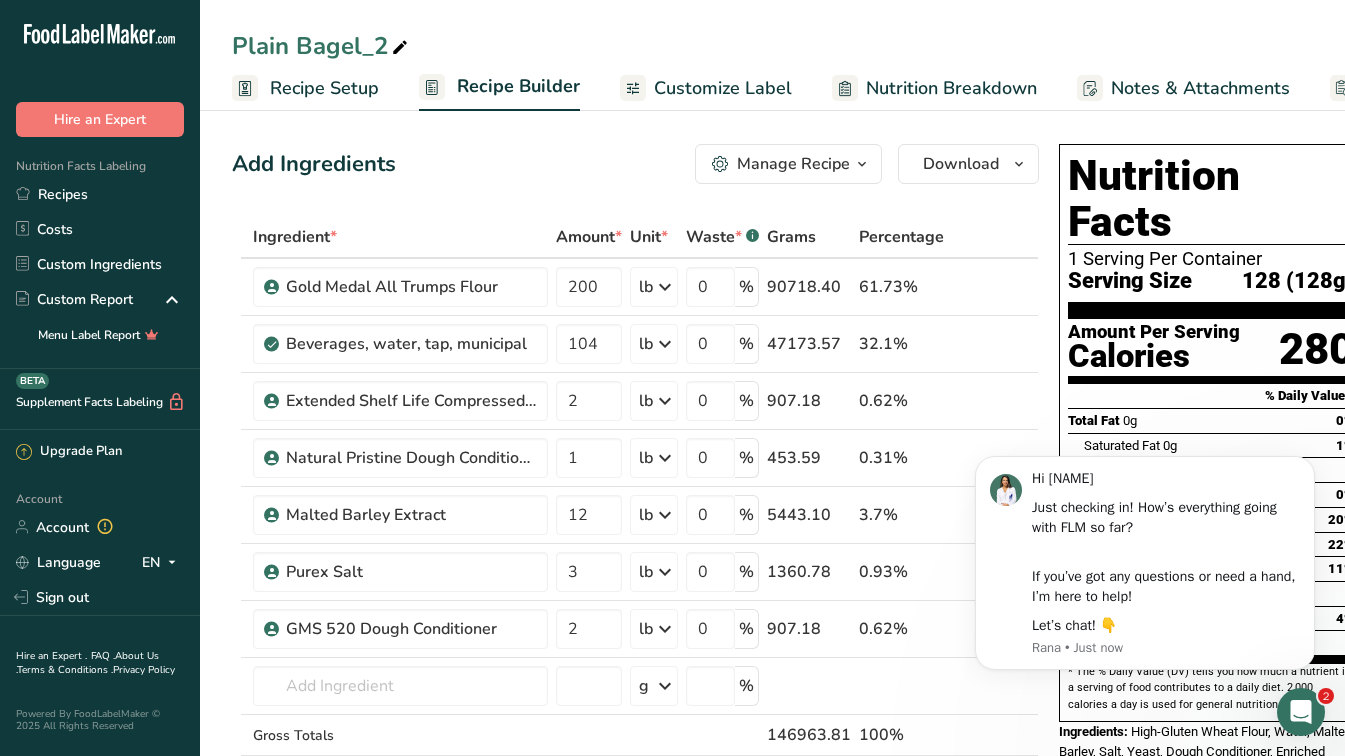 scroll, scrollTop: 0, scrollLeft: 0, axis: both 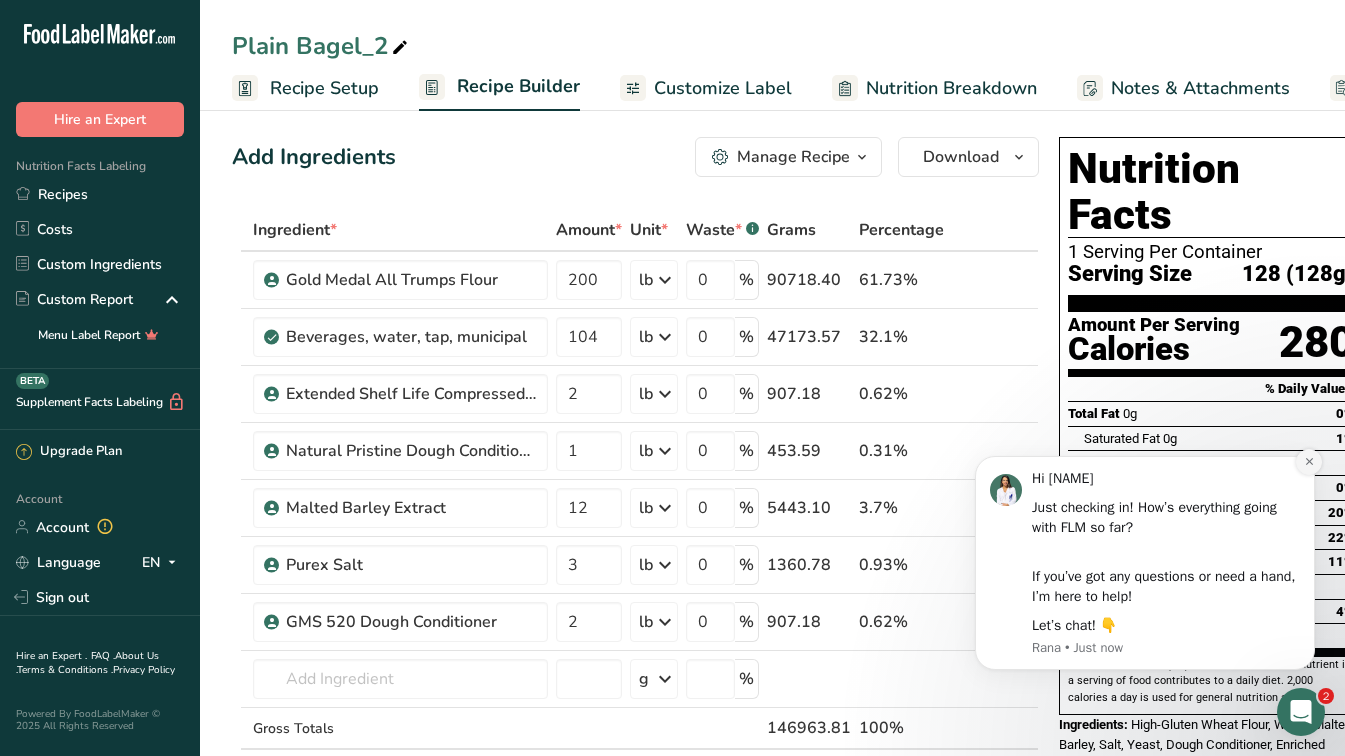click 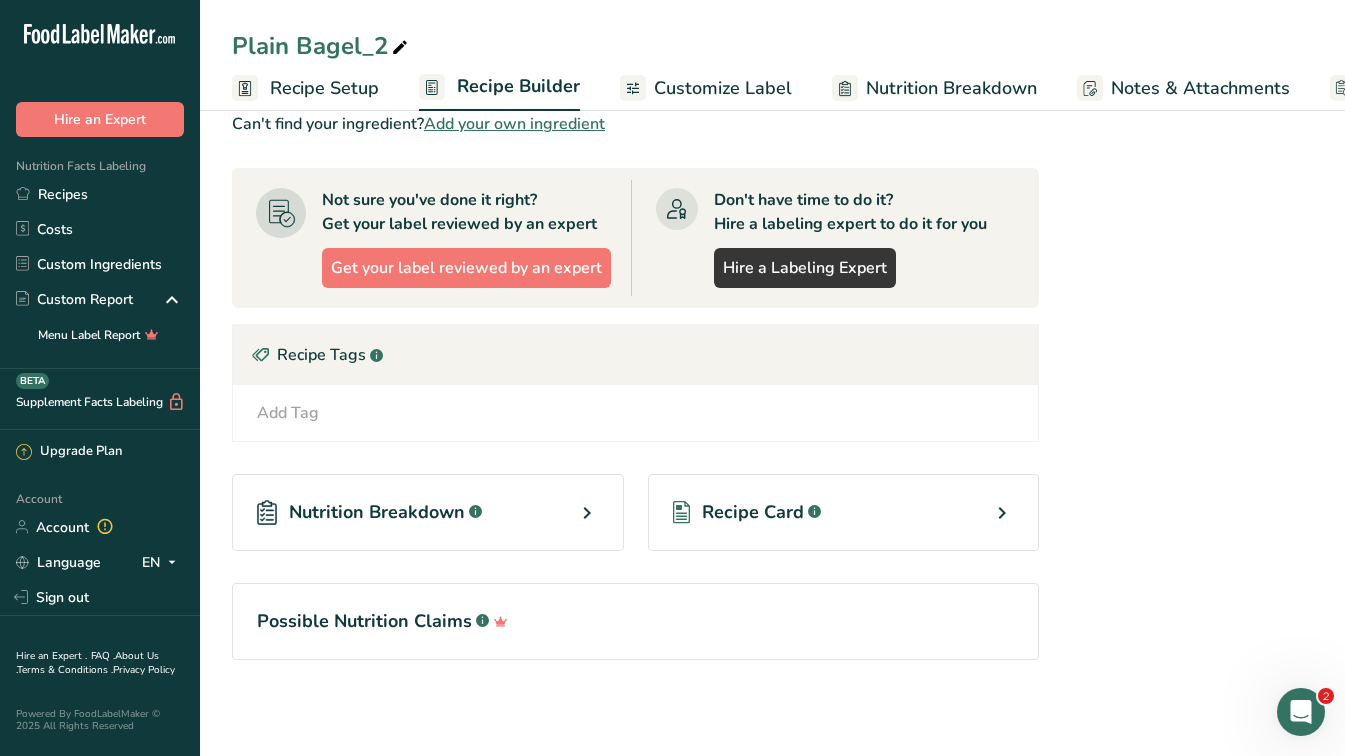 scroll, scrollTop: 0, scrollLeft: 0, axis: both 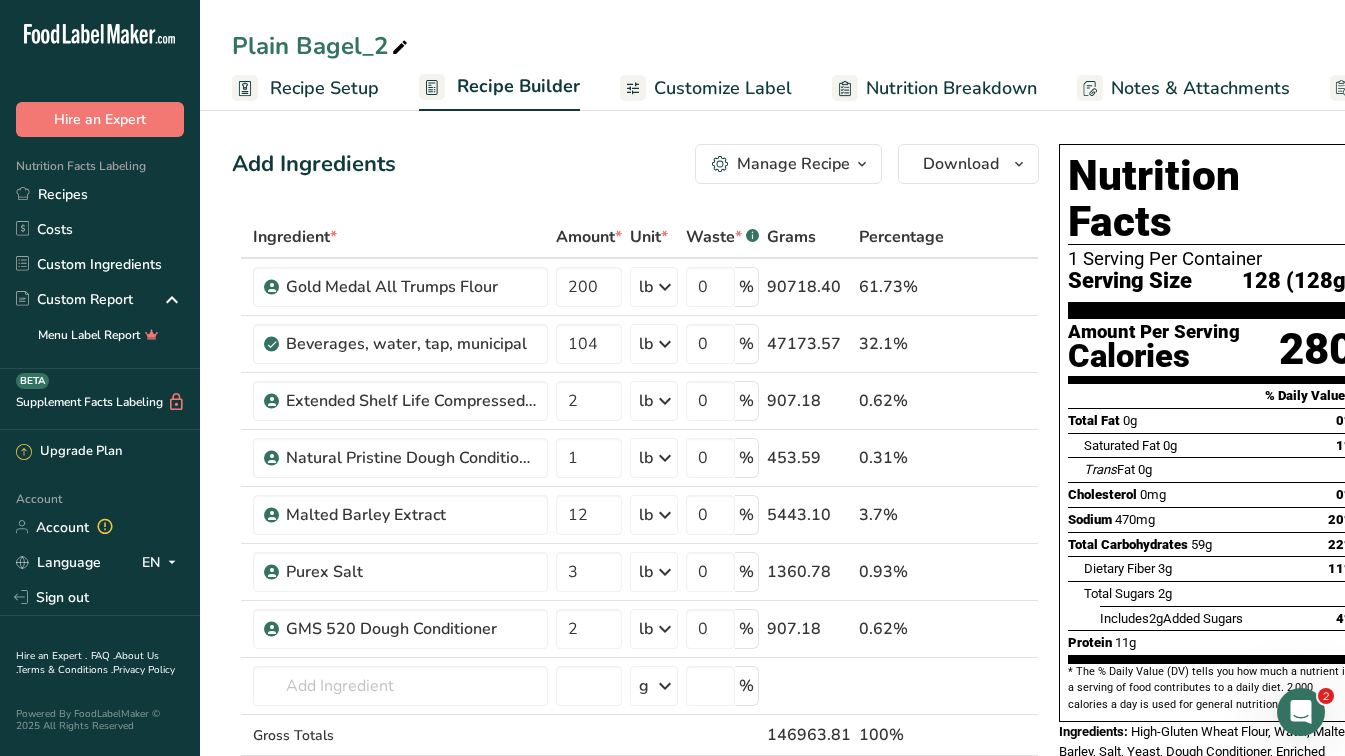 click on "Customize Label" at bounding box center [723, 88] 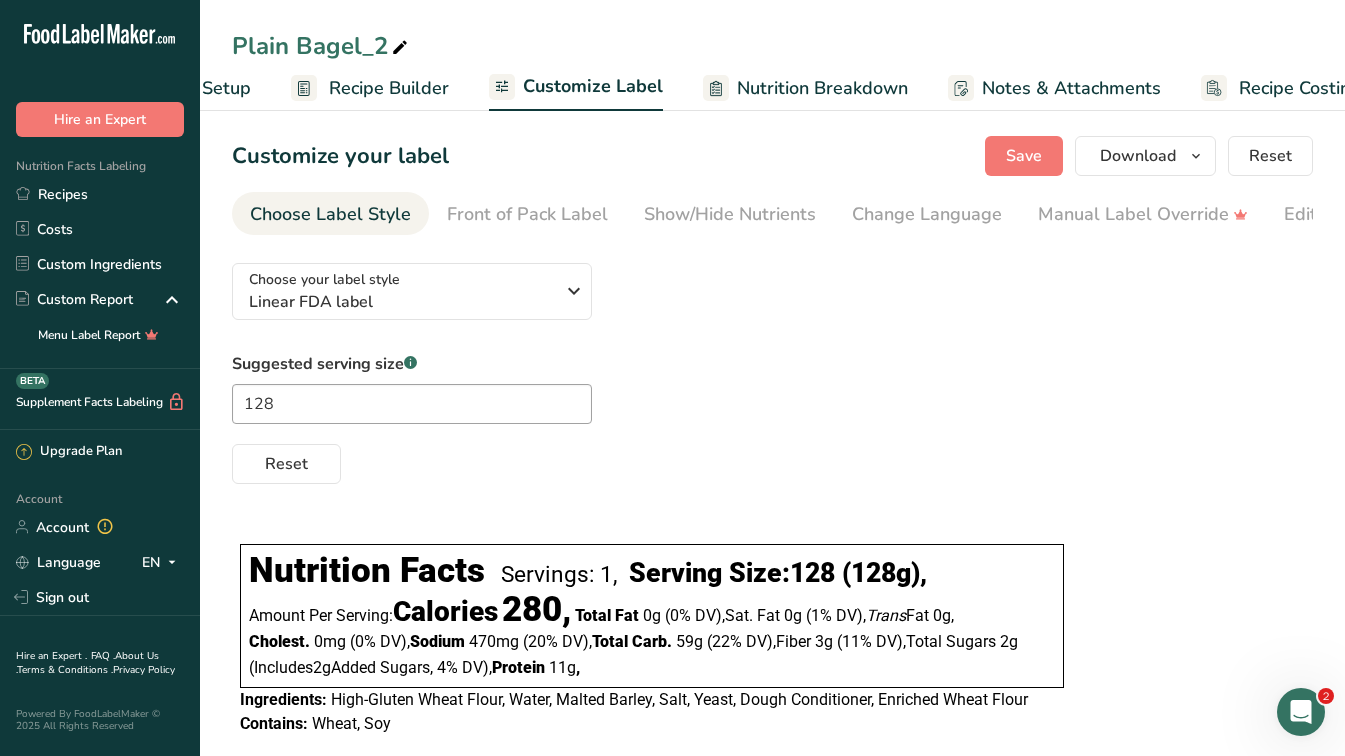 scroll, scrollTop: 0, scrollLeft: 176, axis: horizontal 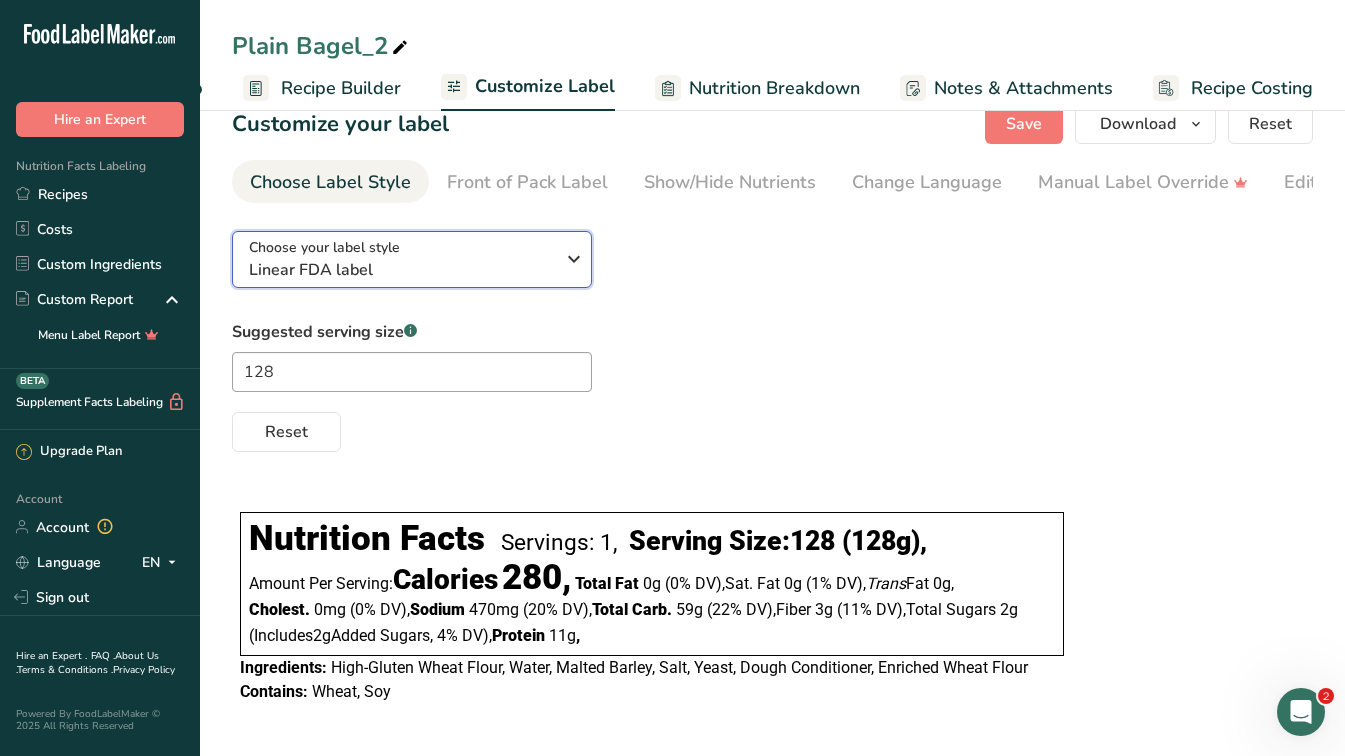 click on "Linear FDA label" at bounding box center (401, 270) 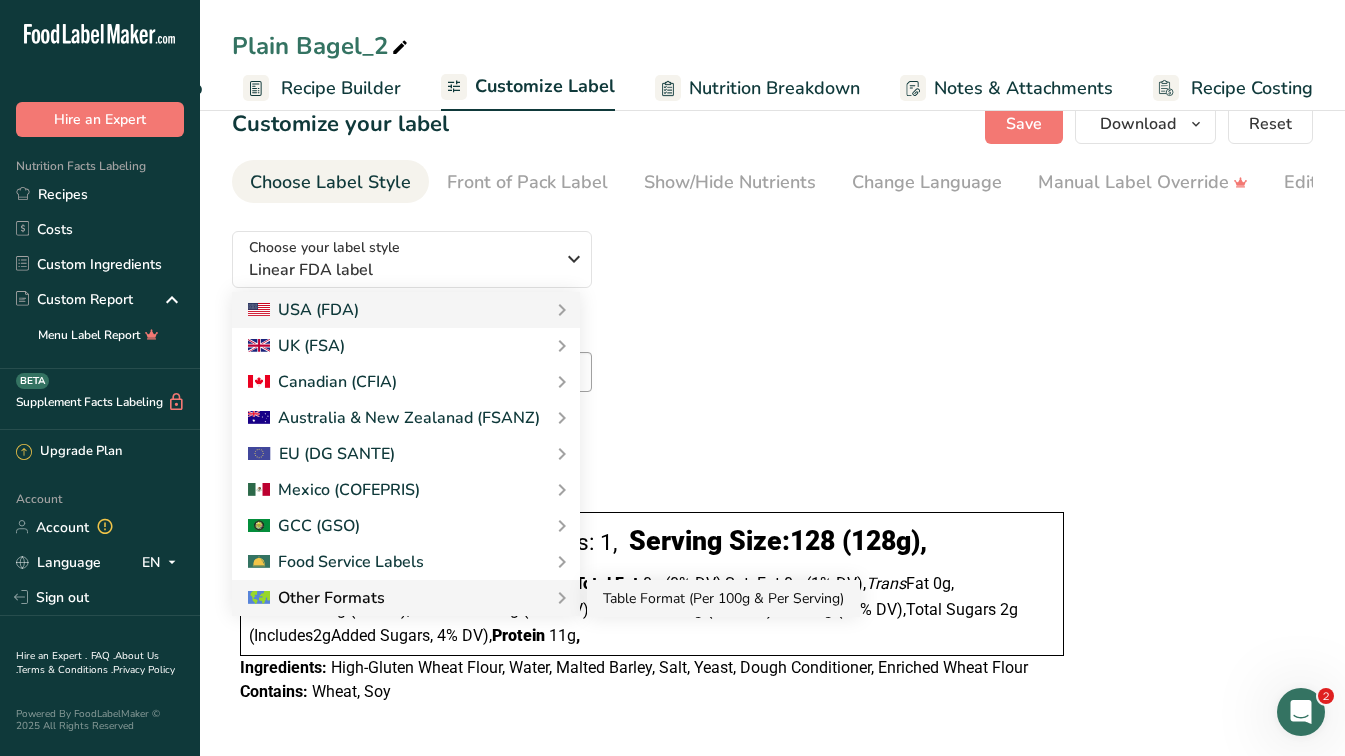 click on "Table Format (Per 100g & Per Serving)" at bounding box center [723, 598] 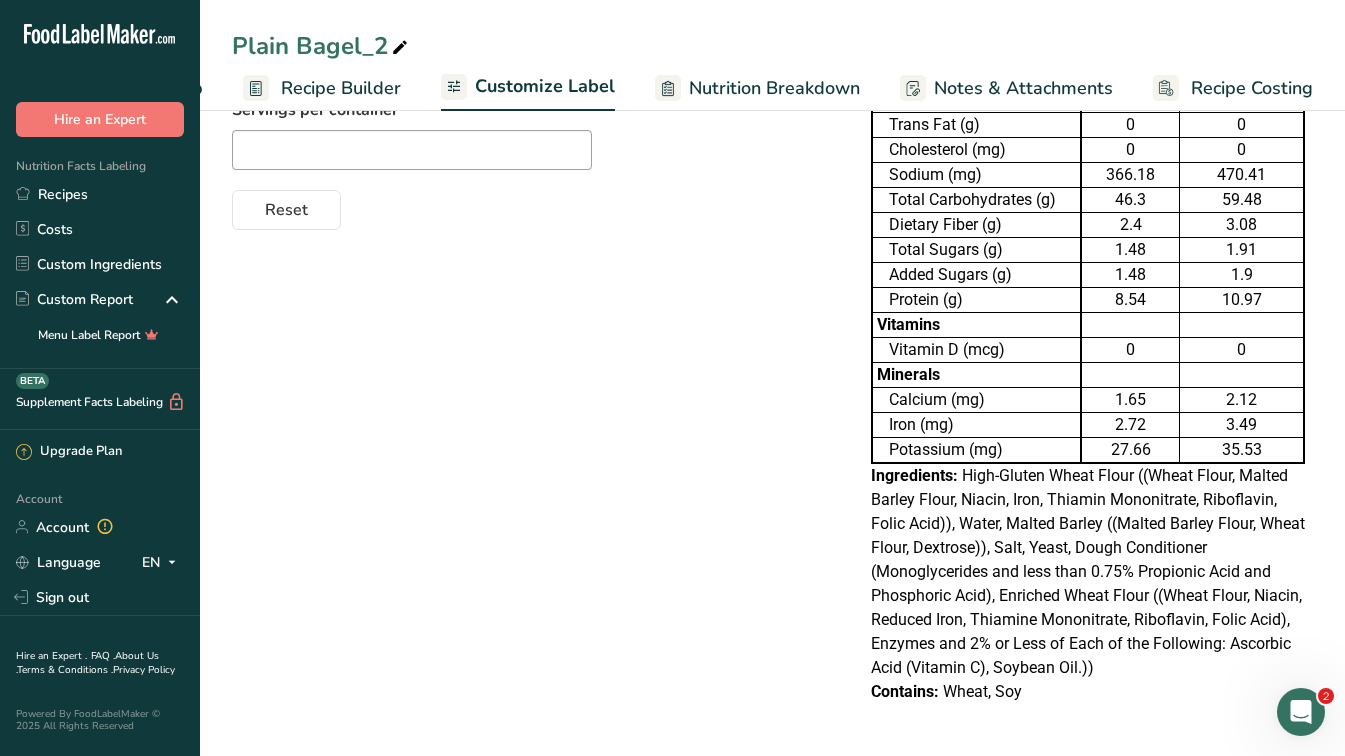 scroll, scrollTop: 0, scrollLeft: 0, axis: both 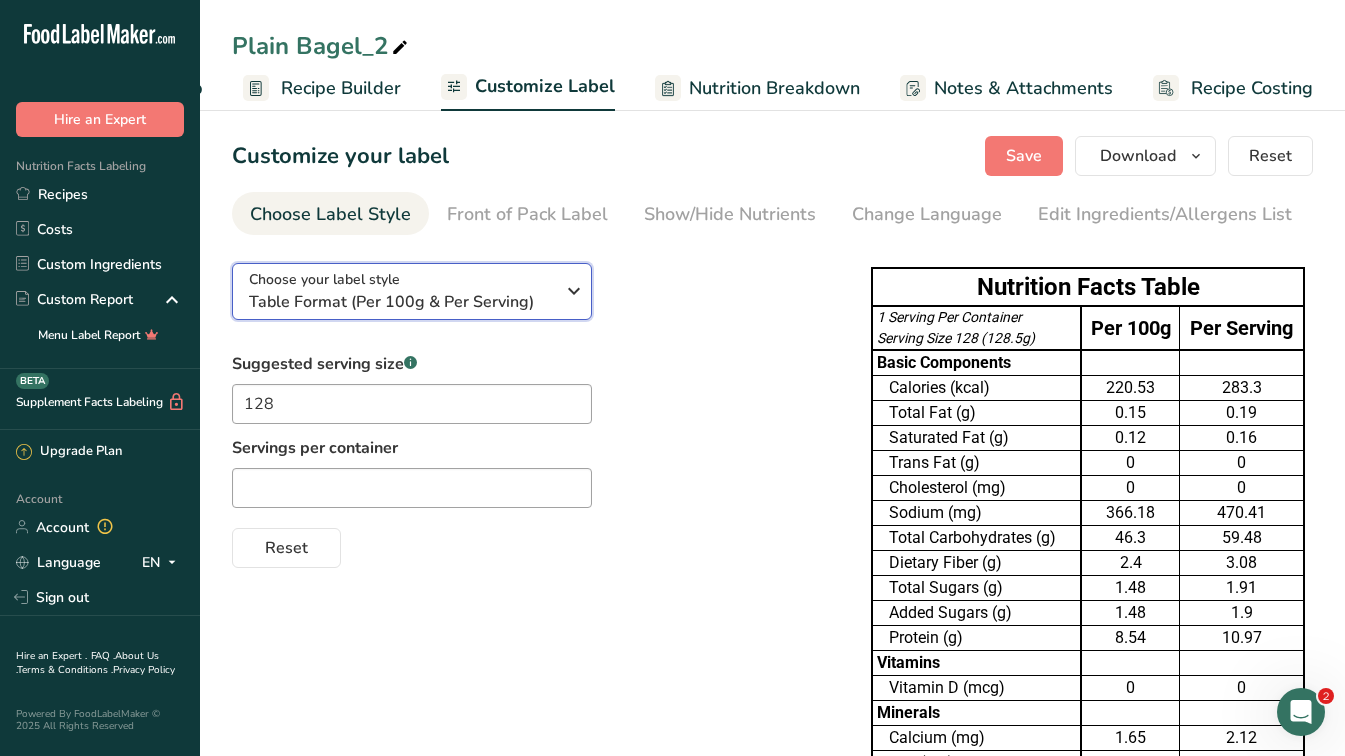 click on "Table Format (Per 100g & Per Serving)" at bounding box center [401, 302] 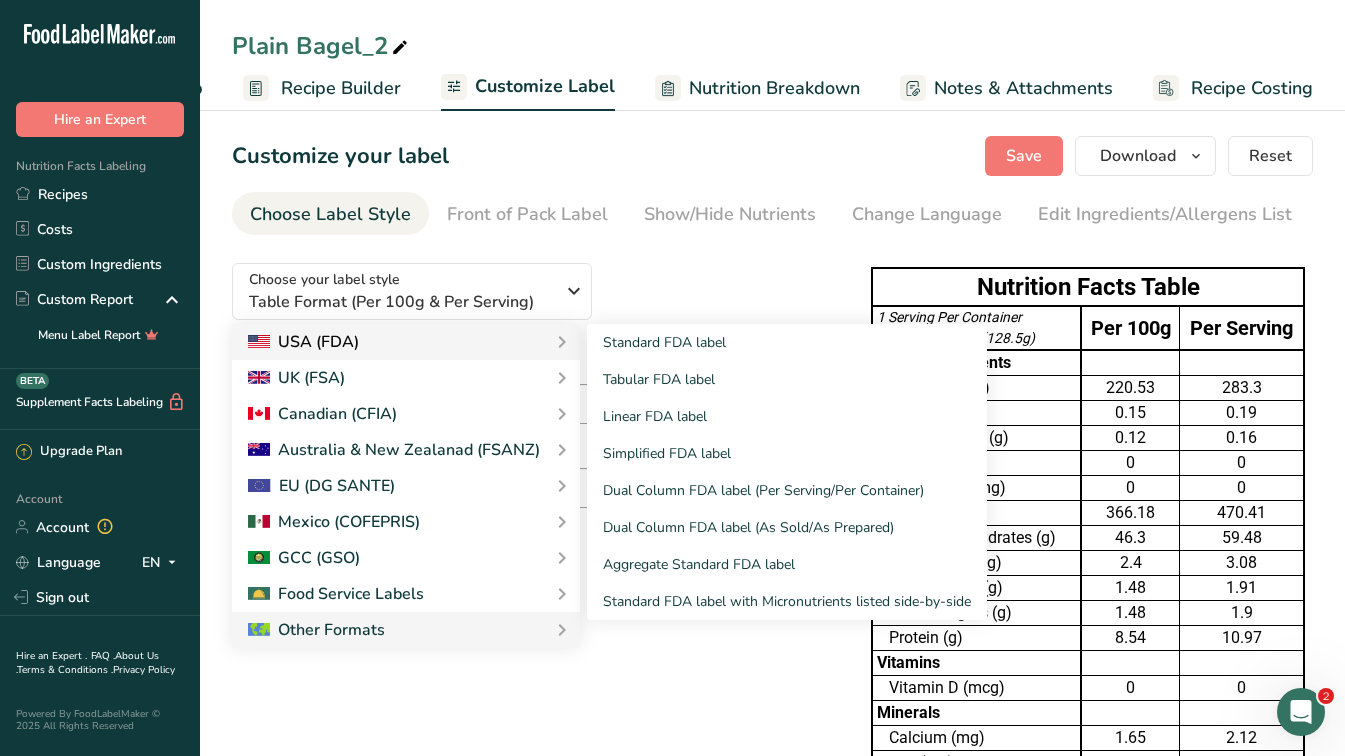 click on "USA (FDA)" at bounding box center (406, 342) 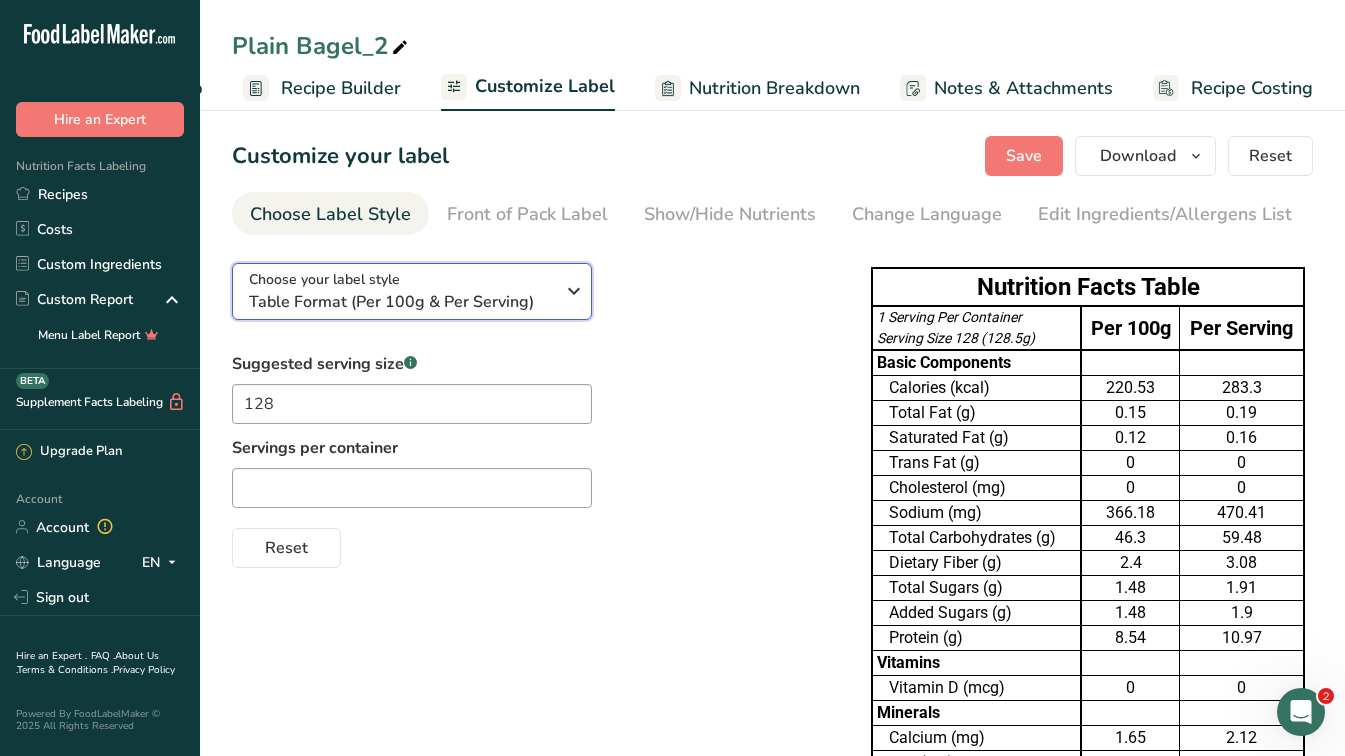 click on "Choose your label style
Table Format (Per 100g & Per Serving)" at bounding box center [401, 291] 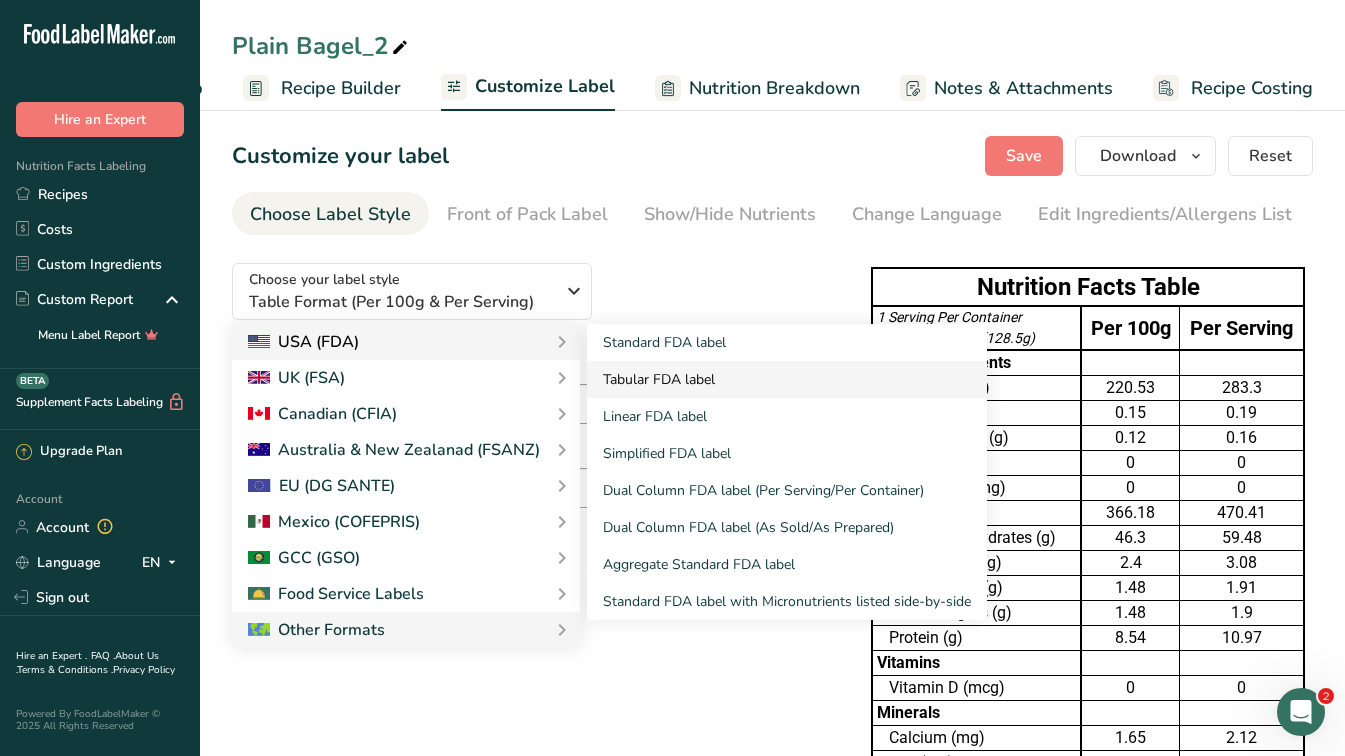click on "Tabular FDA label" at bounding box center (787, 379) 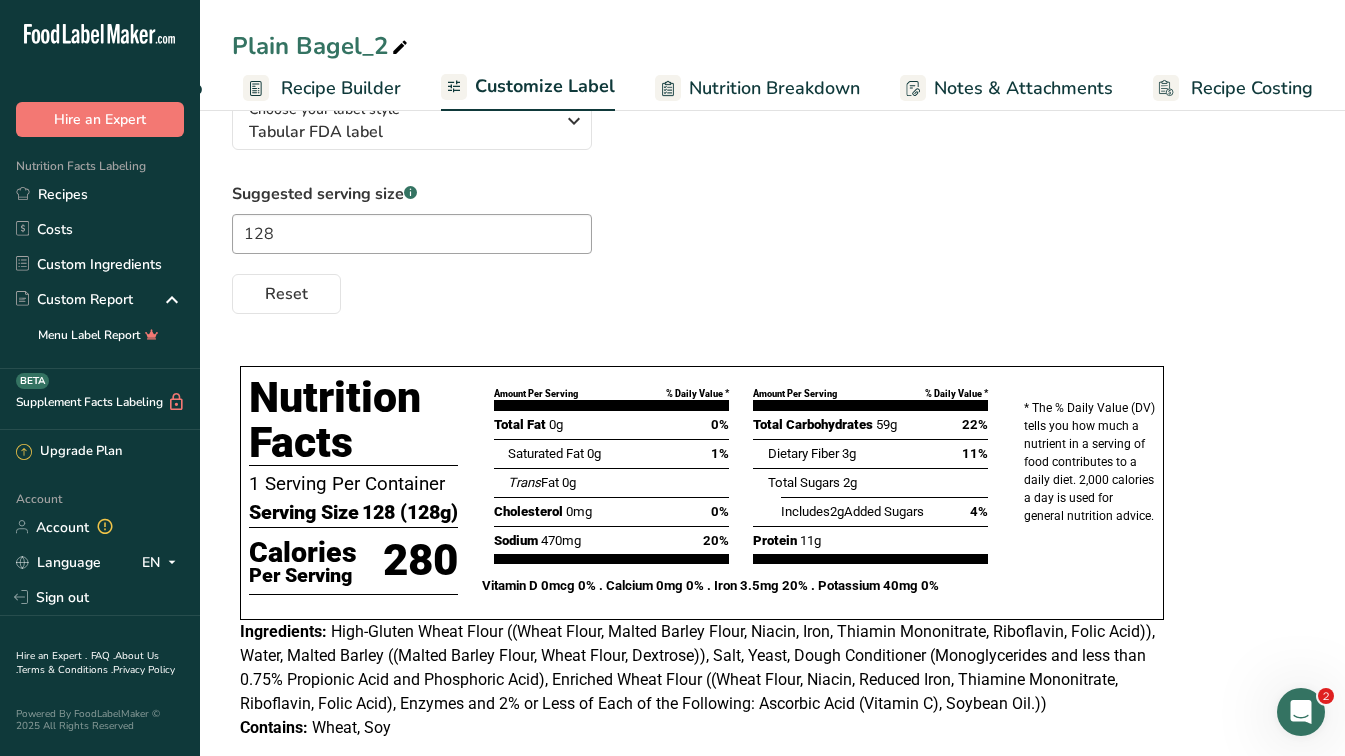 scroll, scrollTop: 241, scrollLeft: 0, axis: vertical 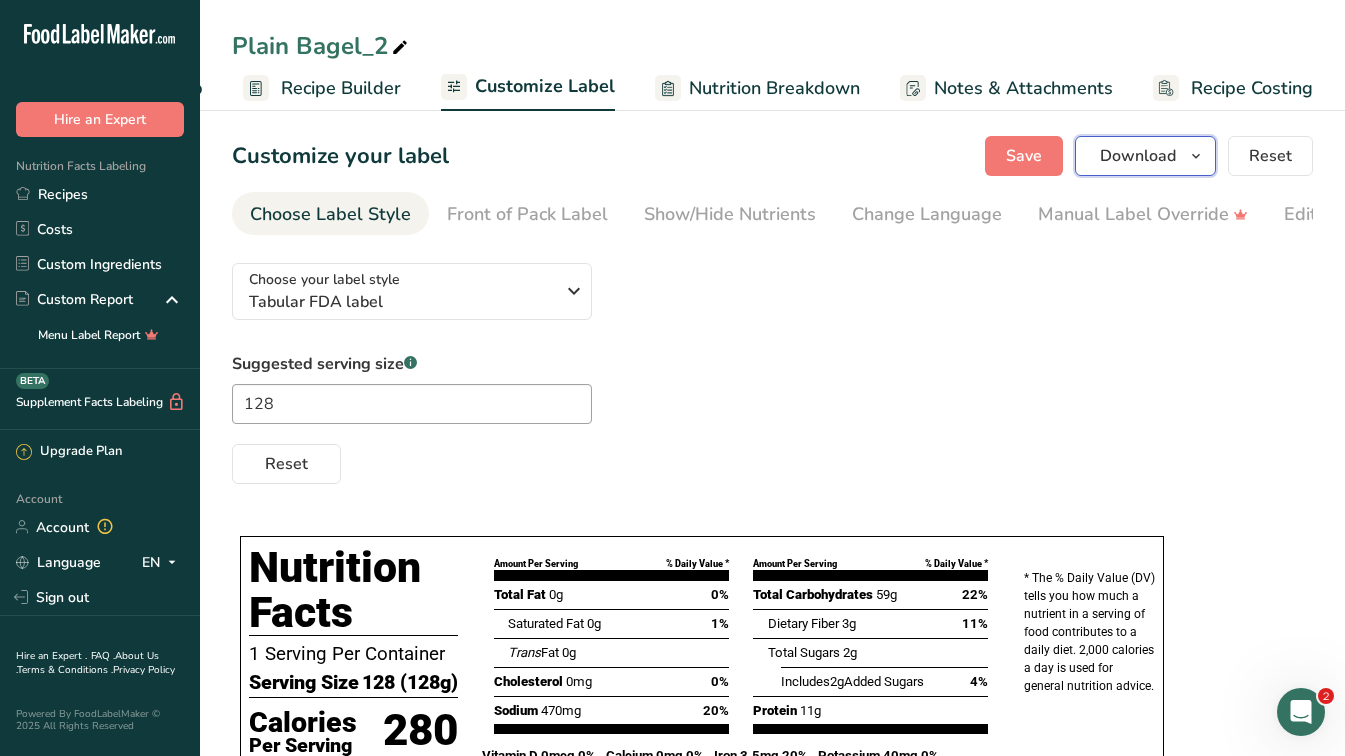 click on "Download" at bounding box center (1138, 156) 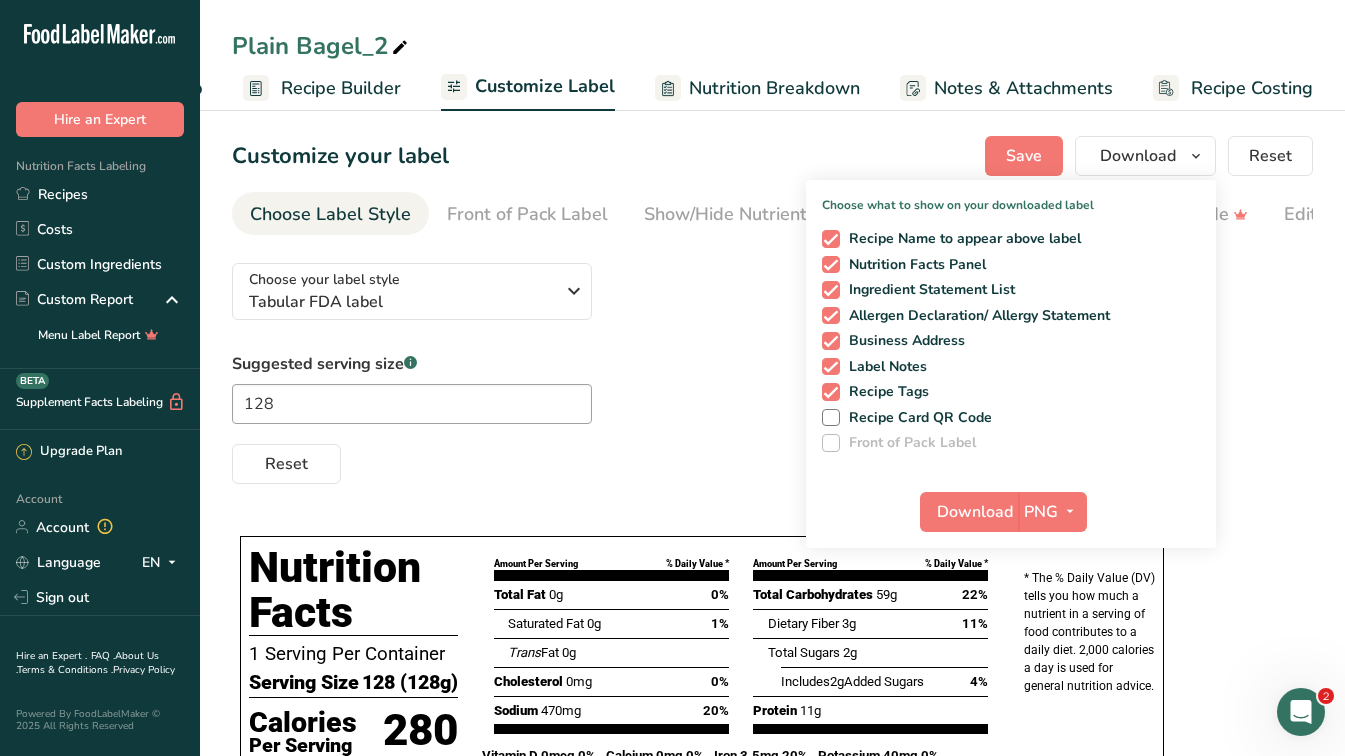 click on "Customize your label
Save
Download
Choose what to show on your downloaded label
Recipe Name to appear above label
Nutrition Facts Panel
Ingredient Statement List
Allergen Declaration/ Allergy Statement
Business Address
Label Notes
Recipe Tags
Recipe Card QR Code
Front of Pack Label
Download
PNG
PNG
BMP
SVG
PDF
TXT
Reset
Choose Label Style
Front of Pack Label
Show/Hide Nutrients
Change Language
Manual Label Override
Edit Ingredients/Allergens List
Label Extra Info" at bounding box center [772, 533] 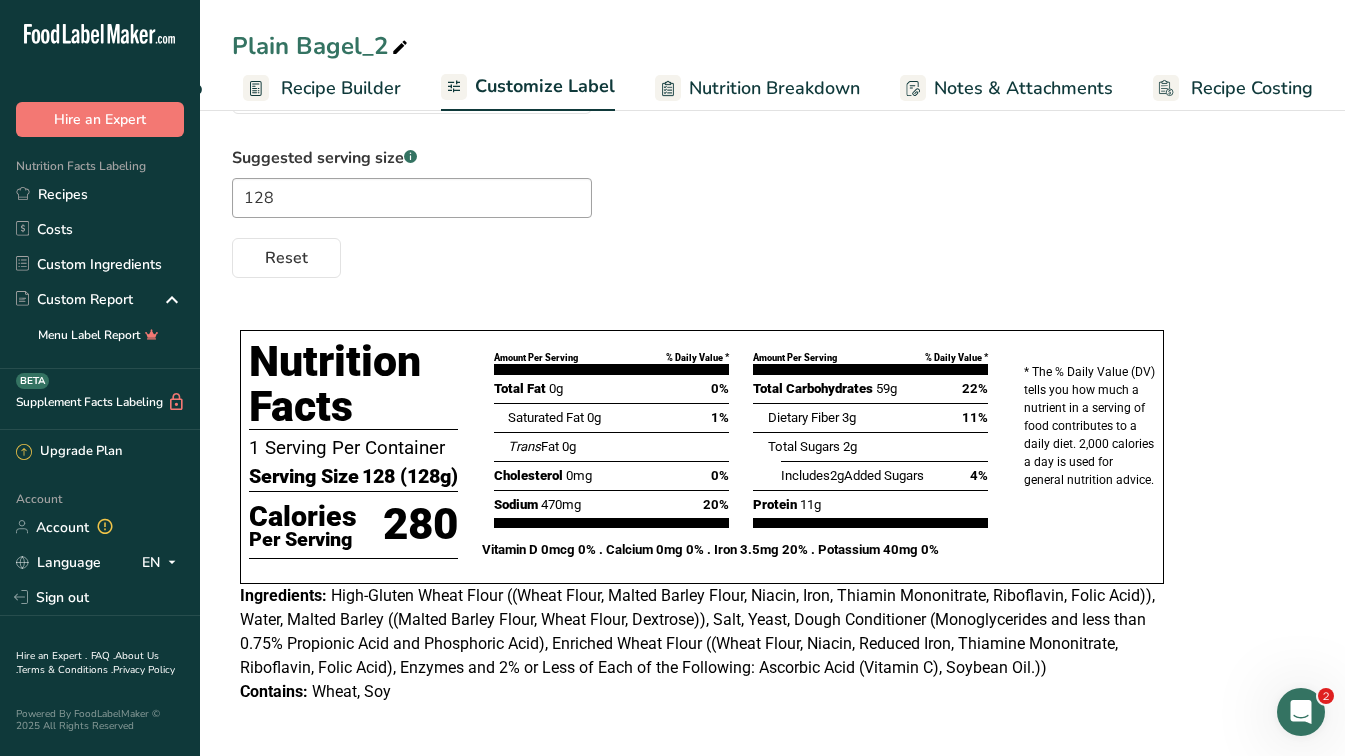 scroll, scrollTop: 60, scrollLeft: 0, axis: vertical 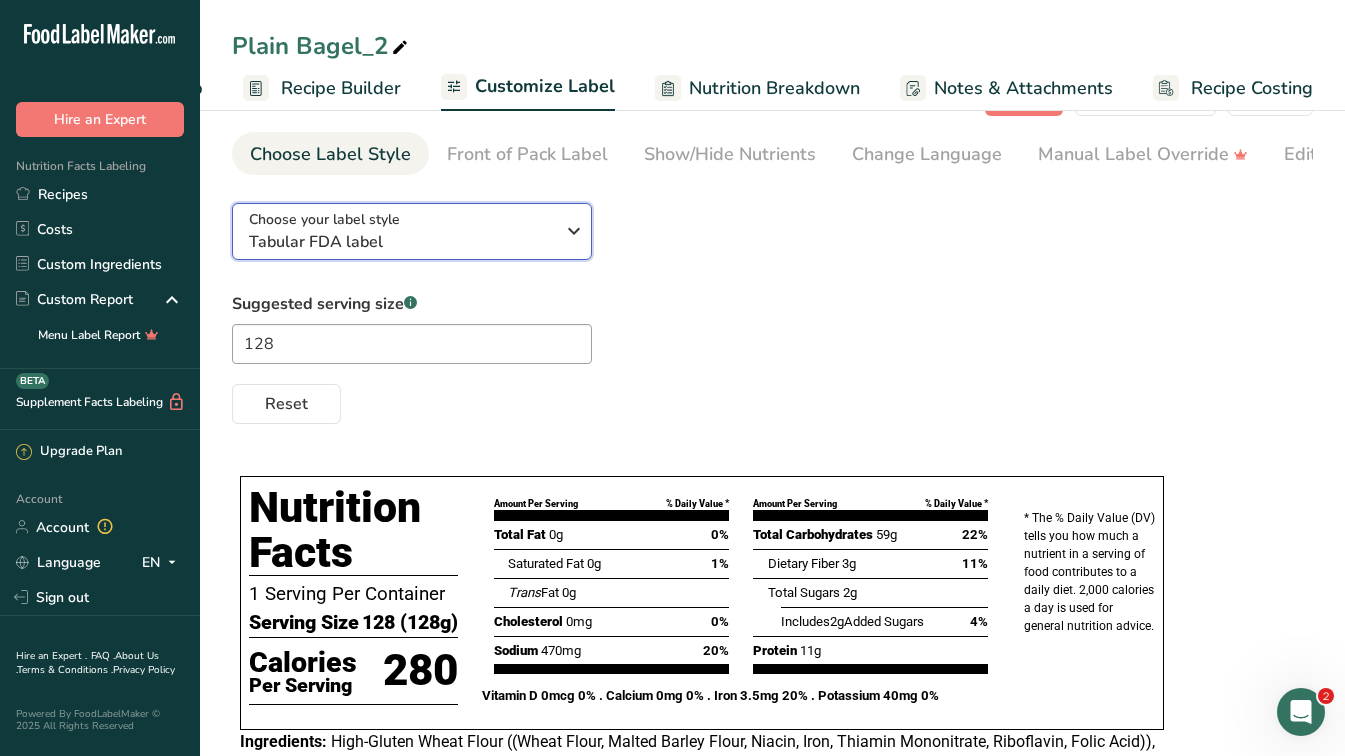 click on "Tabular FDA label" at bounding box center [401, 242] 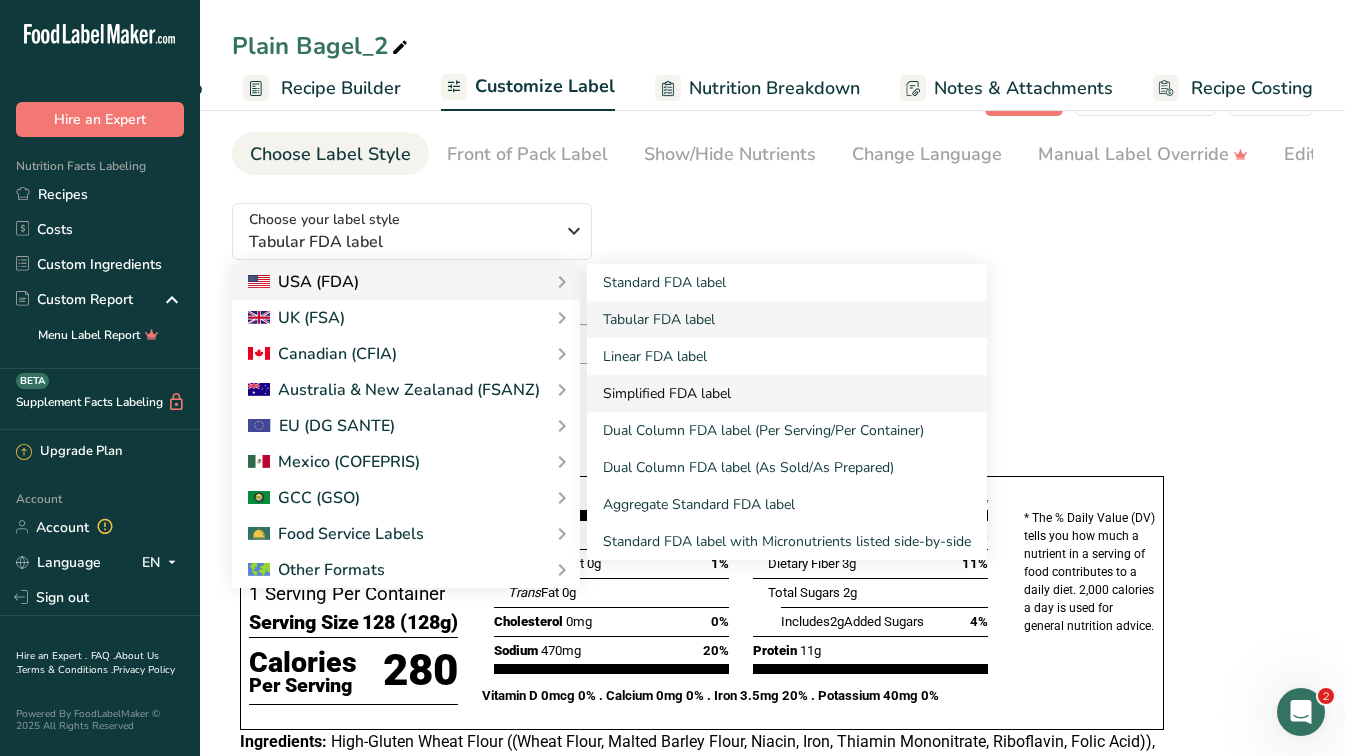 click on "Simplified FDA label" at bounding box center (787, 393) 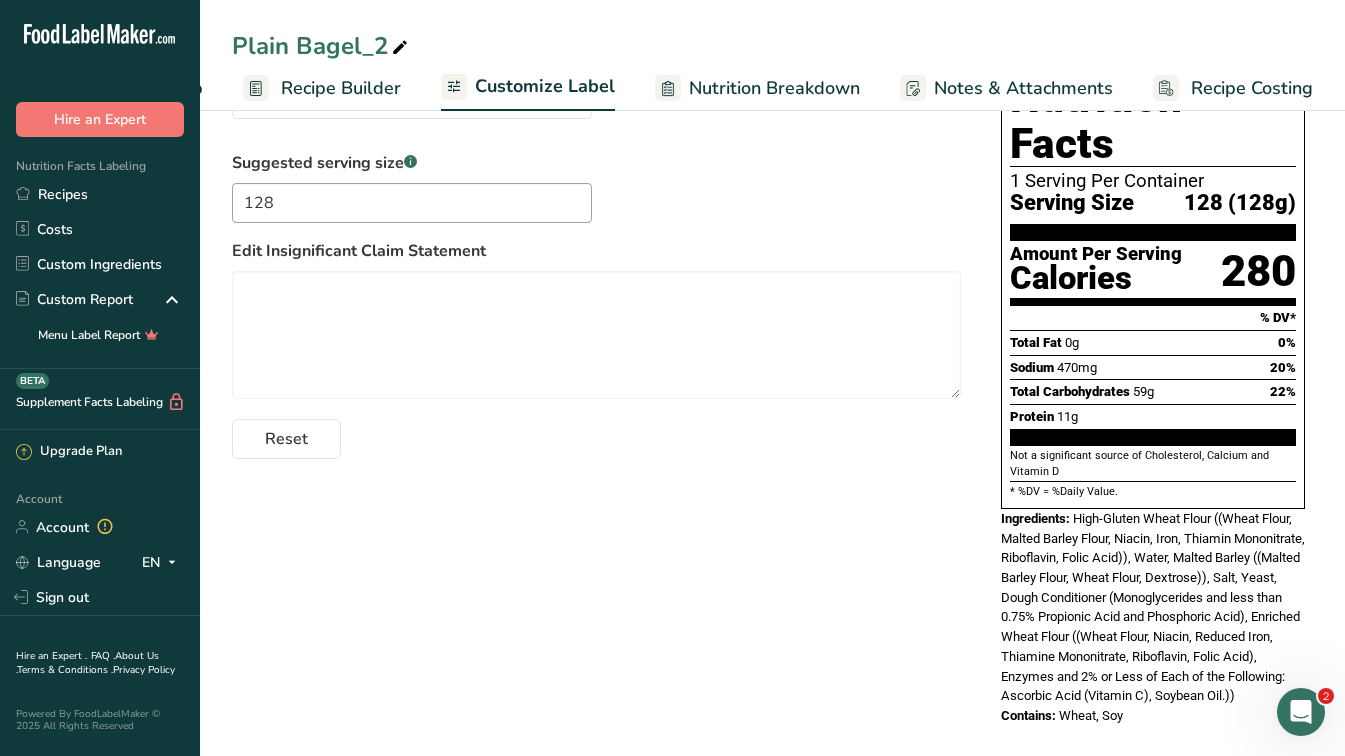 scroll, scrollTop: 0, scrollLeft: 0, axis: both 